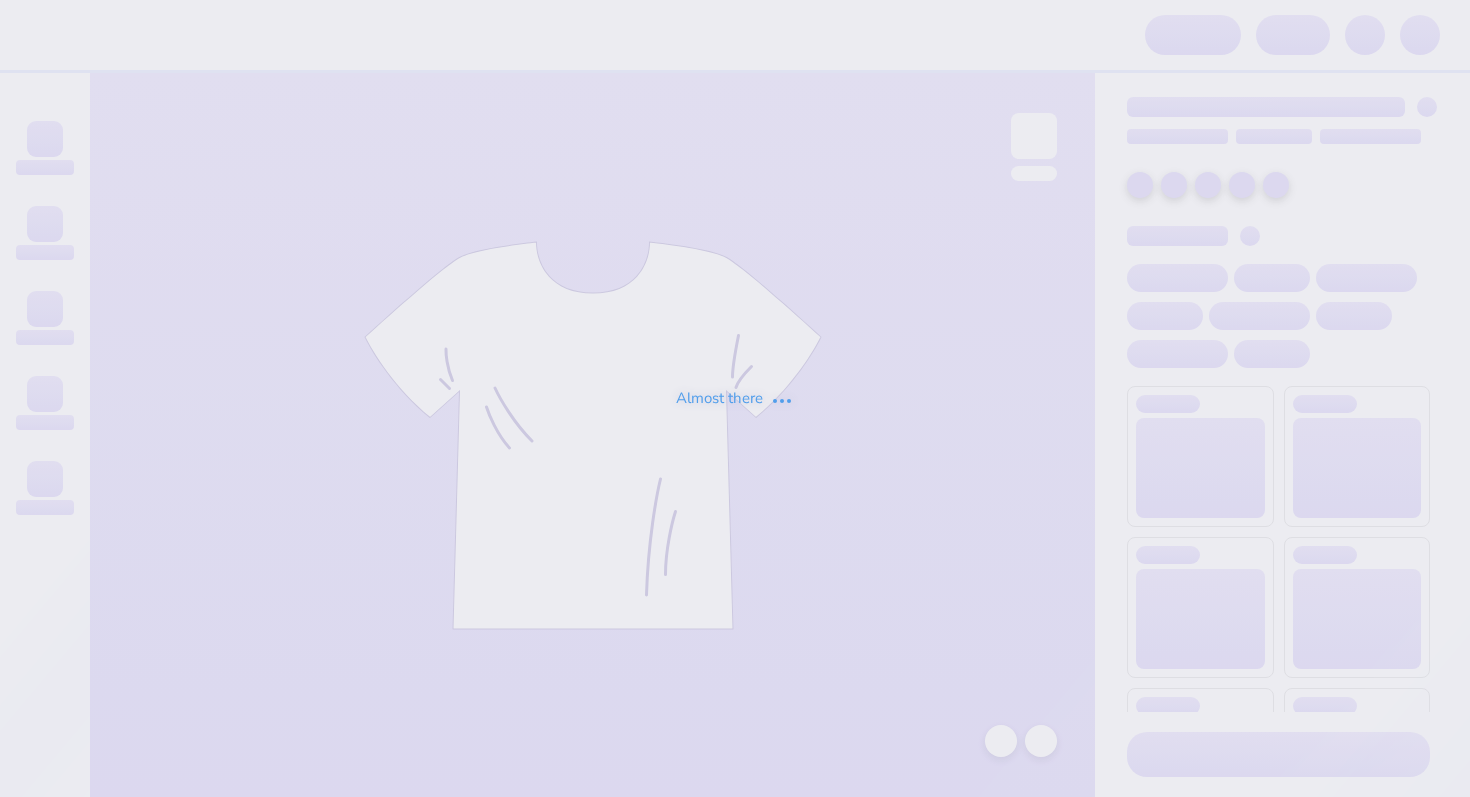 scroll, scrollTop: 0, scrollLeft: 0, axis: both 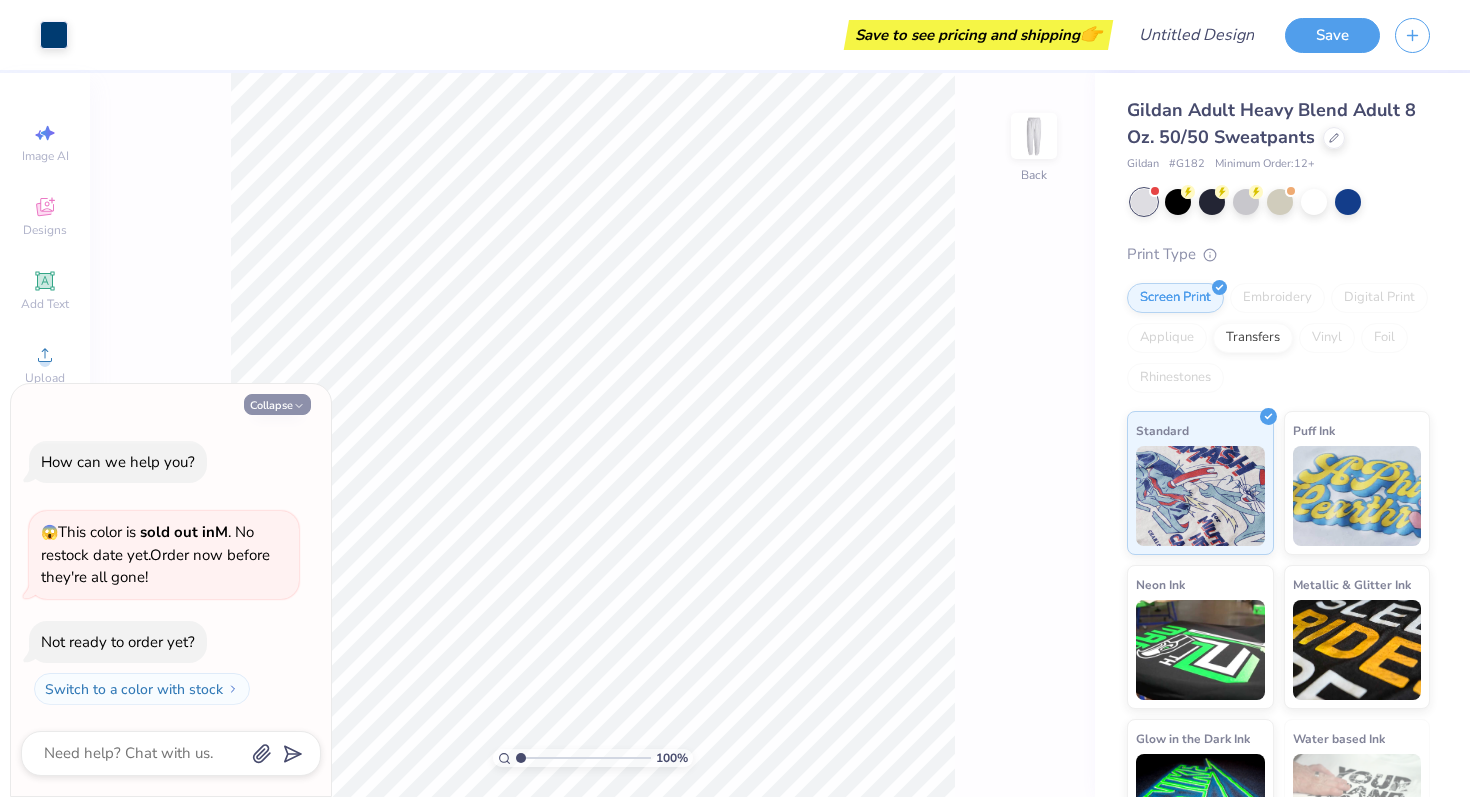 click on "Collapse" at bounding box center (277, 404) 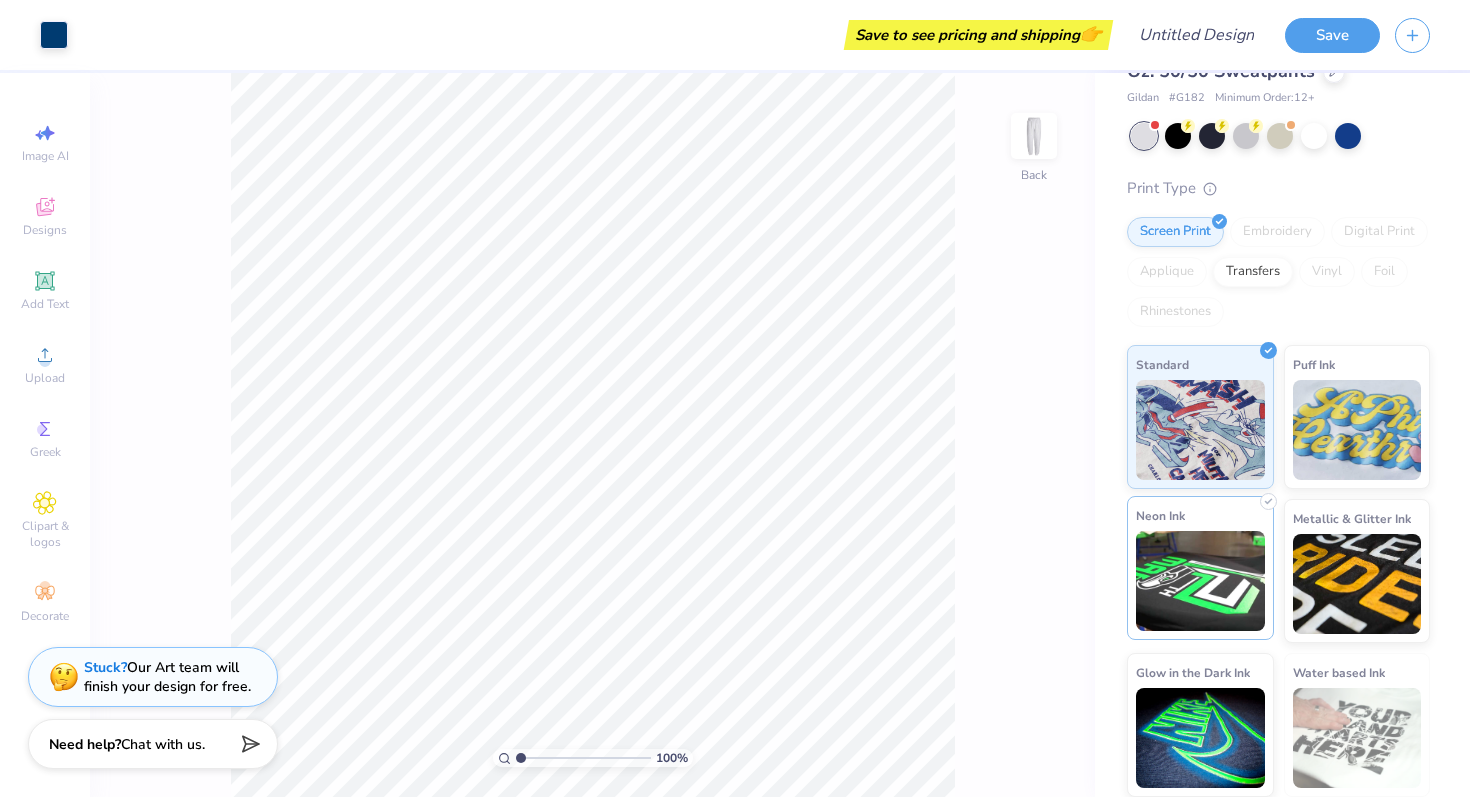 scroll, scrollTop: 0, scrollLeft: 0, axis: both 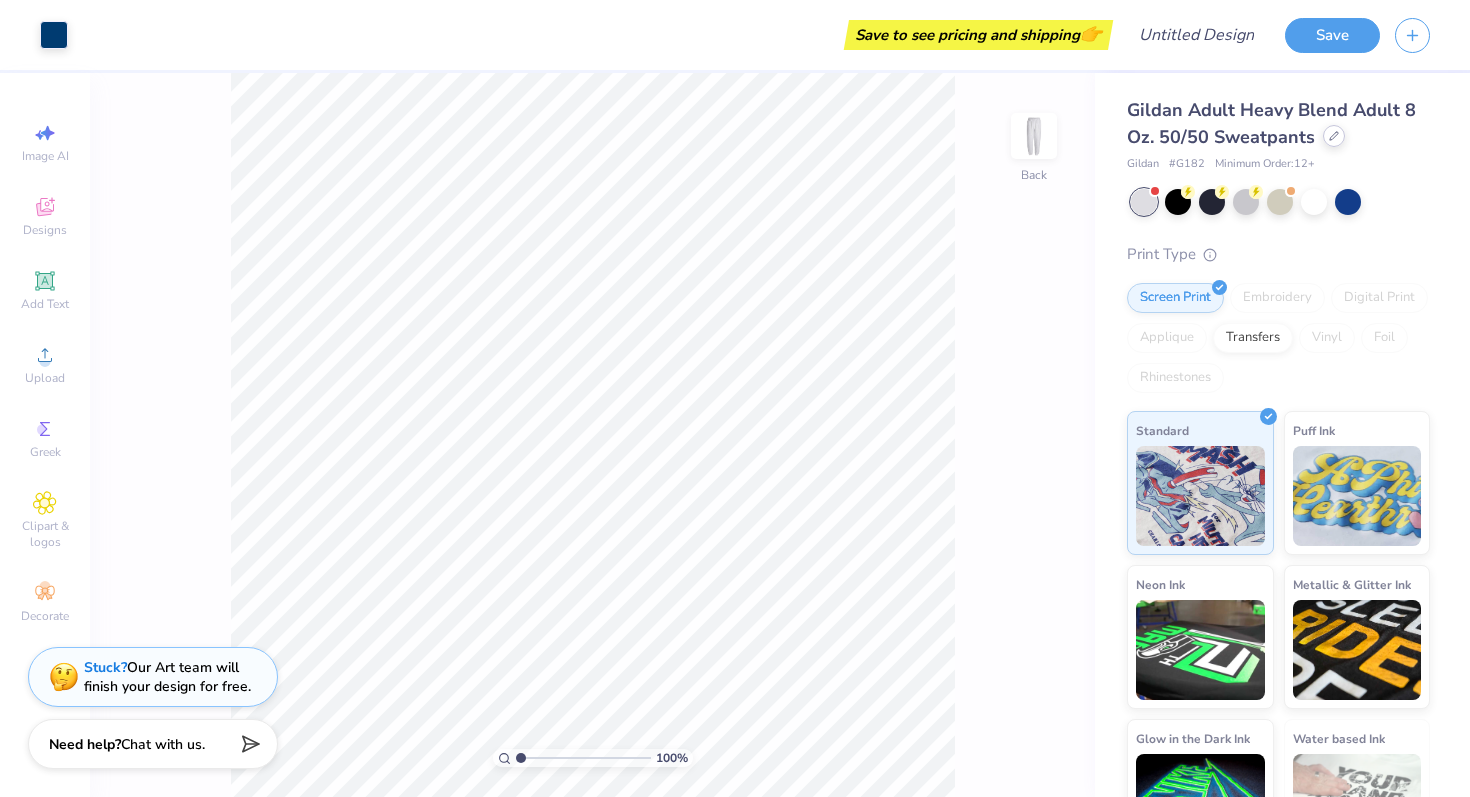 click at bounding box center (1334, 136) 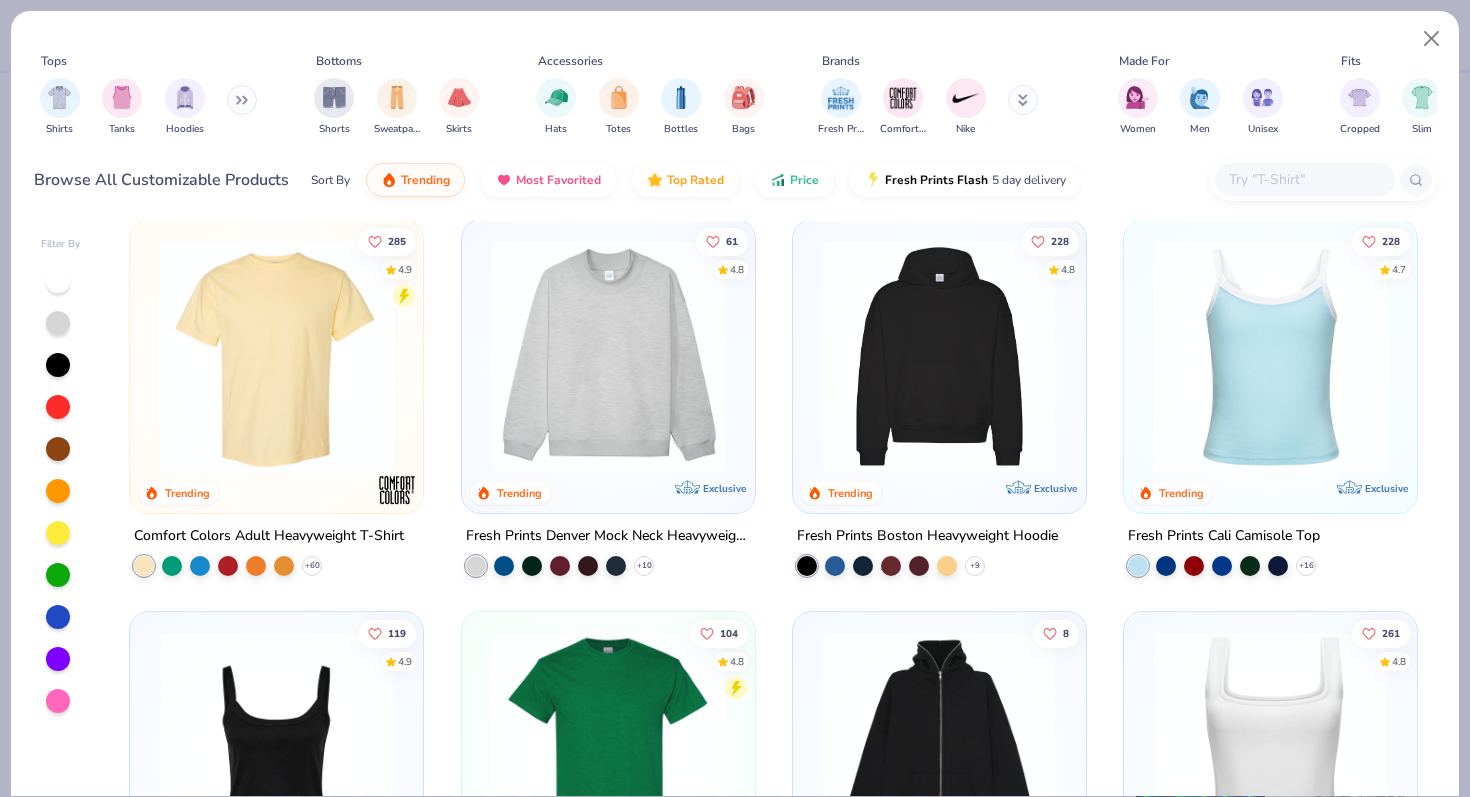 scroll, scrollTop: 25, scrollLeft: 0, axis: vertical 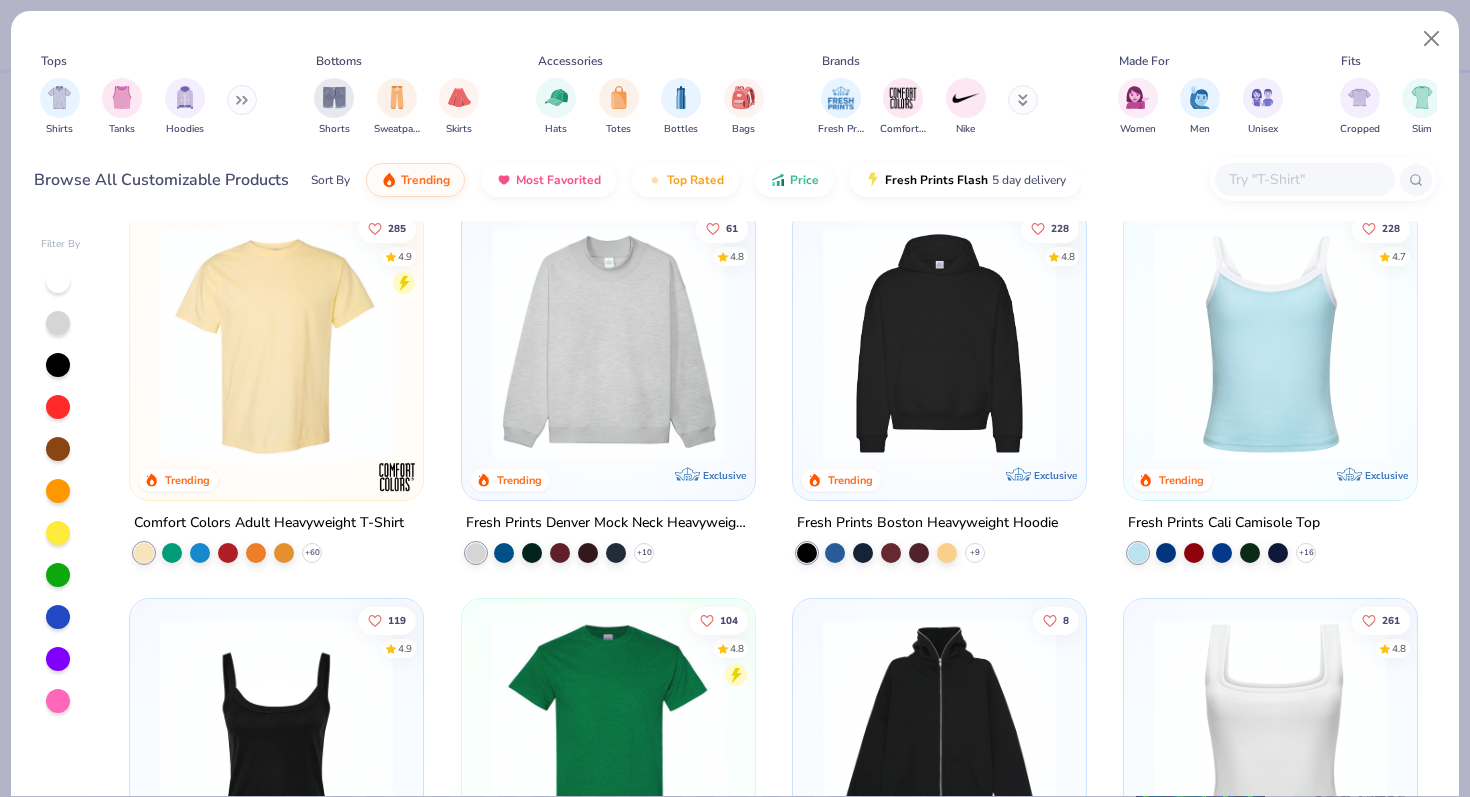 click at bounding box center [608, 343] 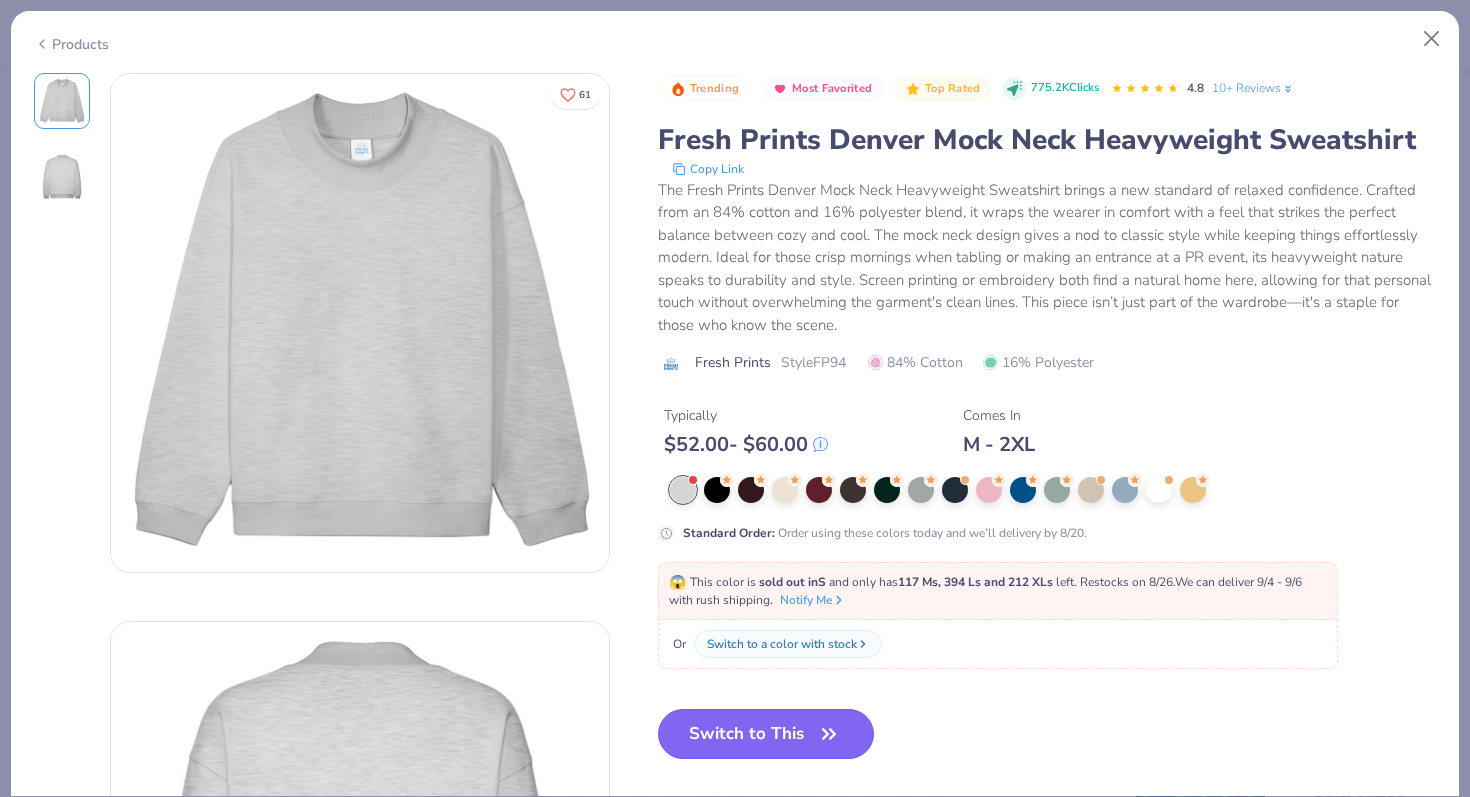 click on "Switch to This" at bounding box center (766, 734) 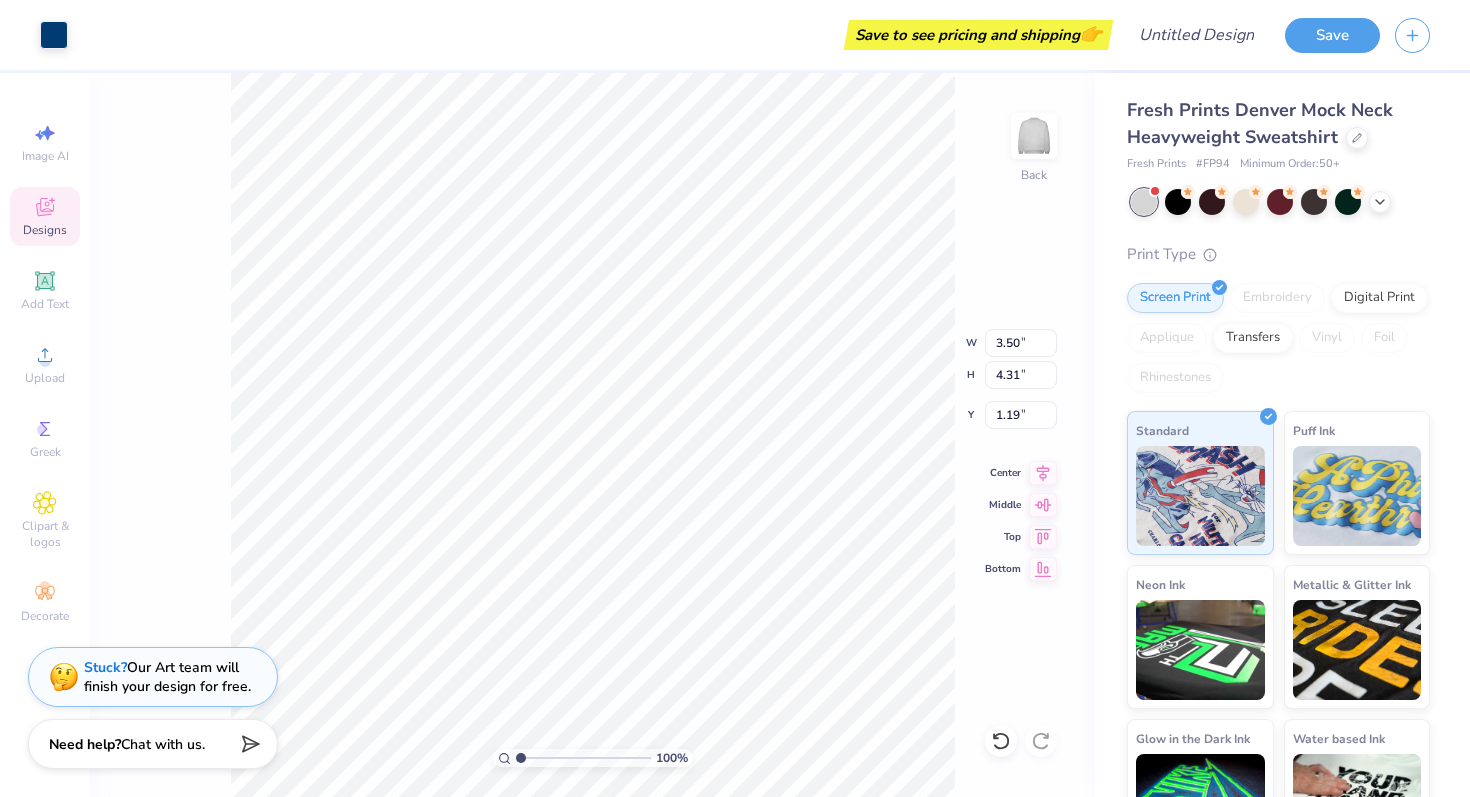 type on "1.19" 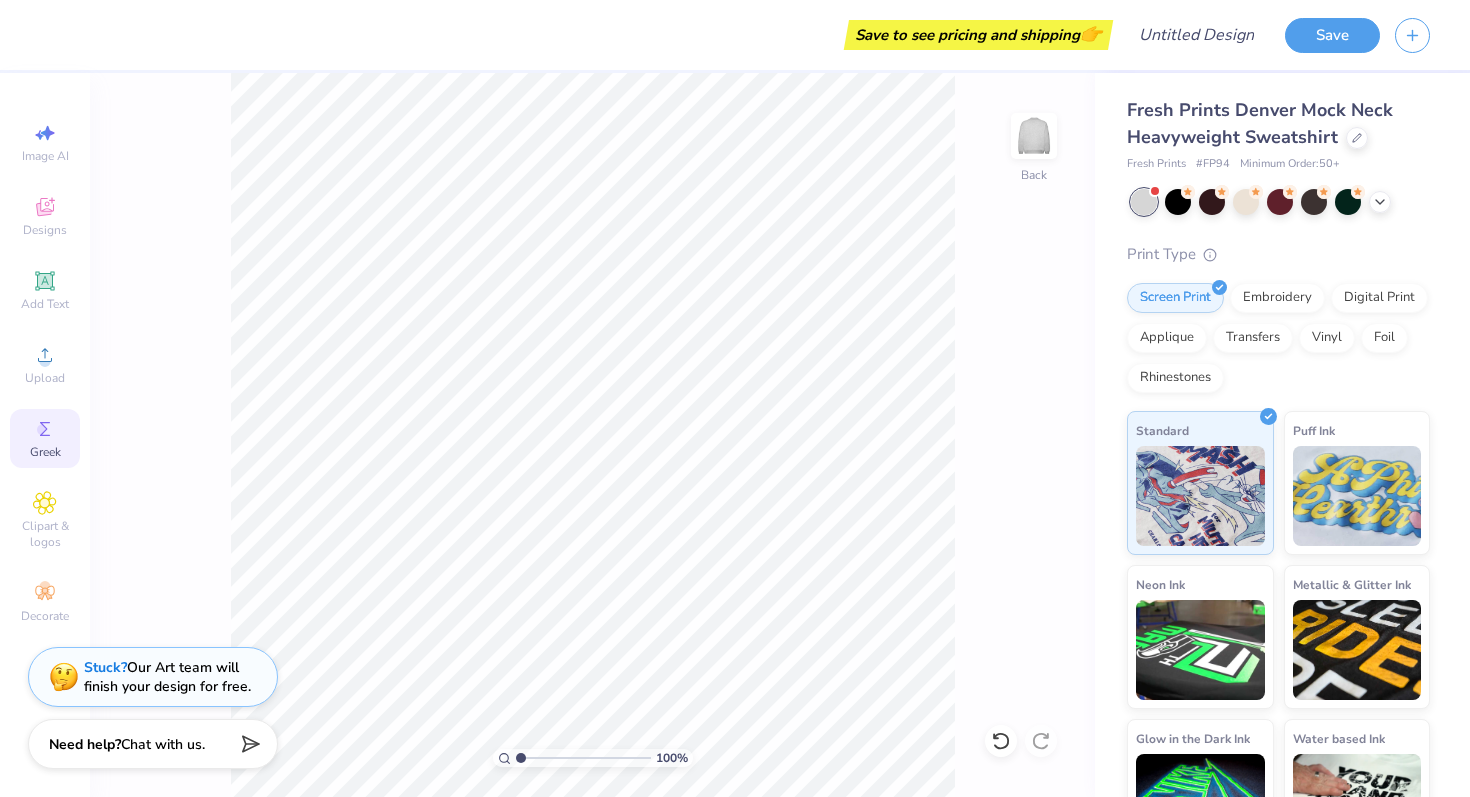 click 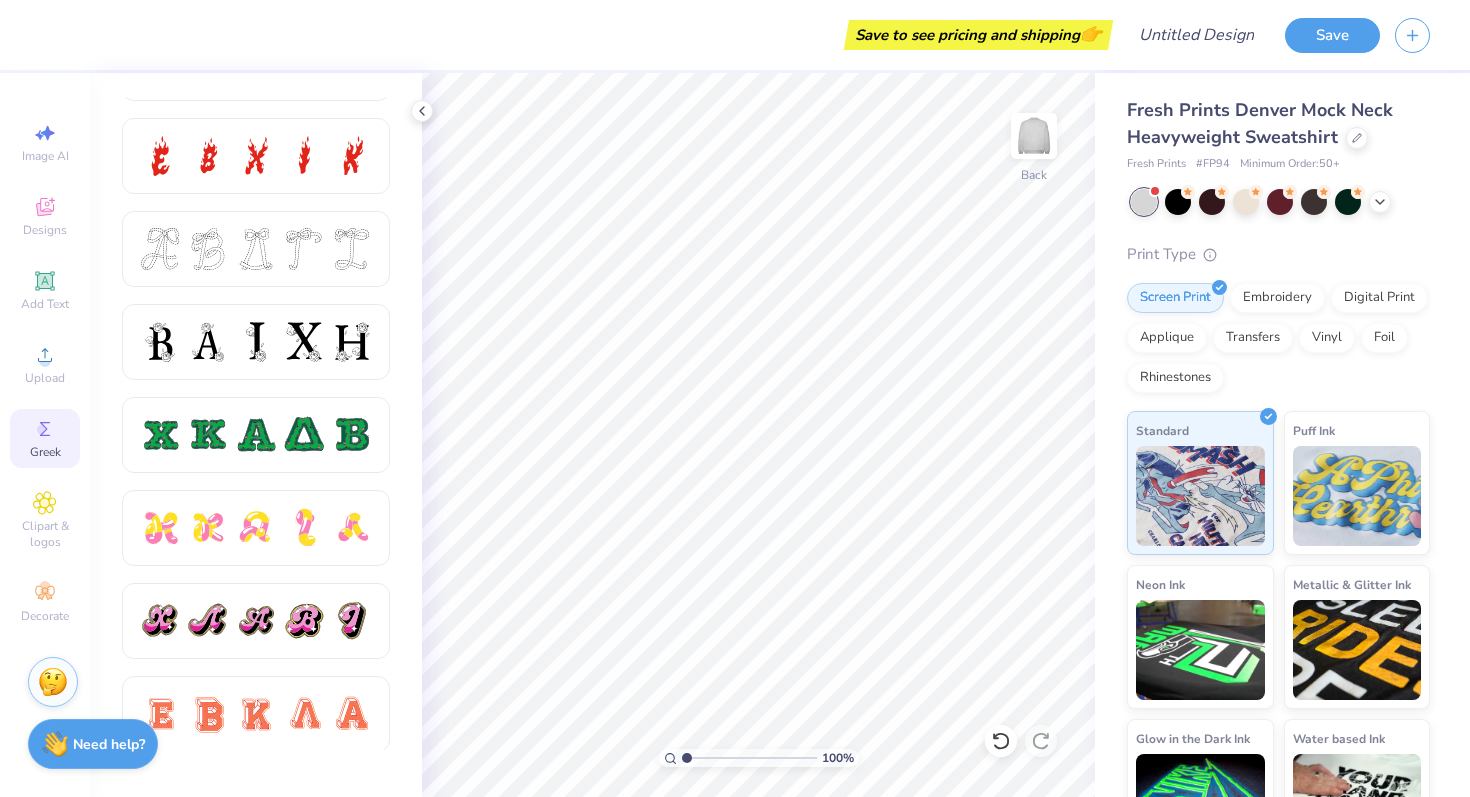 scroll, scrollTop: 724, scrollLeft: 0, axis: vertical 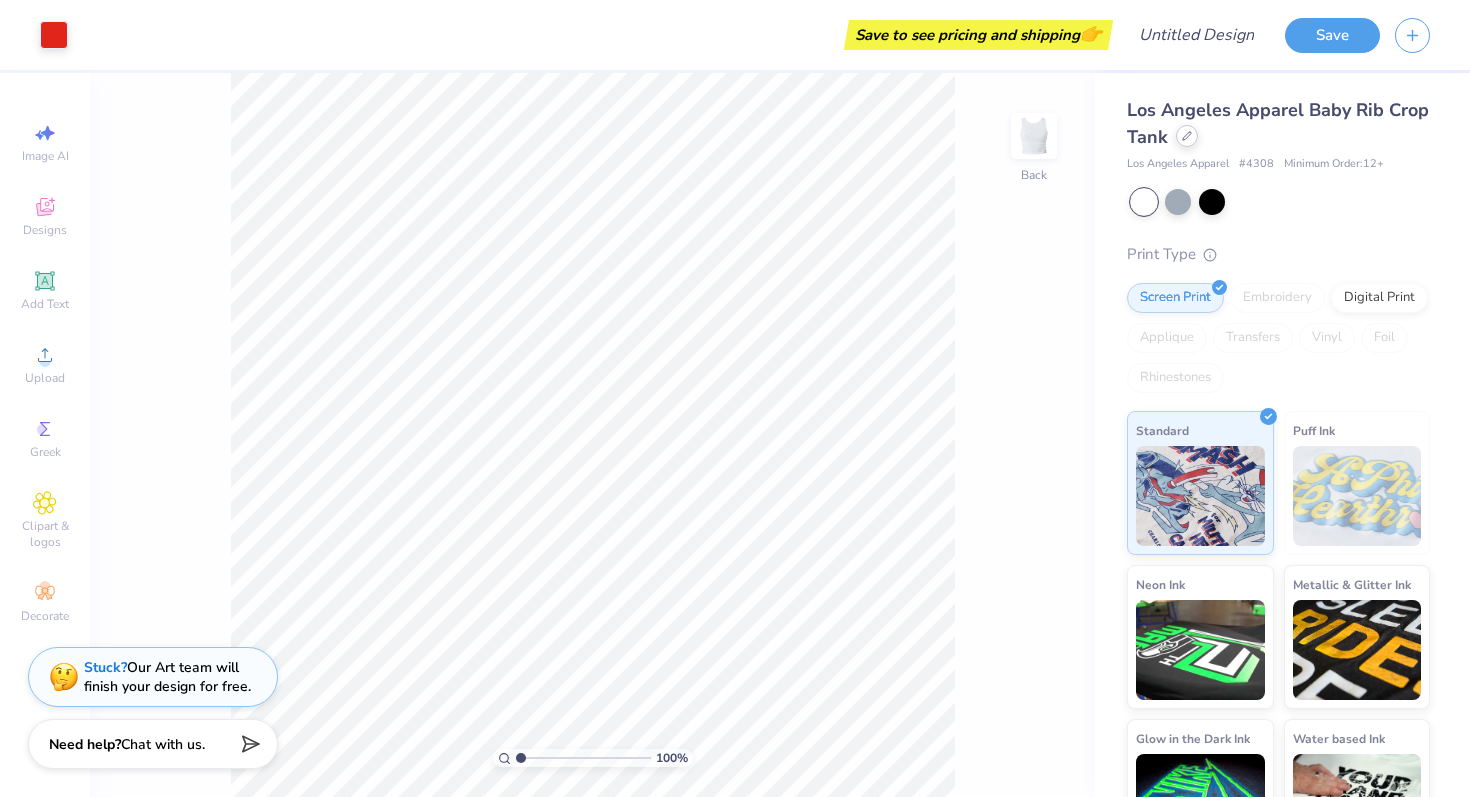 click 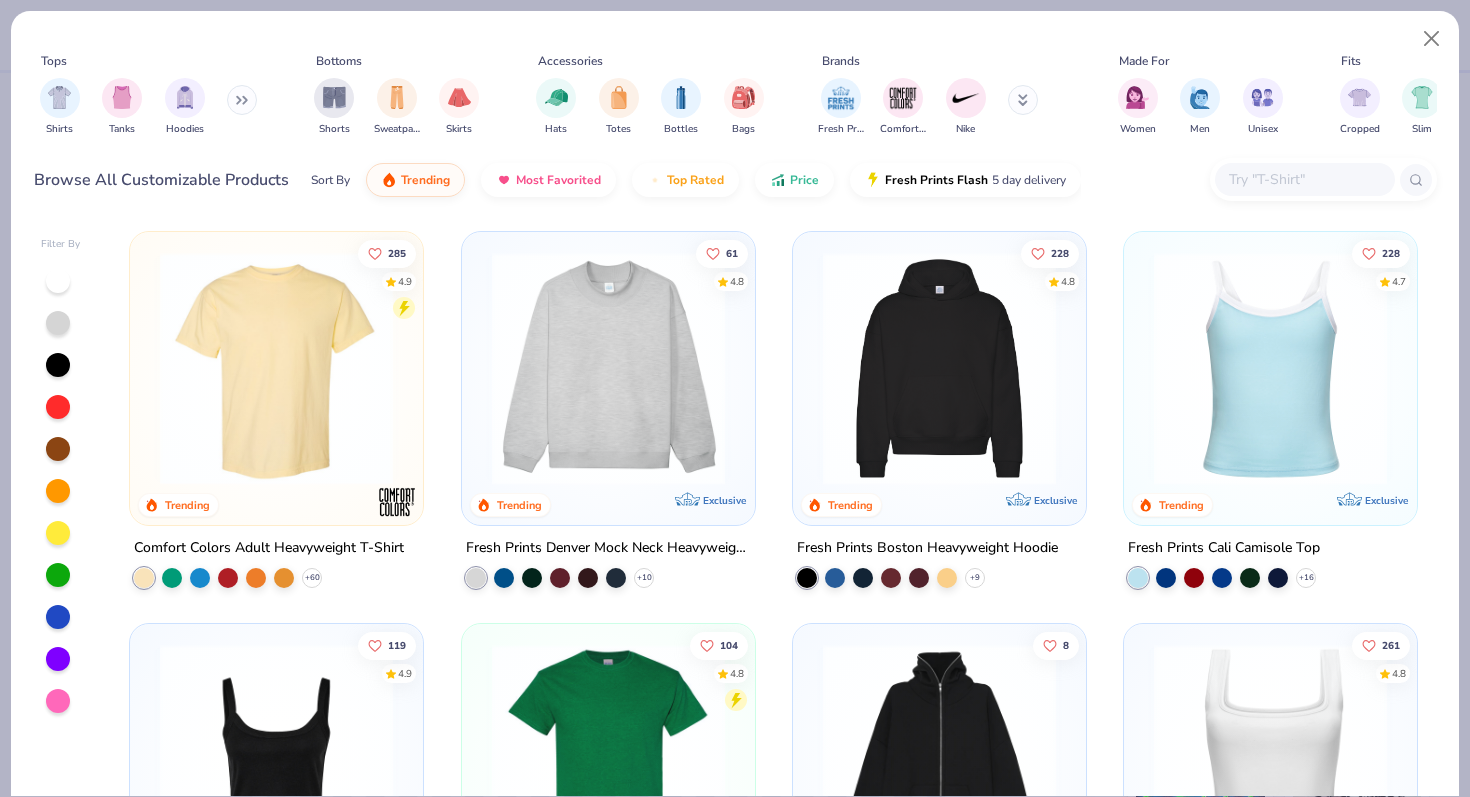 click at bounding box center (608, 368) 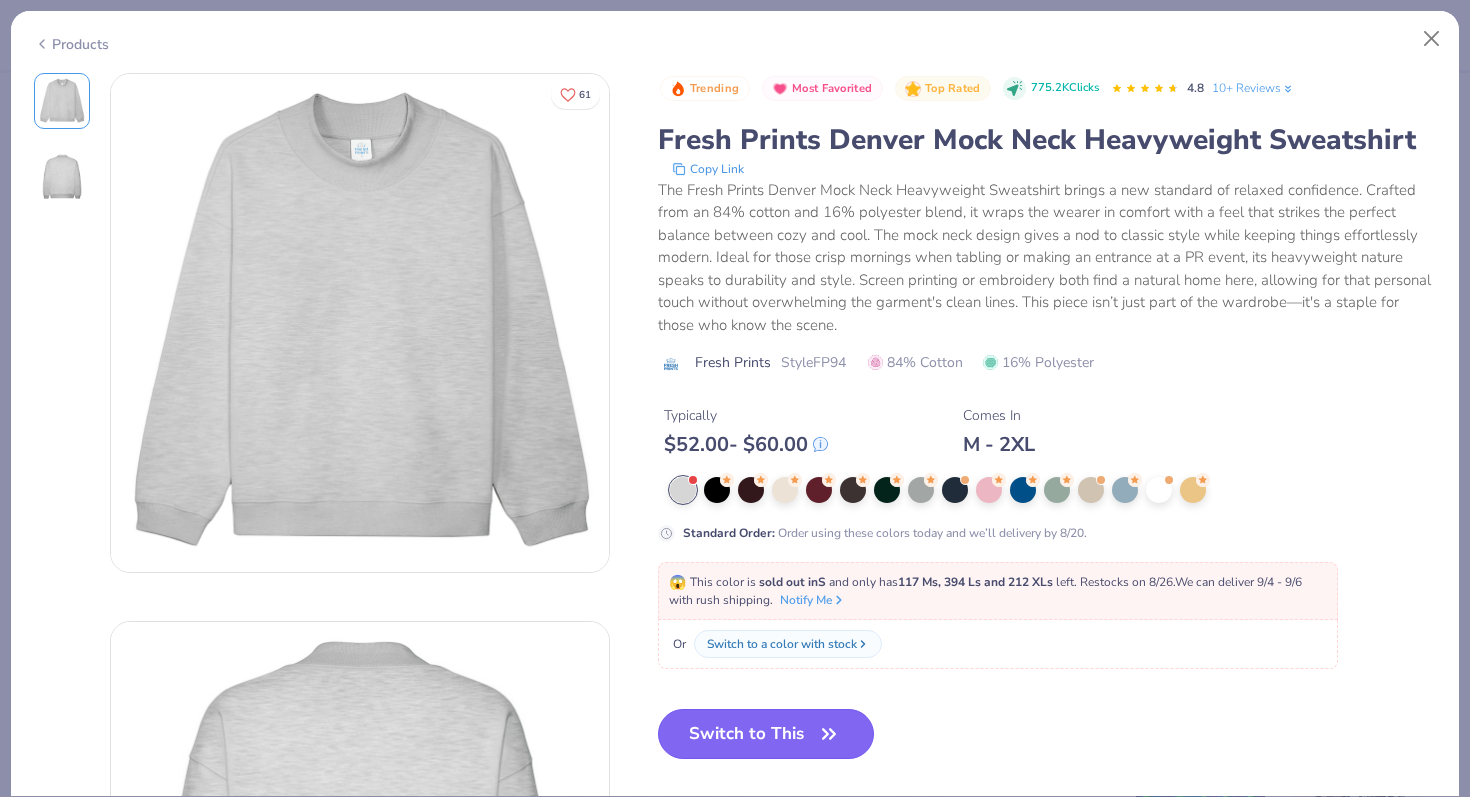 click on "Switch to This" at bounding box center [766, 734] 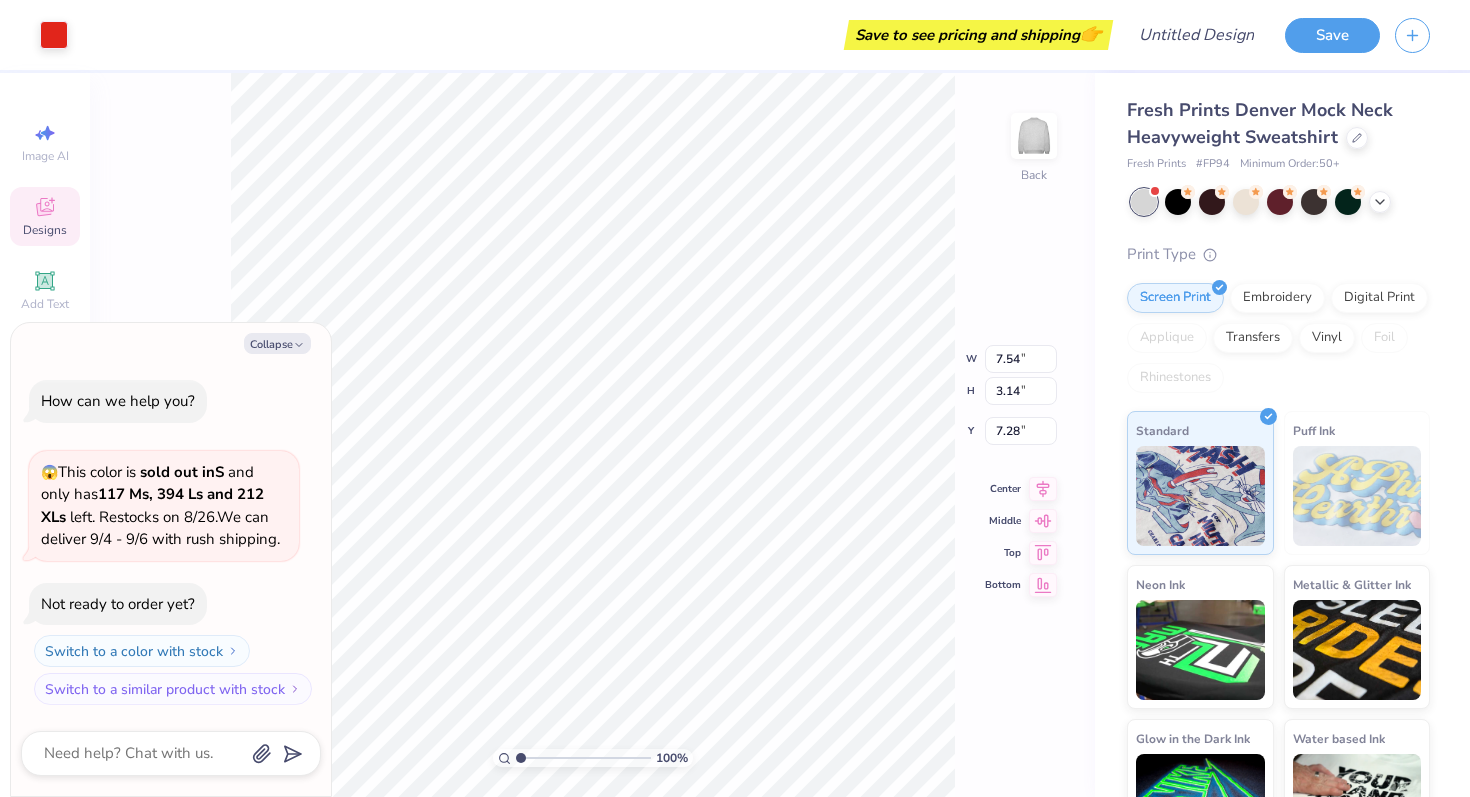 type on "x" 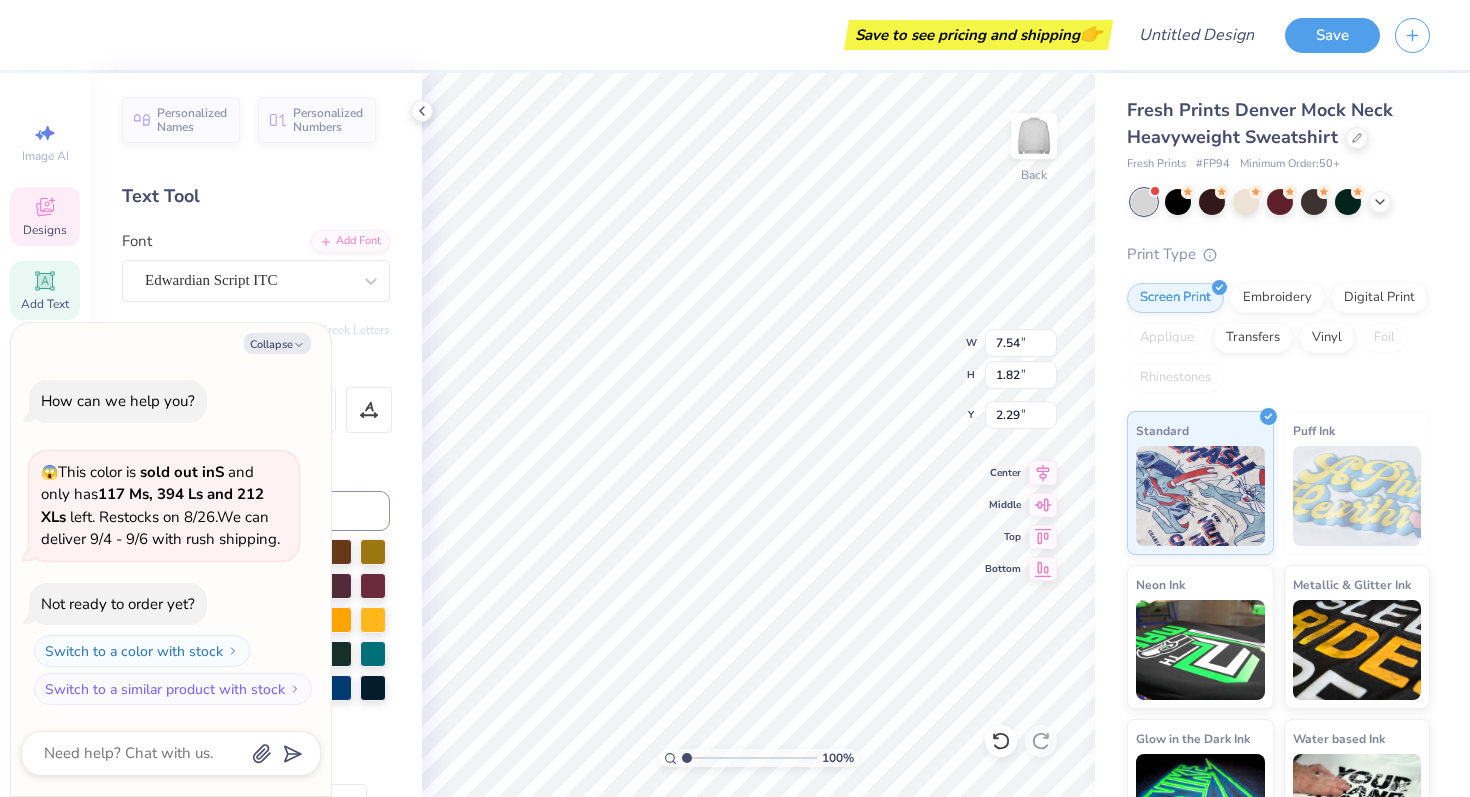 type on "x" 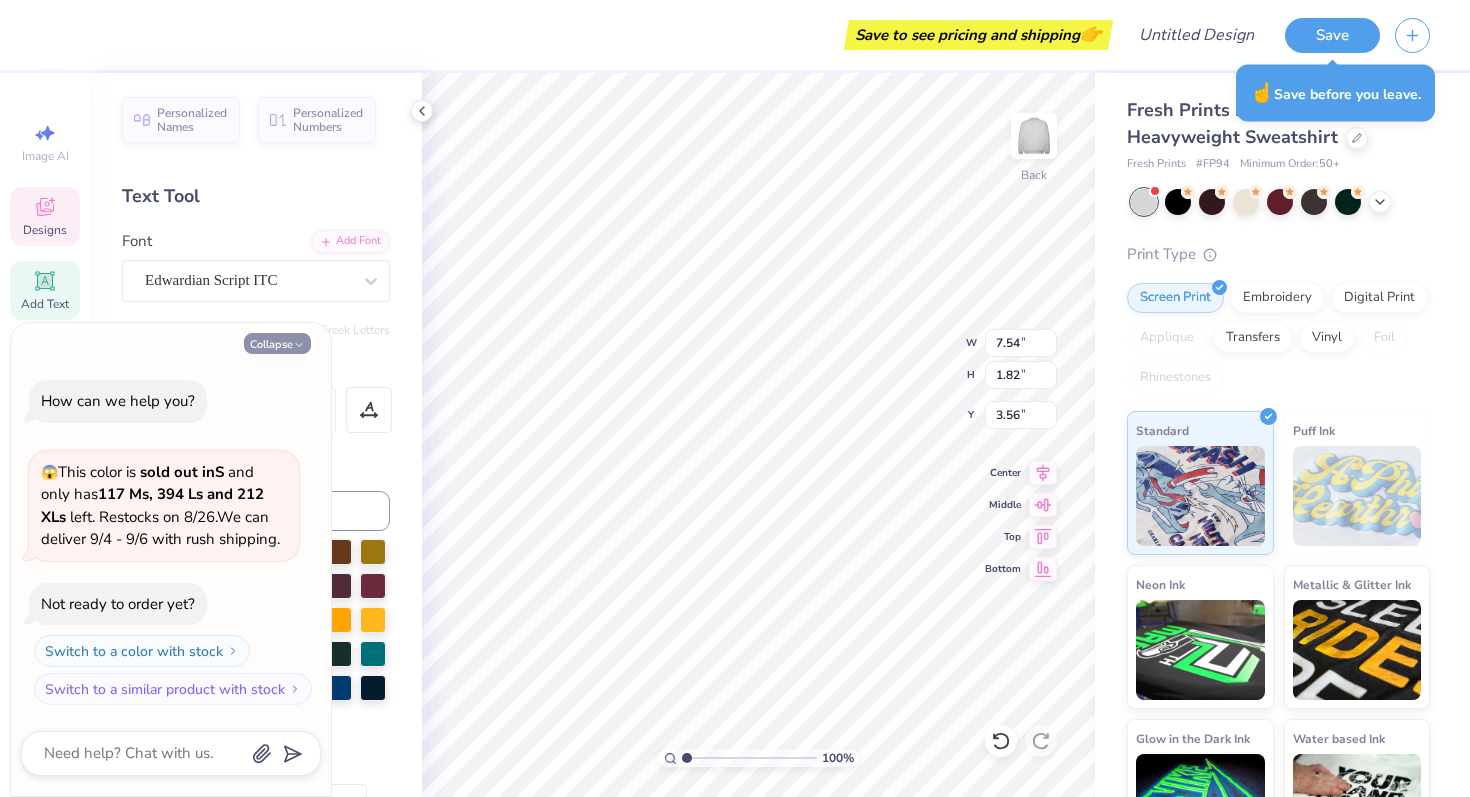 click on "Collapse" at bounding box center [277, 343] 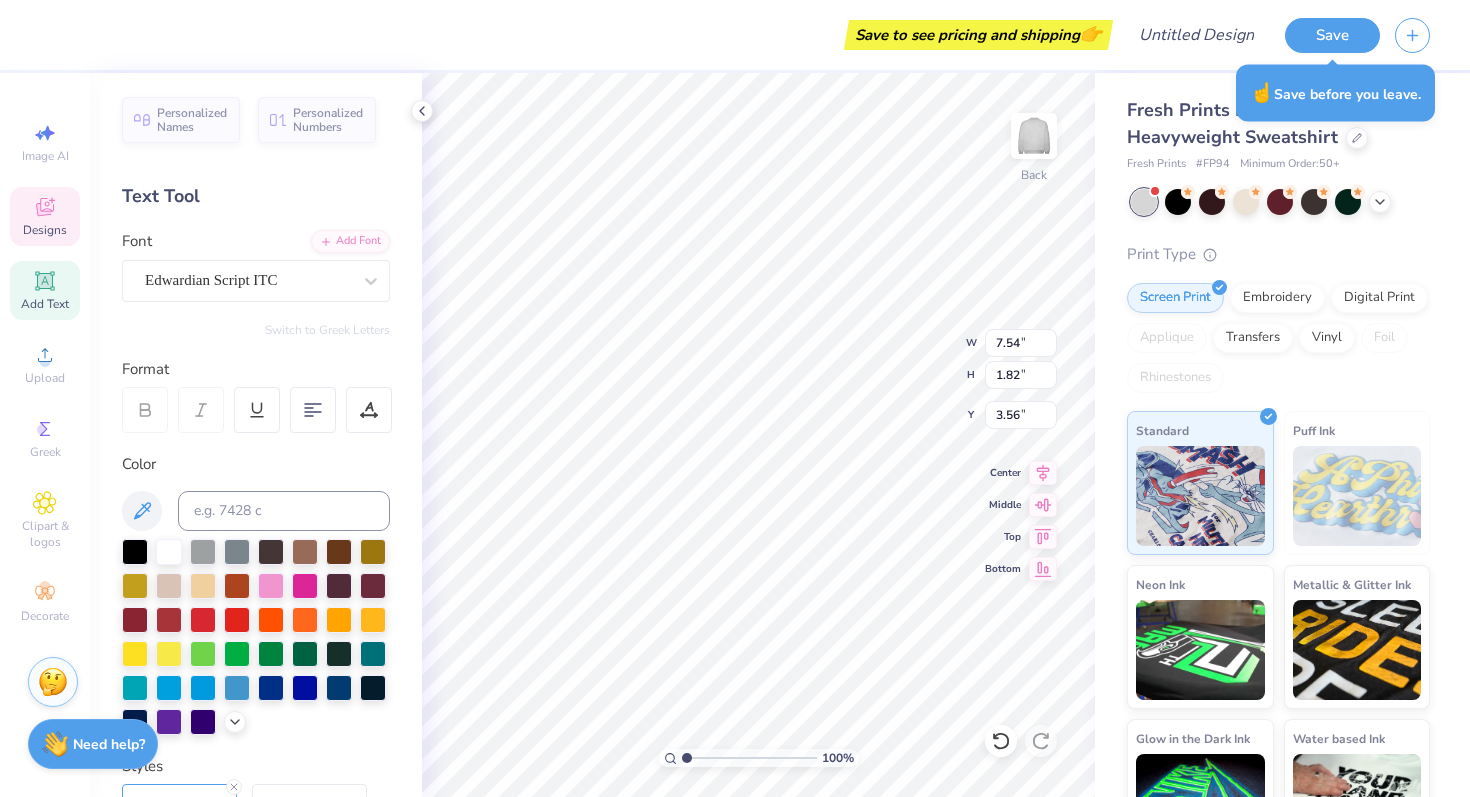 type on "1.74" 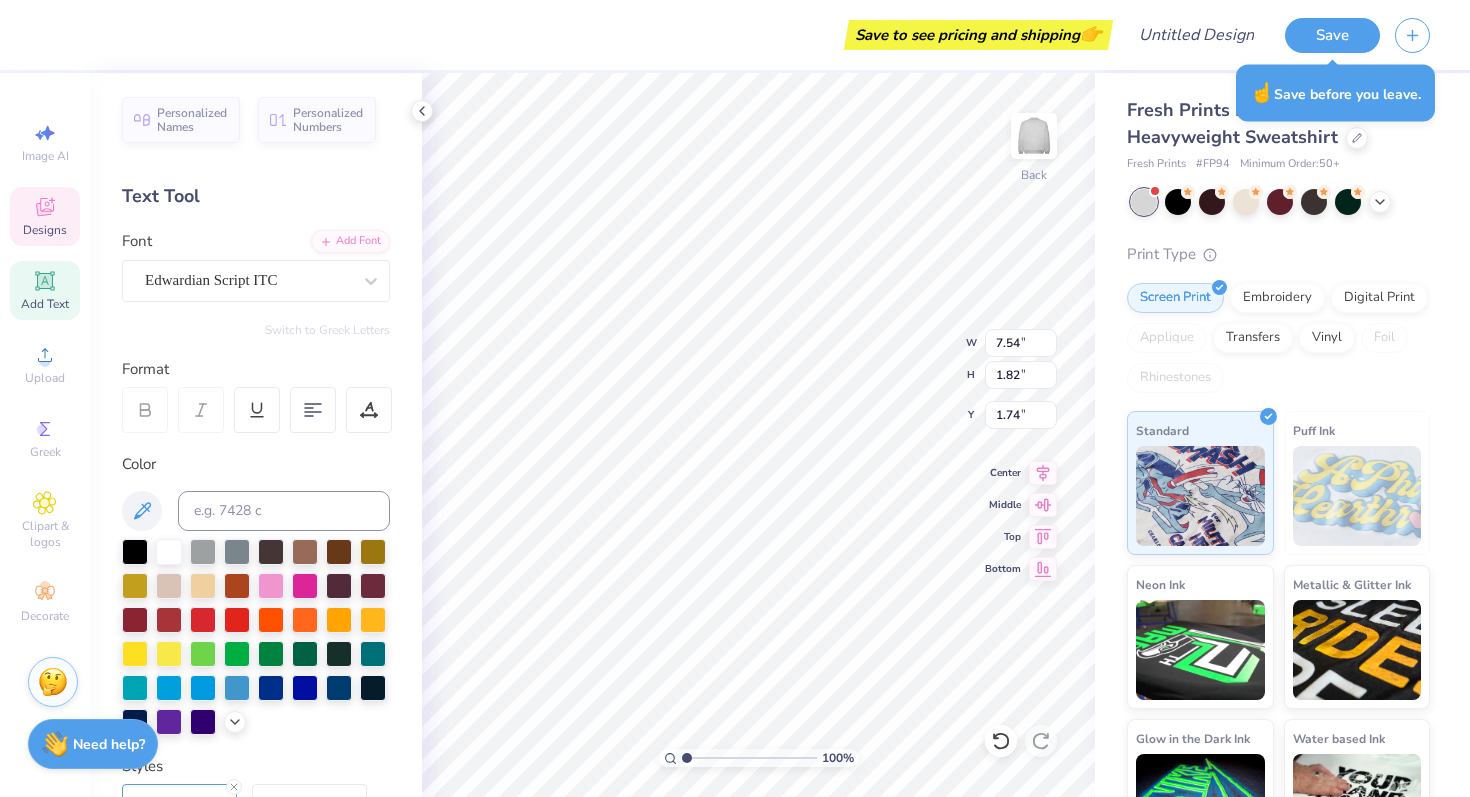 type on "0.82" 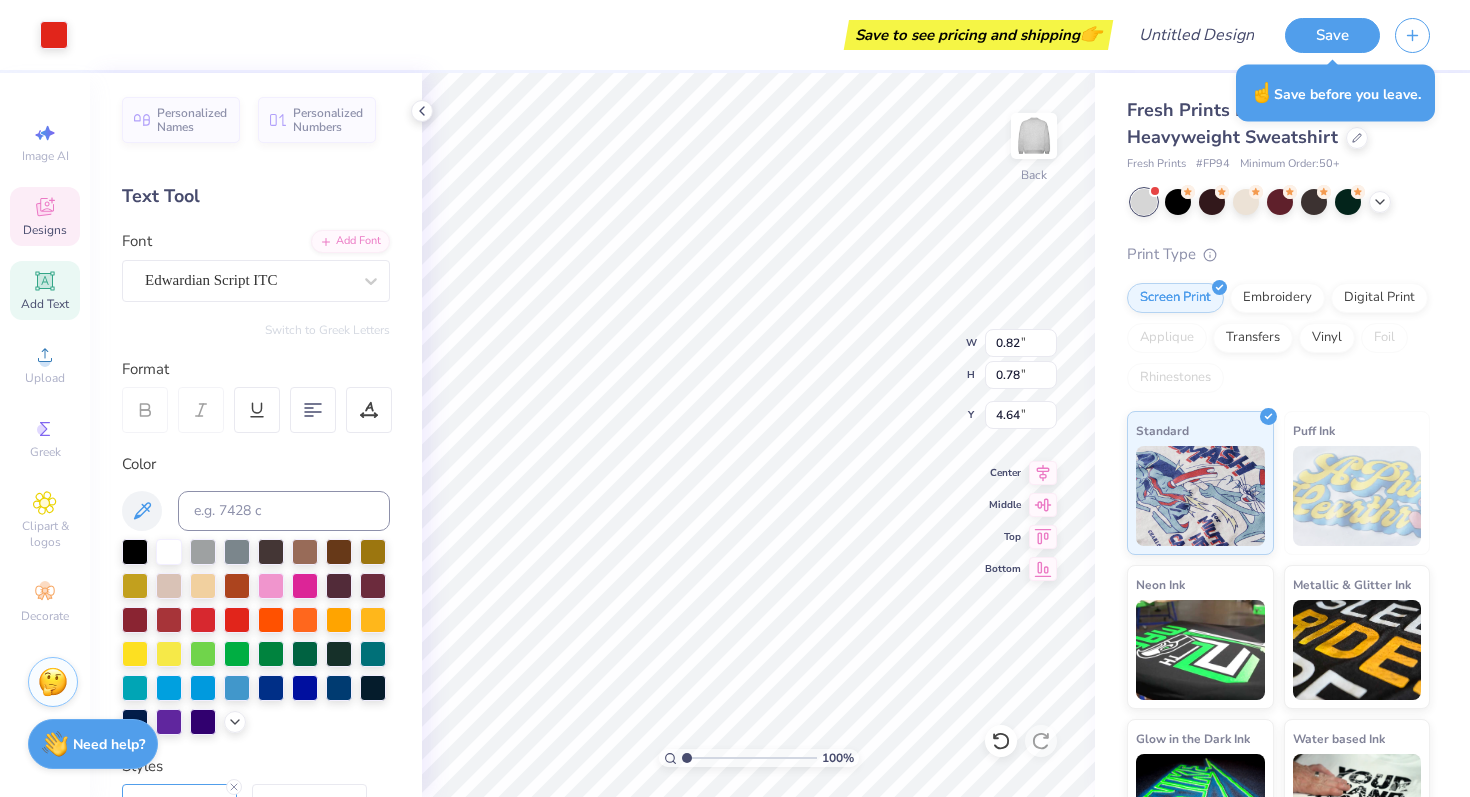 type on "4.76" 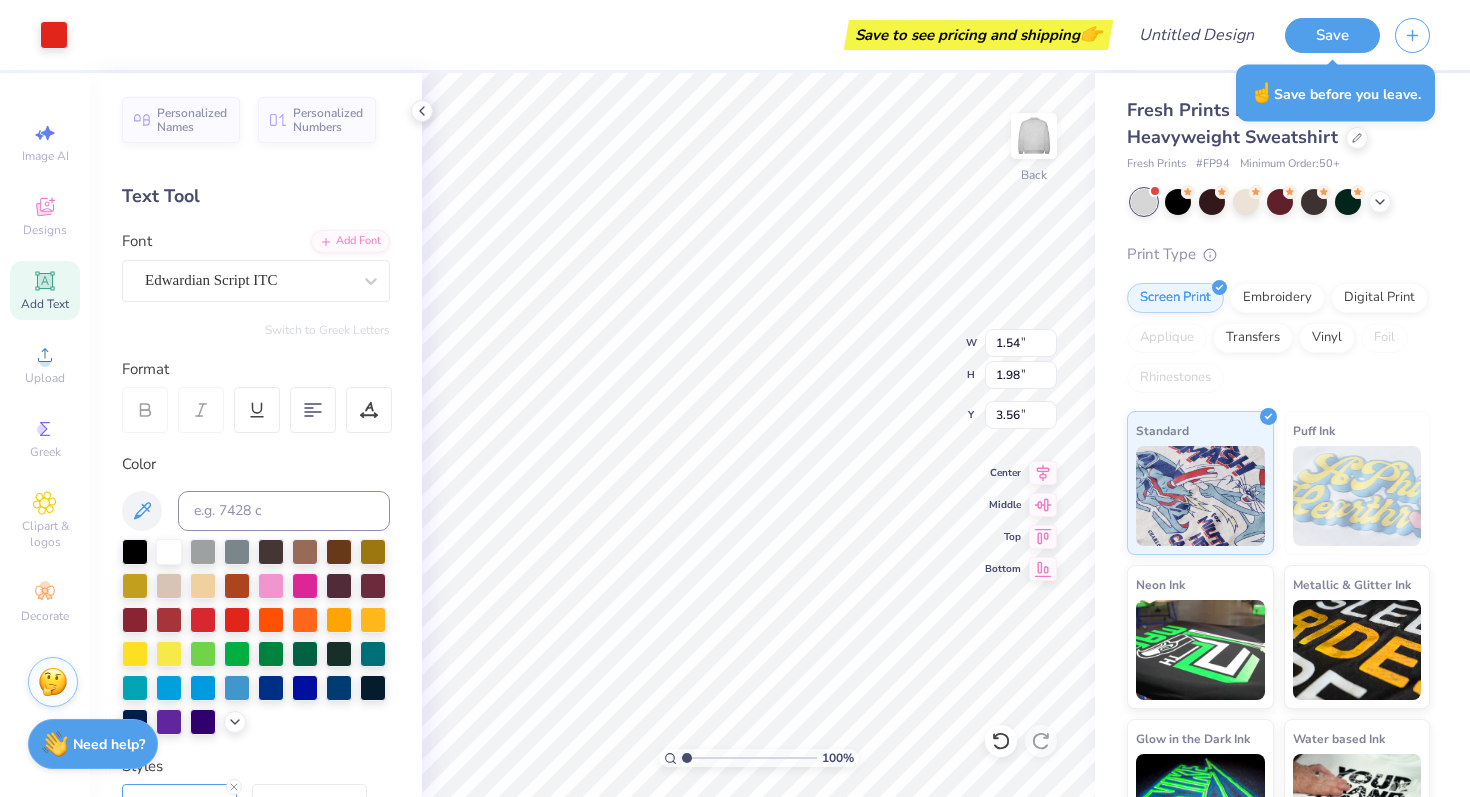 type on "6.19" 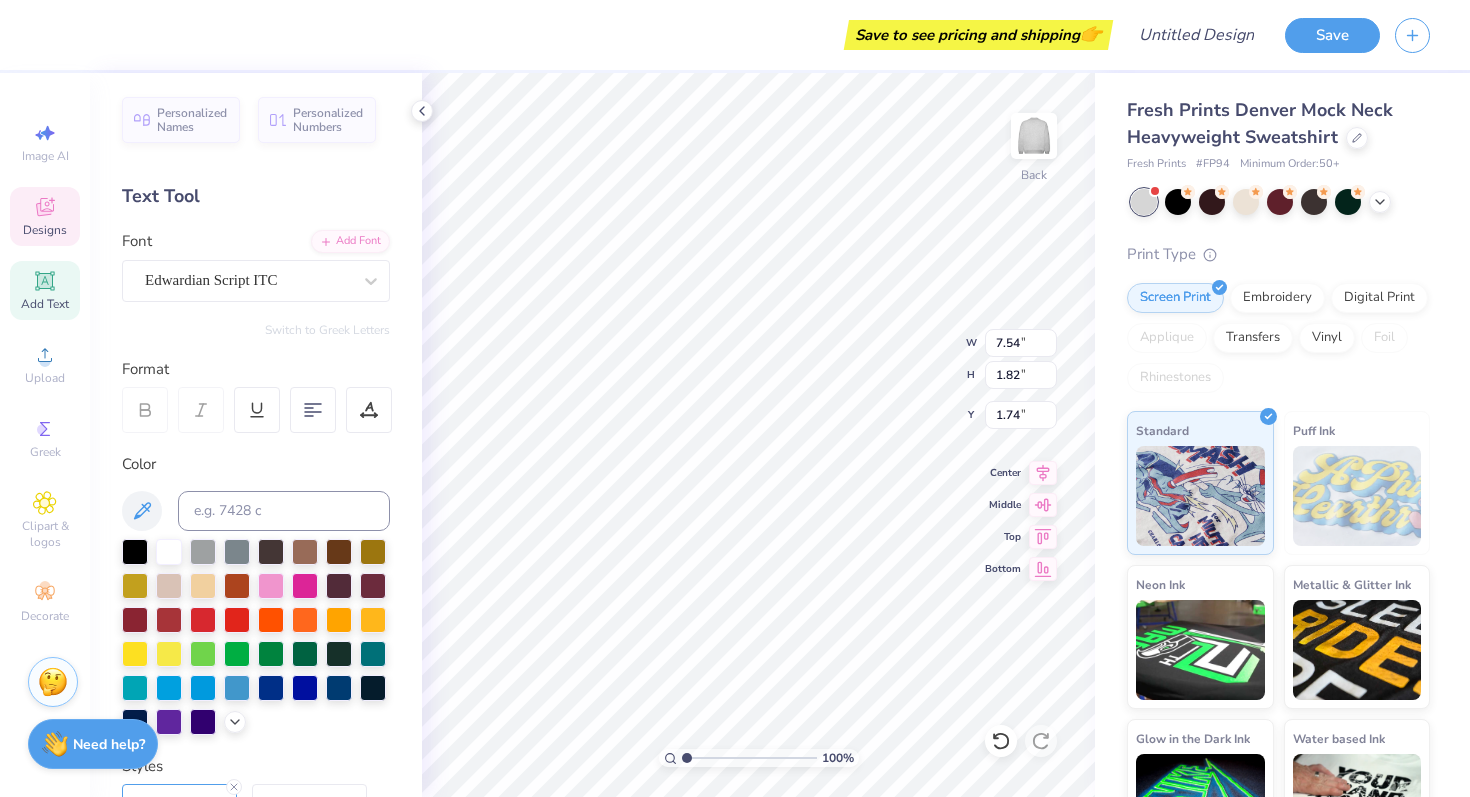 type on "3.67" 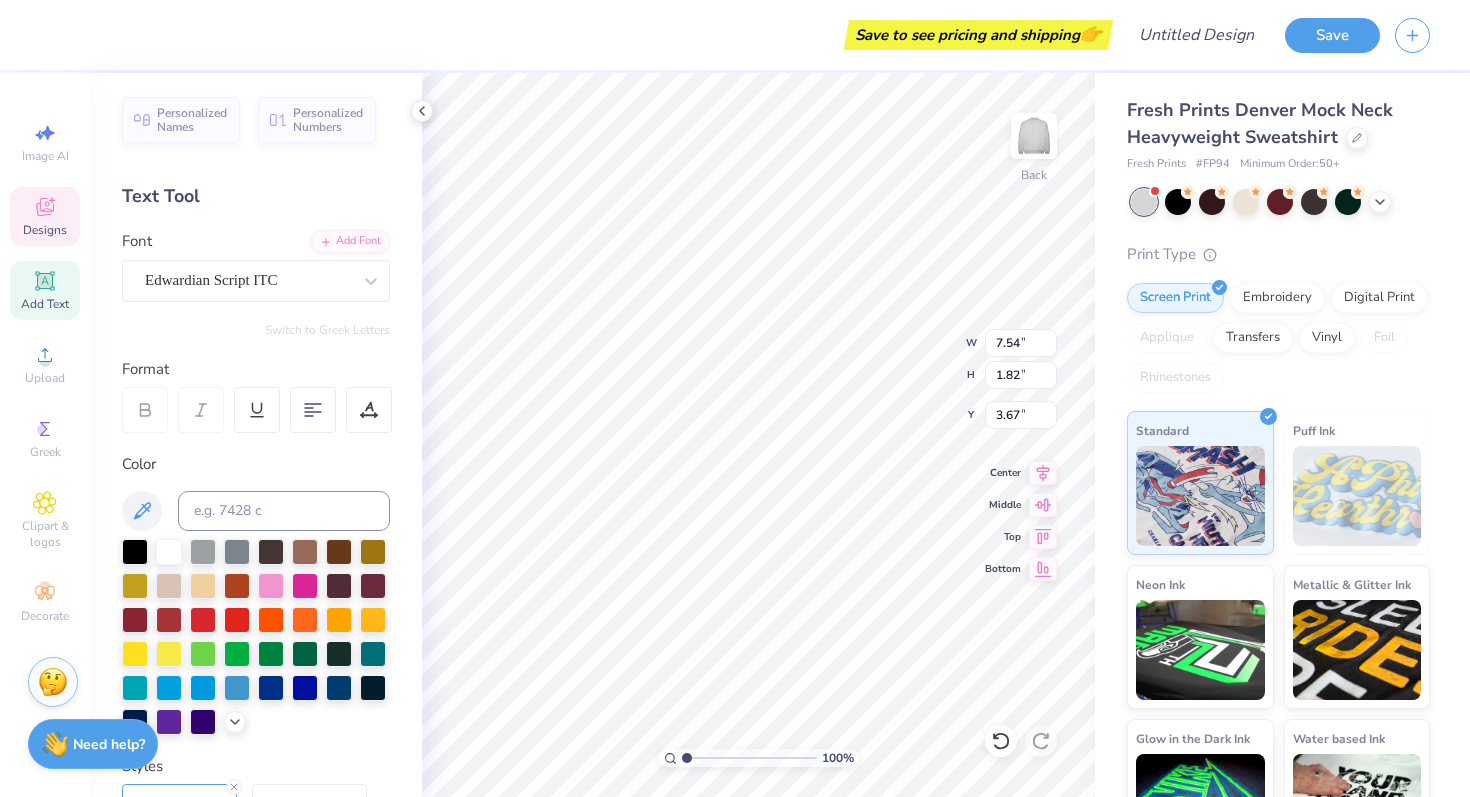 type on "10.14" 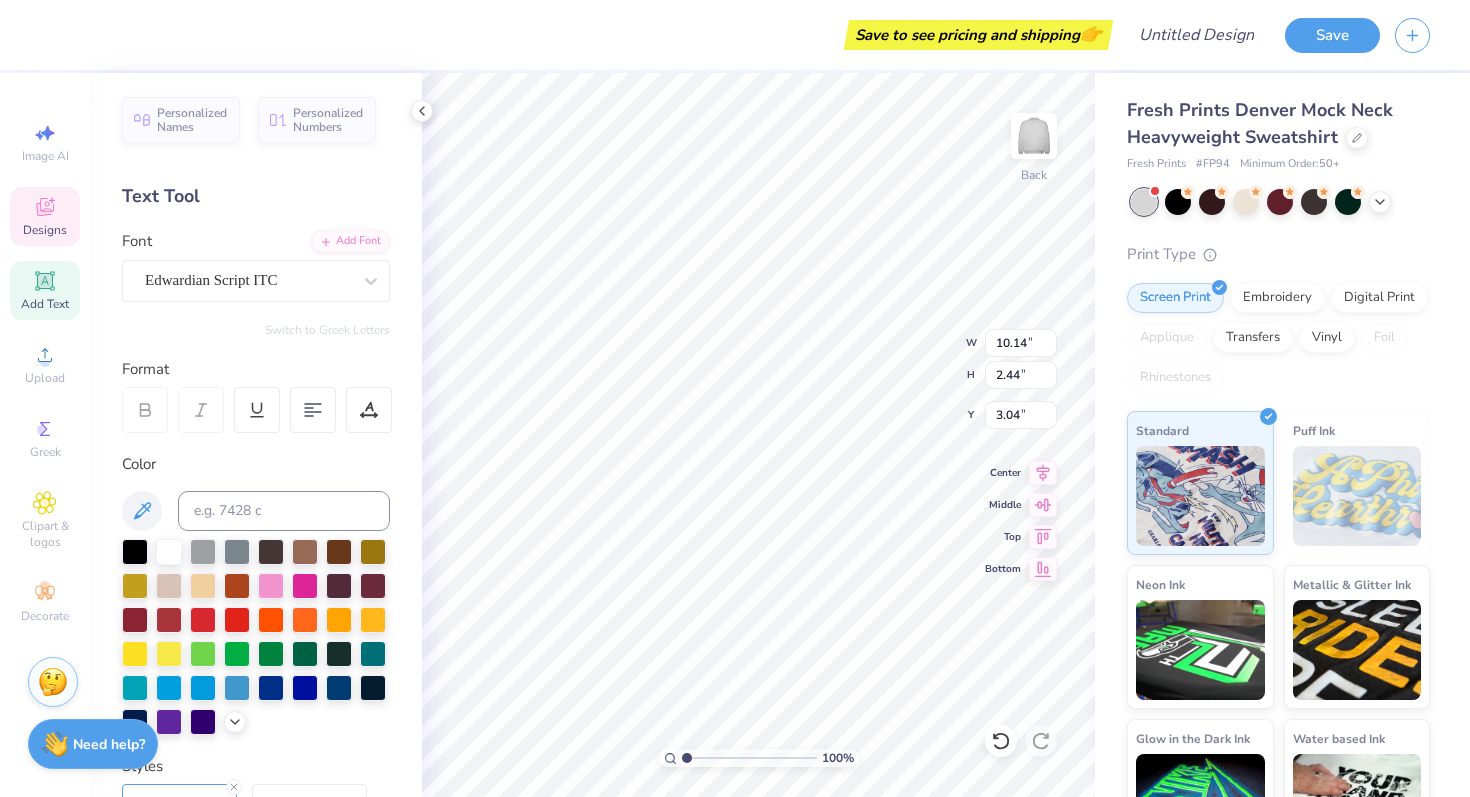 type on "3.00" 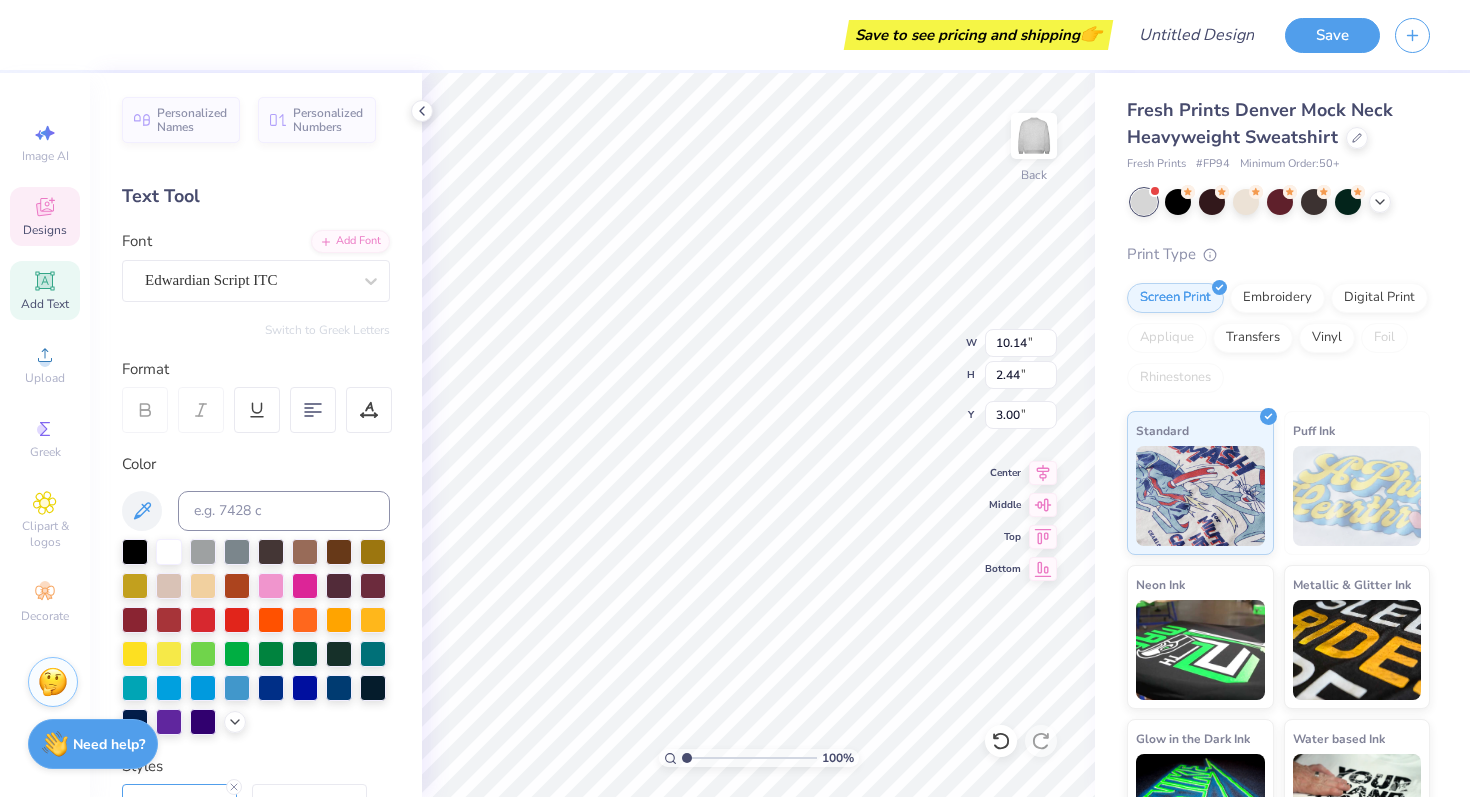 type on "10.91" 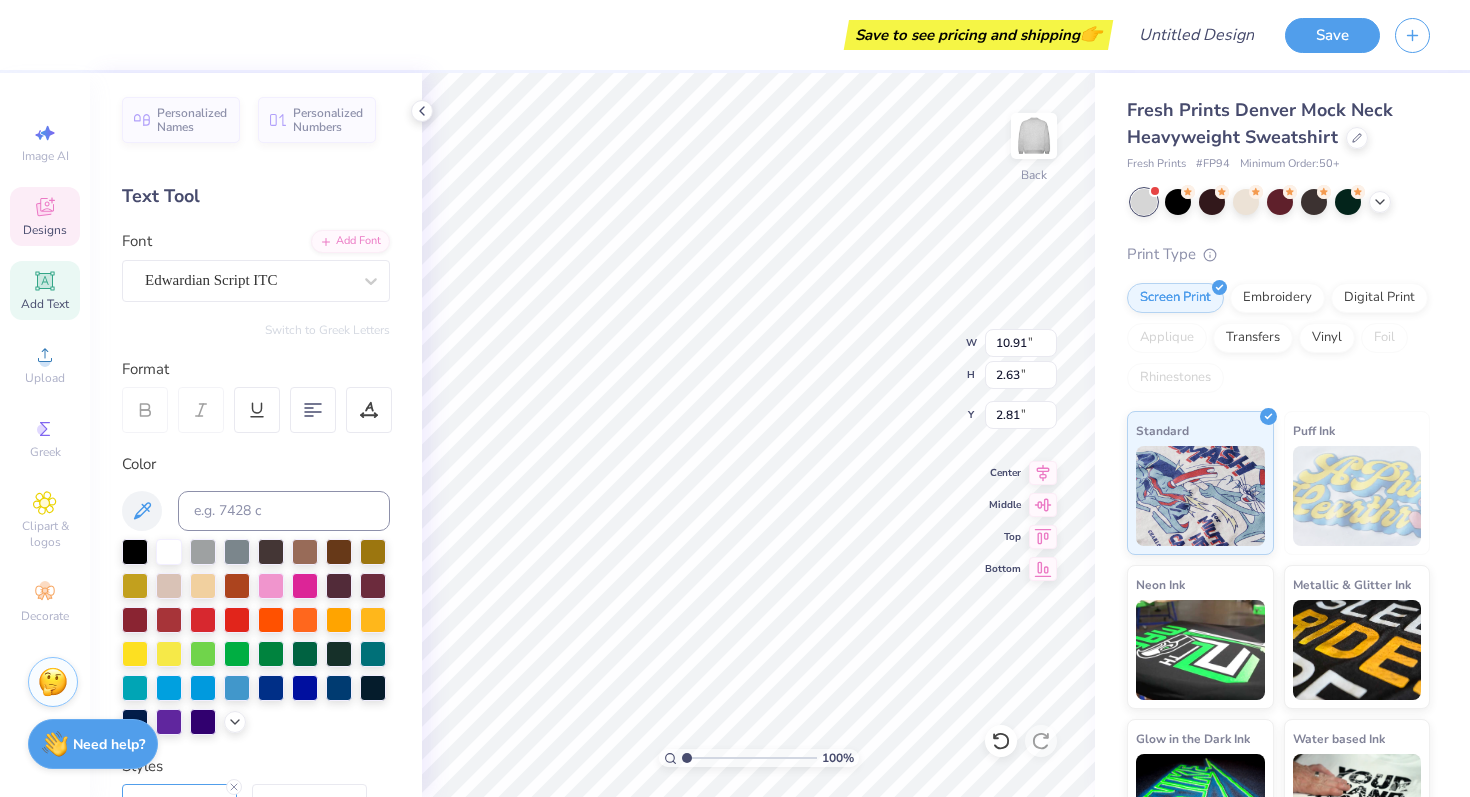 type on "3.56" 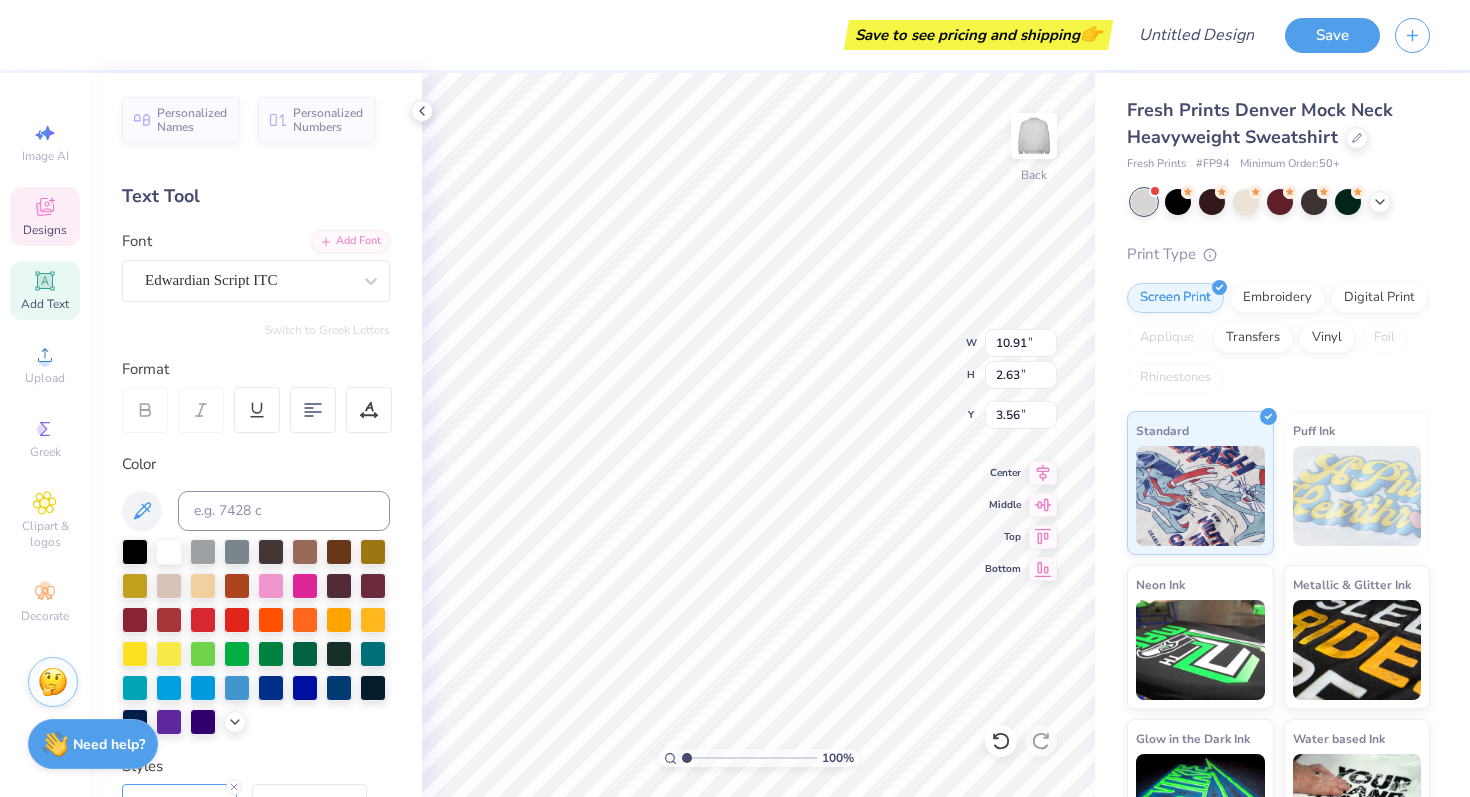 type on "0.82" 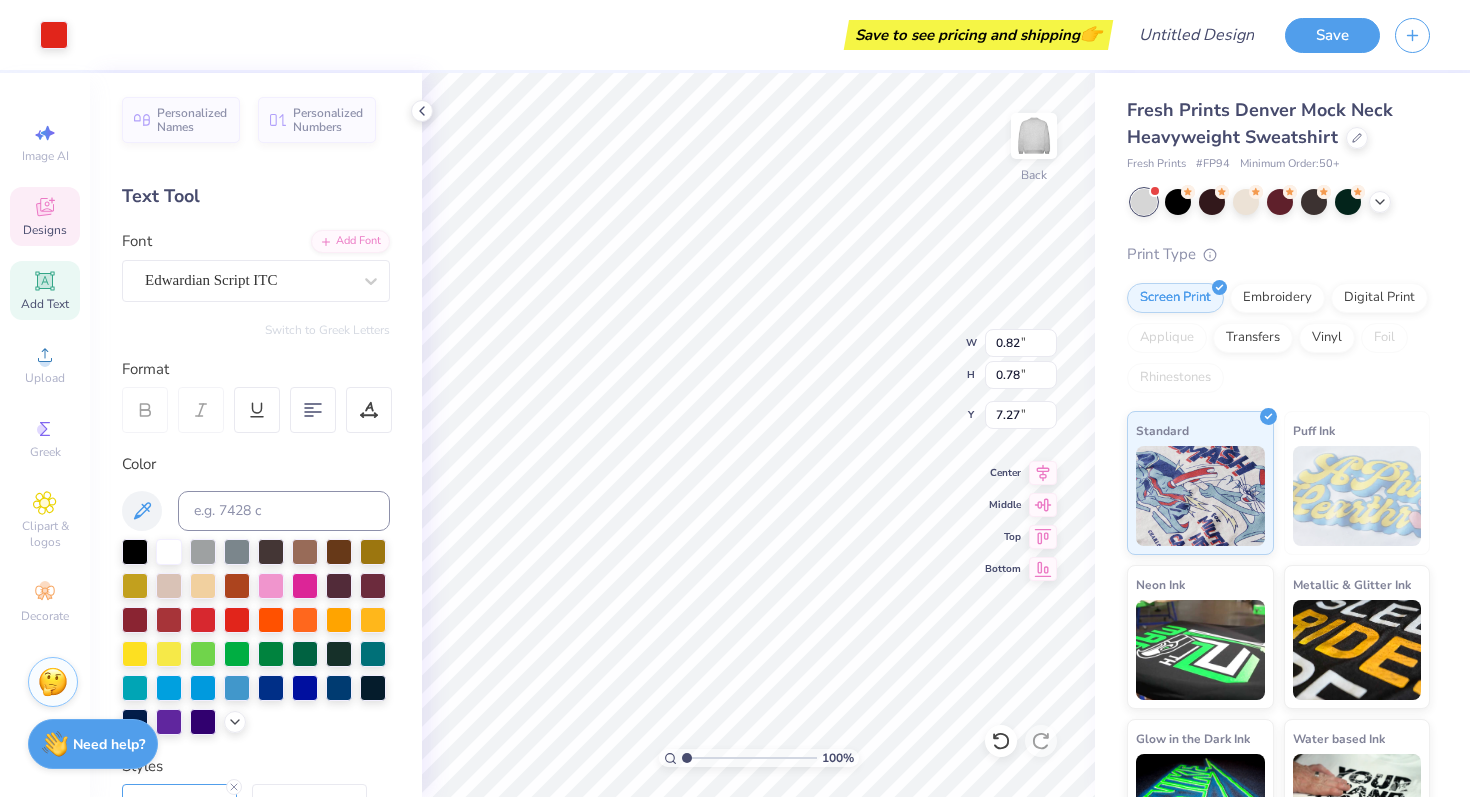type on "7.39" 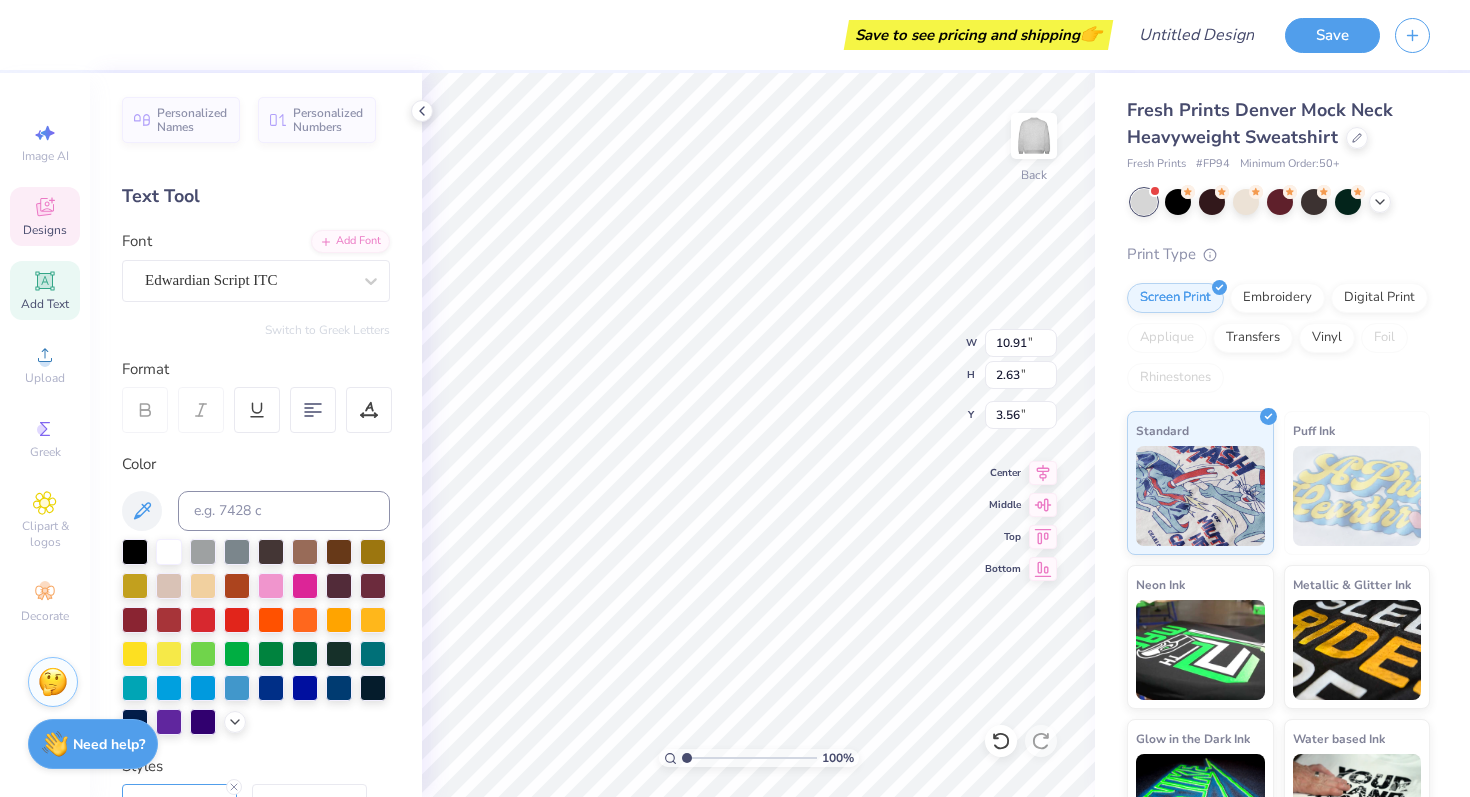 type on "3.00" 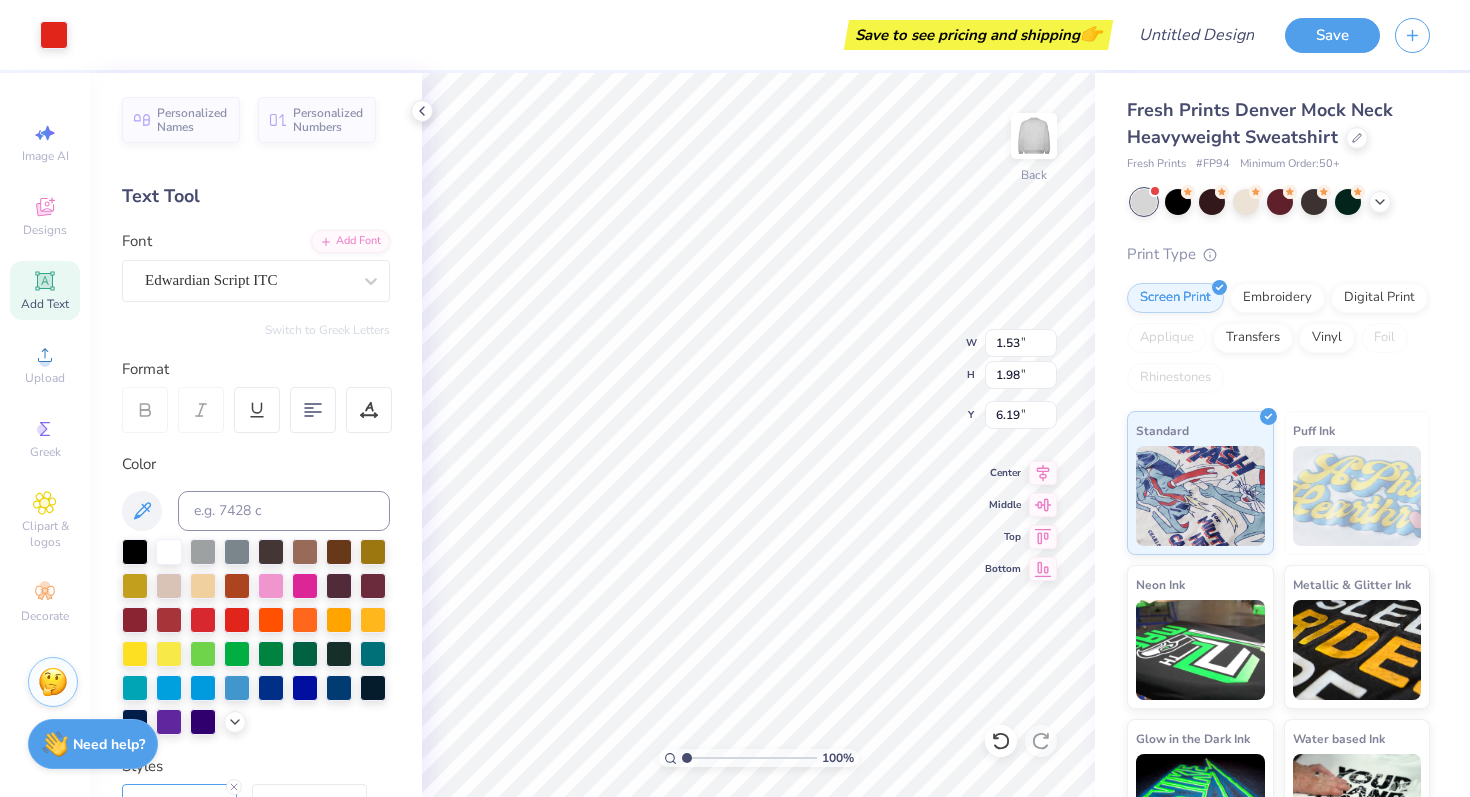 type on "4.88" 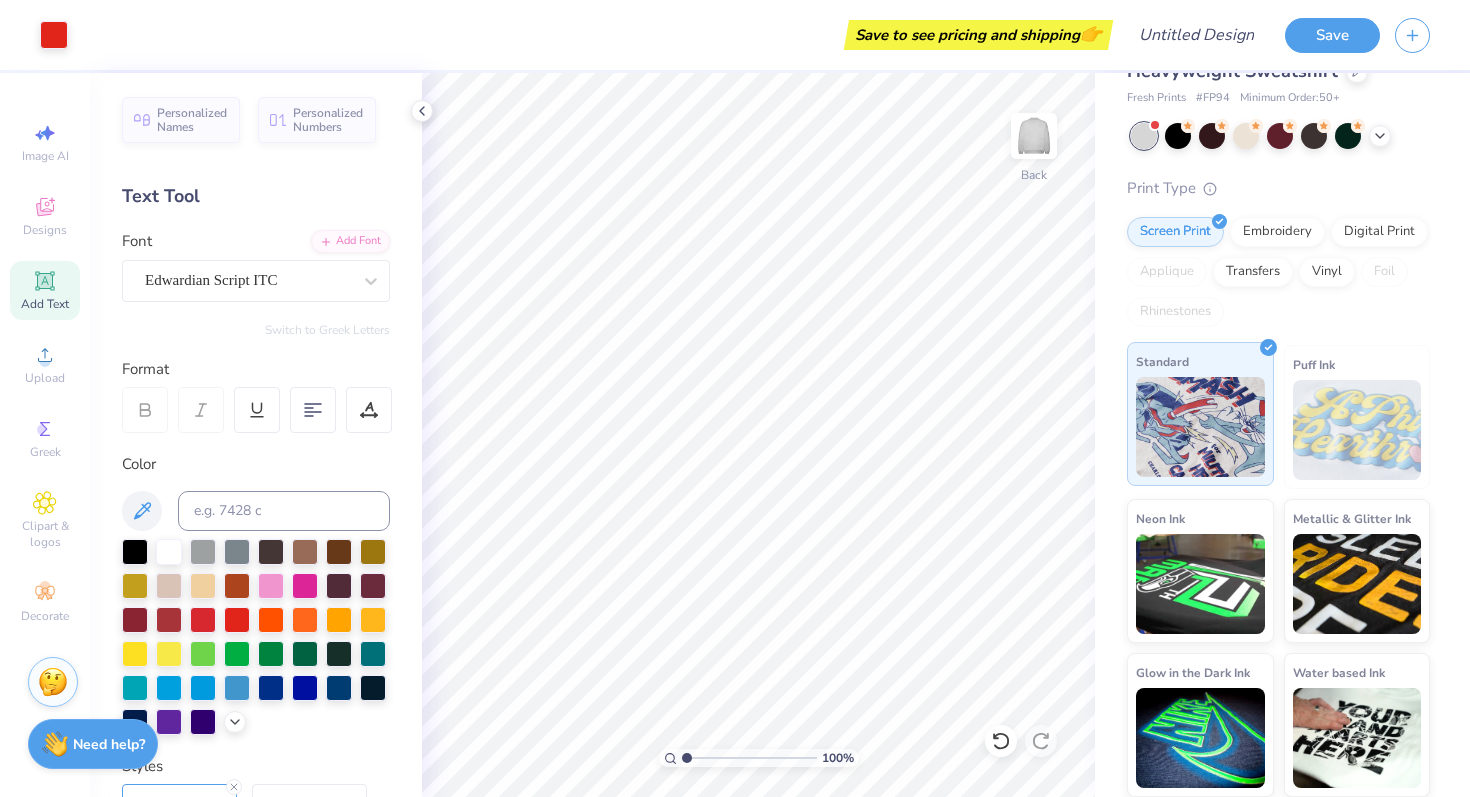 scroll, scrollTop: 0, scrollLeft: 0, axis: both 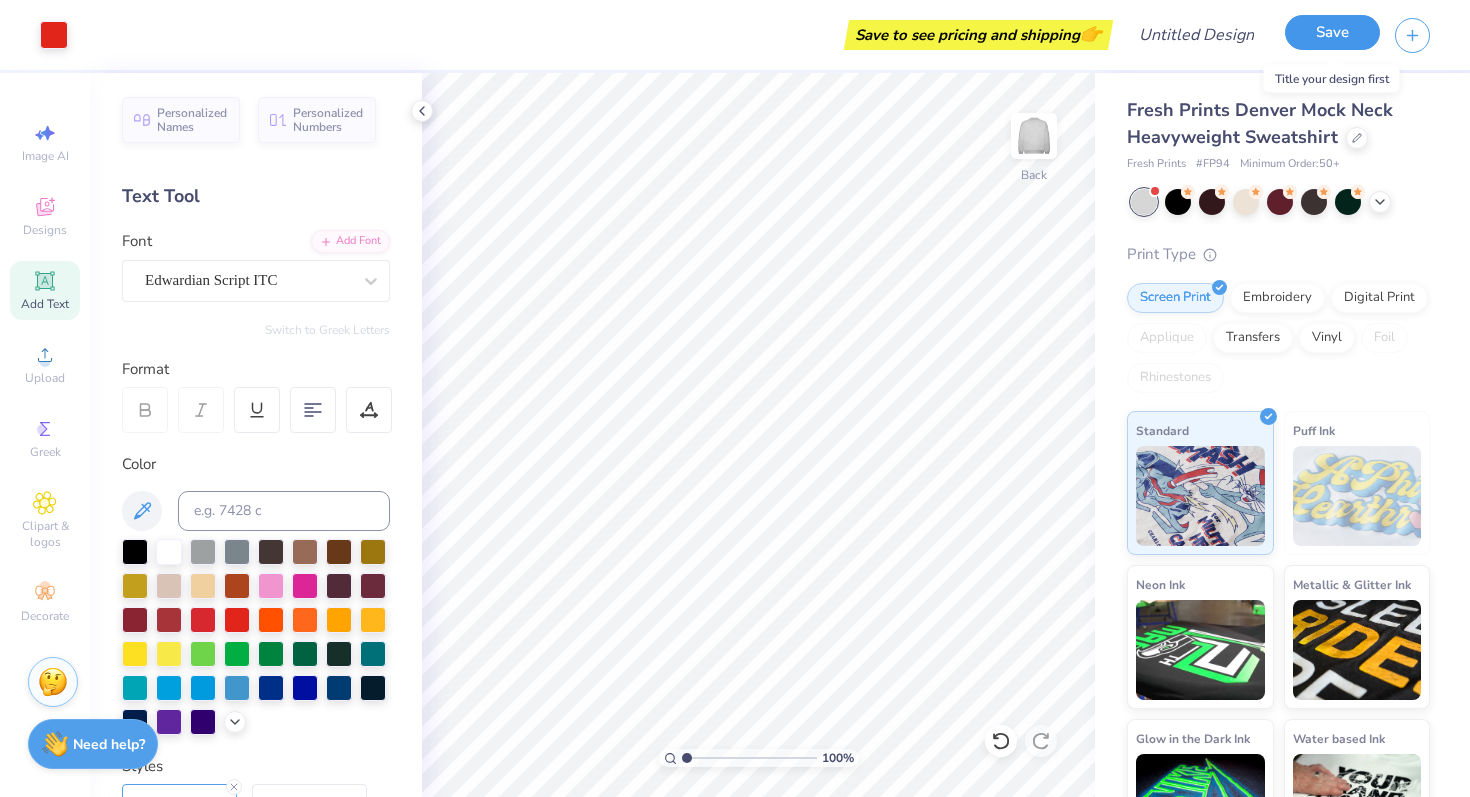 click on "Save" at bounding box center (1332, 32) 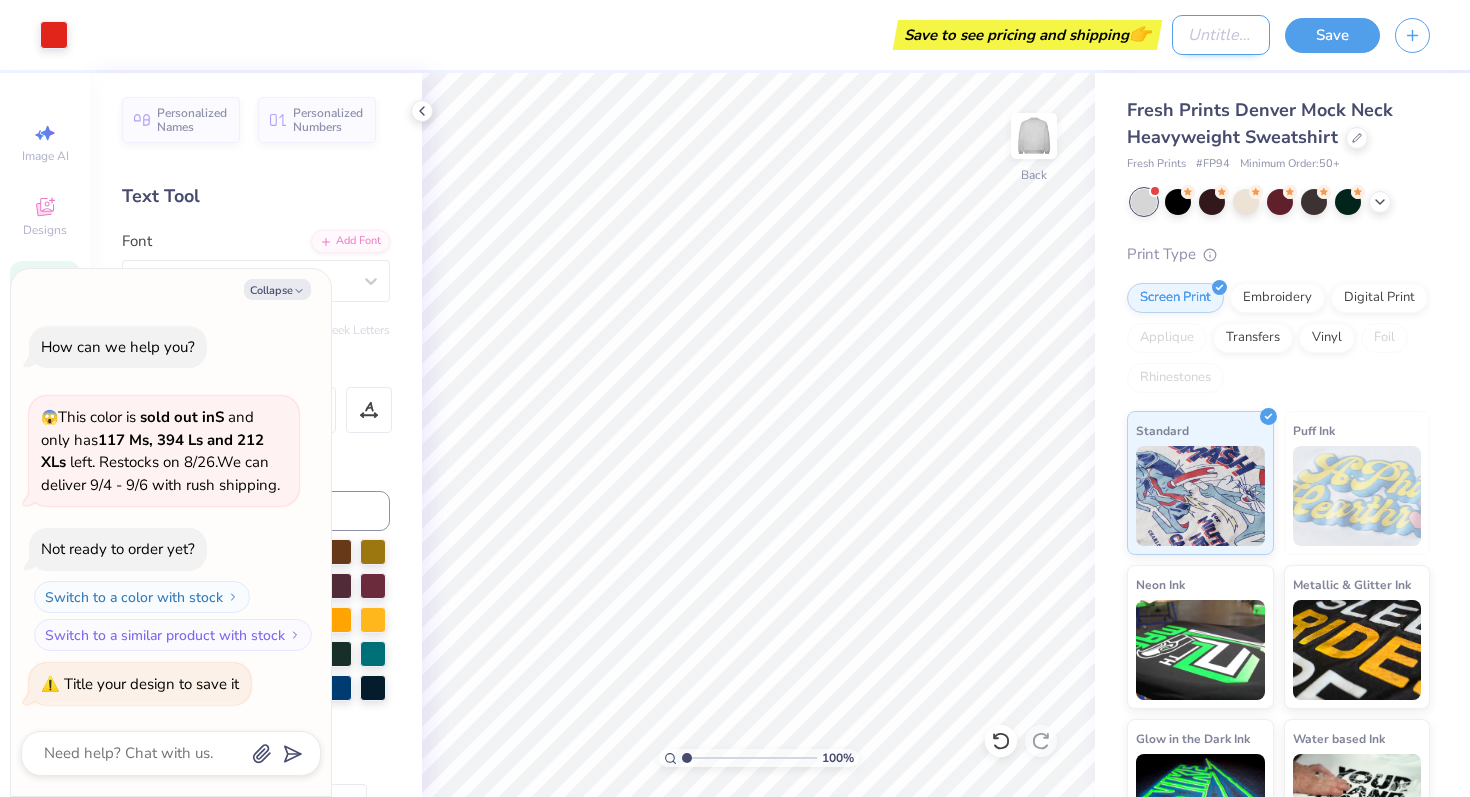type on "x" 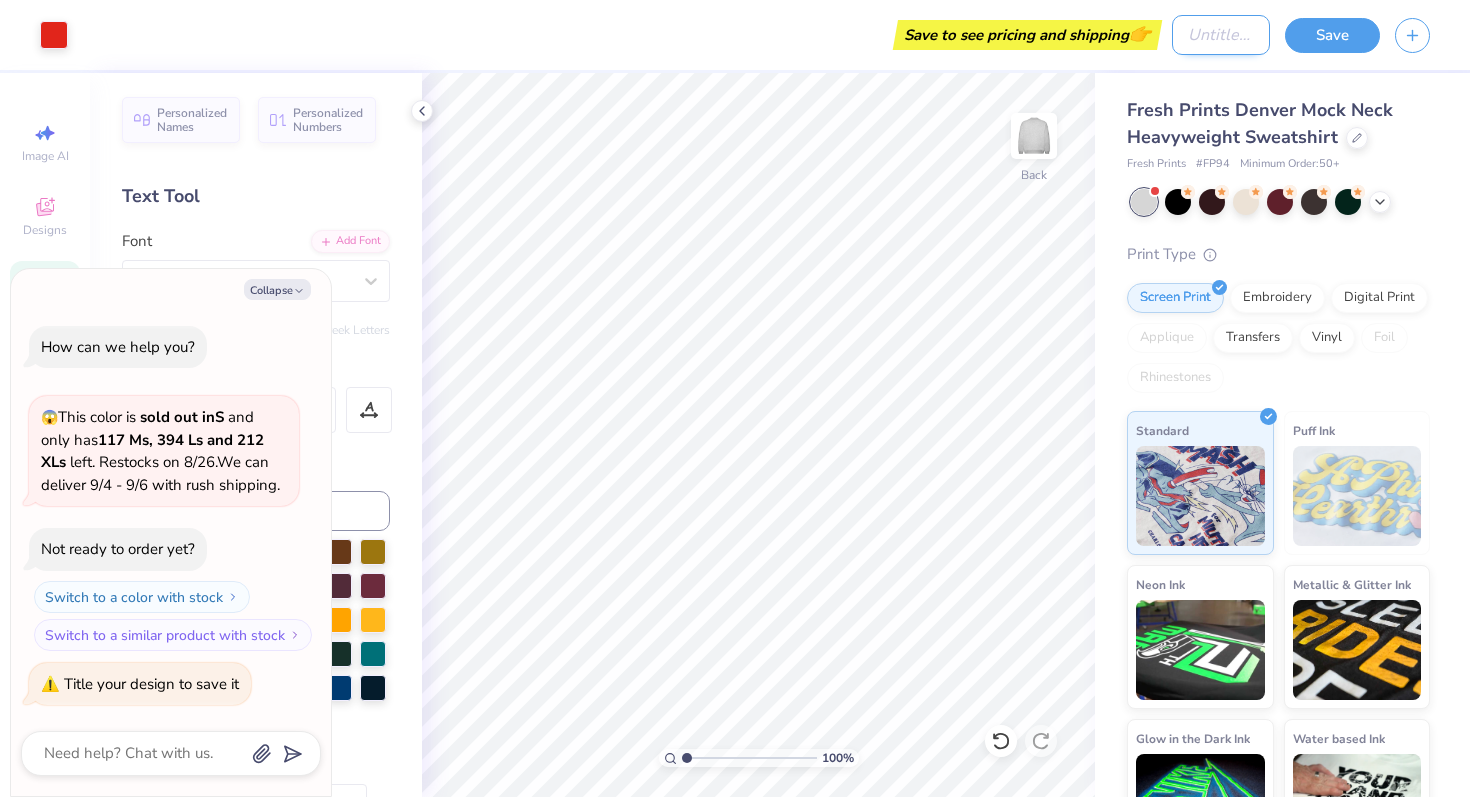 click on "Design Title" at bounding box center [1221, 35] 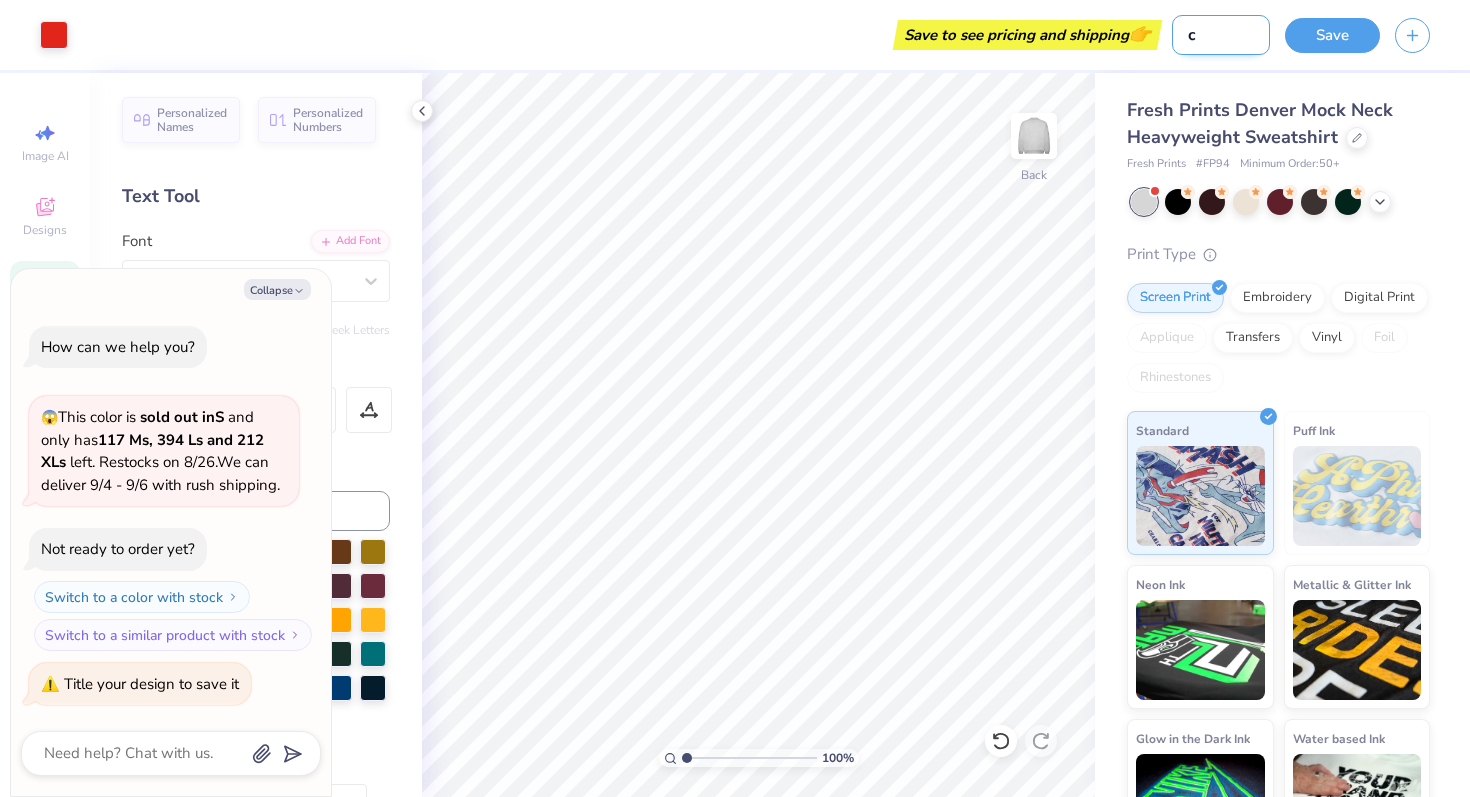 type on "ch" 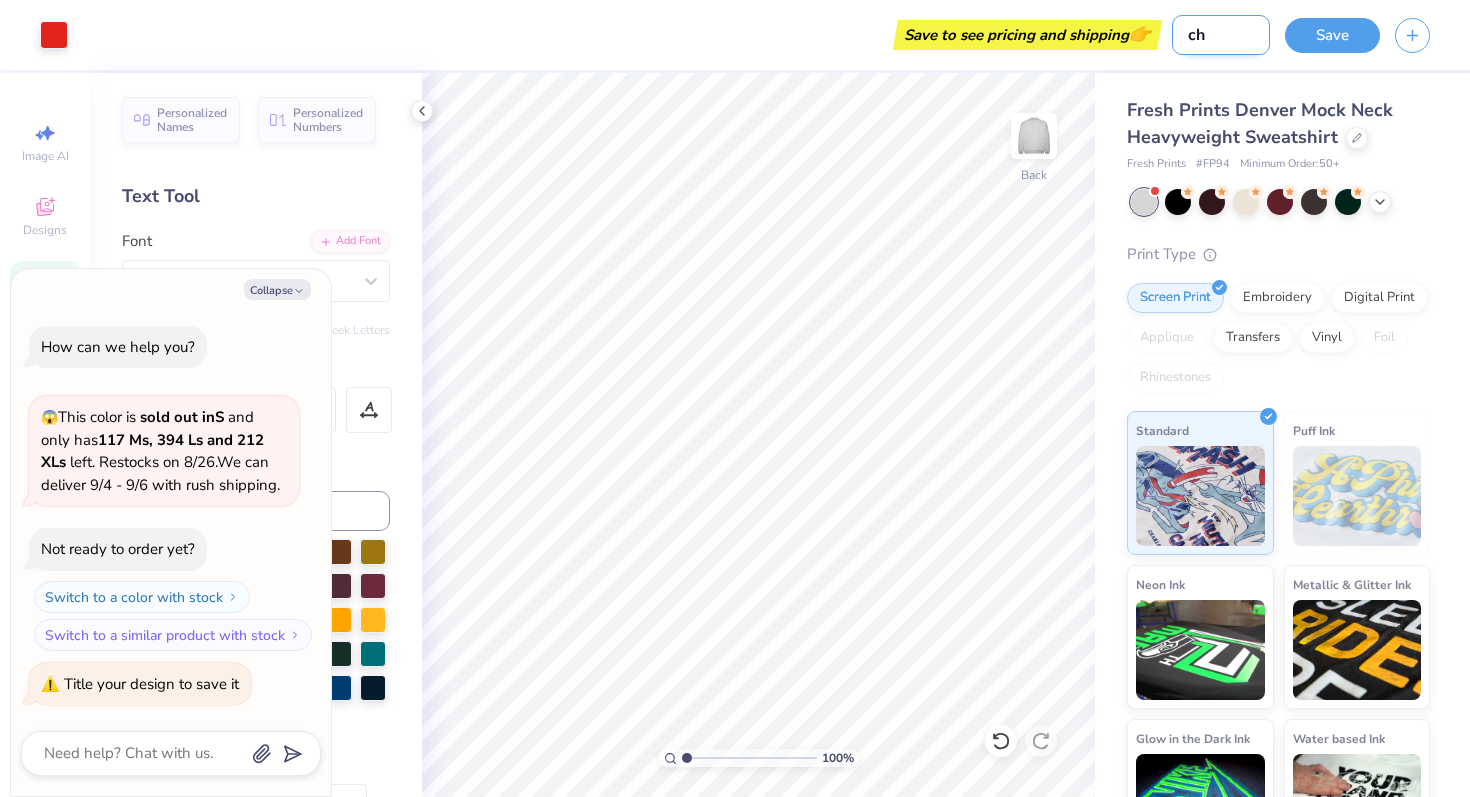 type on "cha" 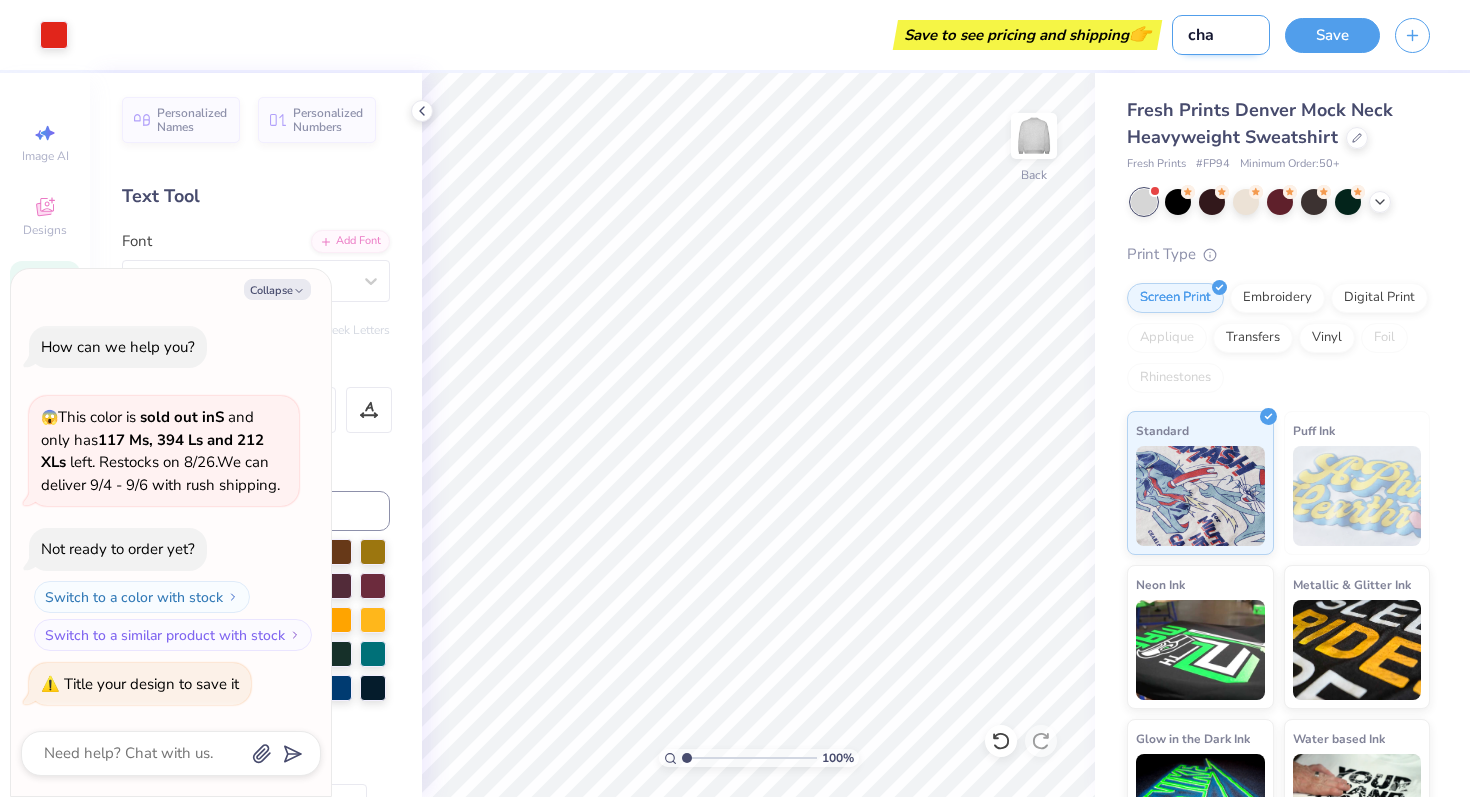 type on "char" 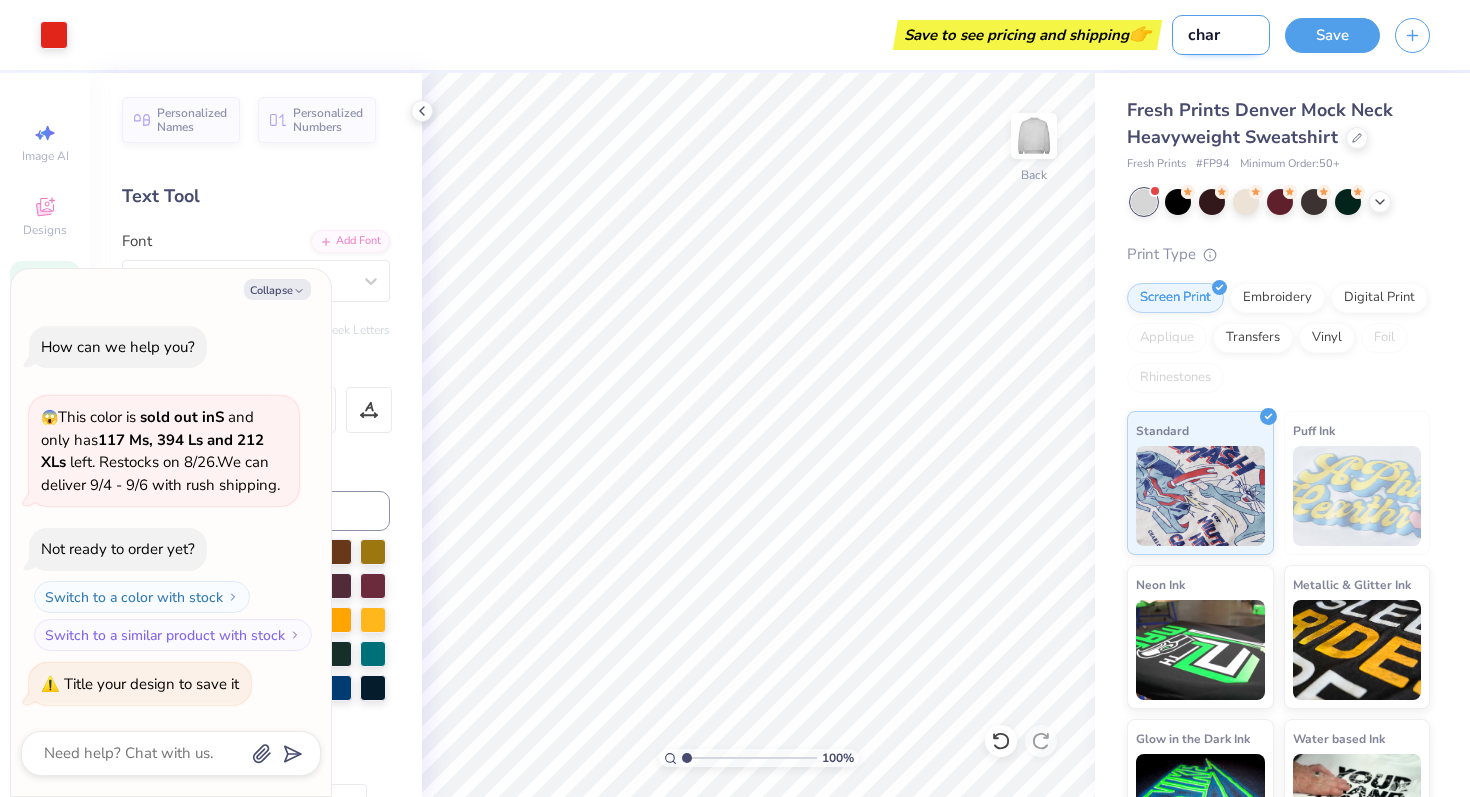 type on "charl" 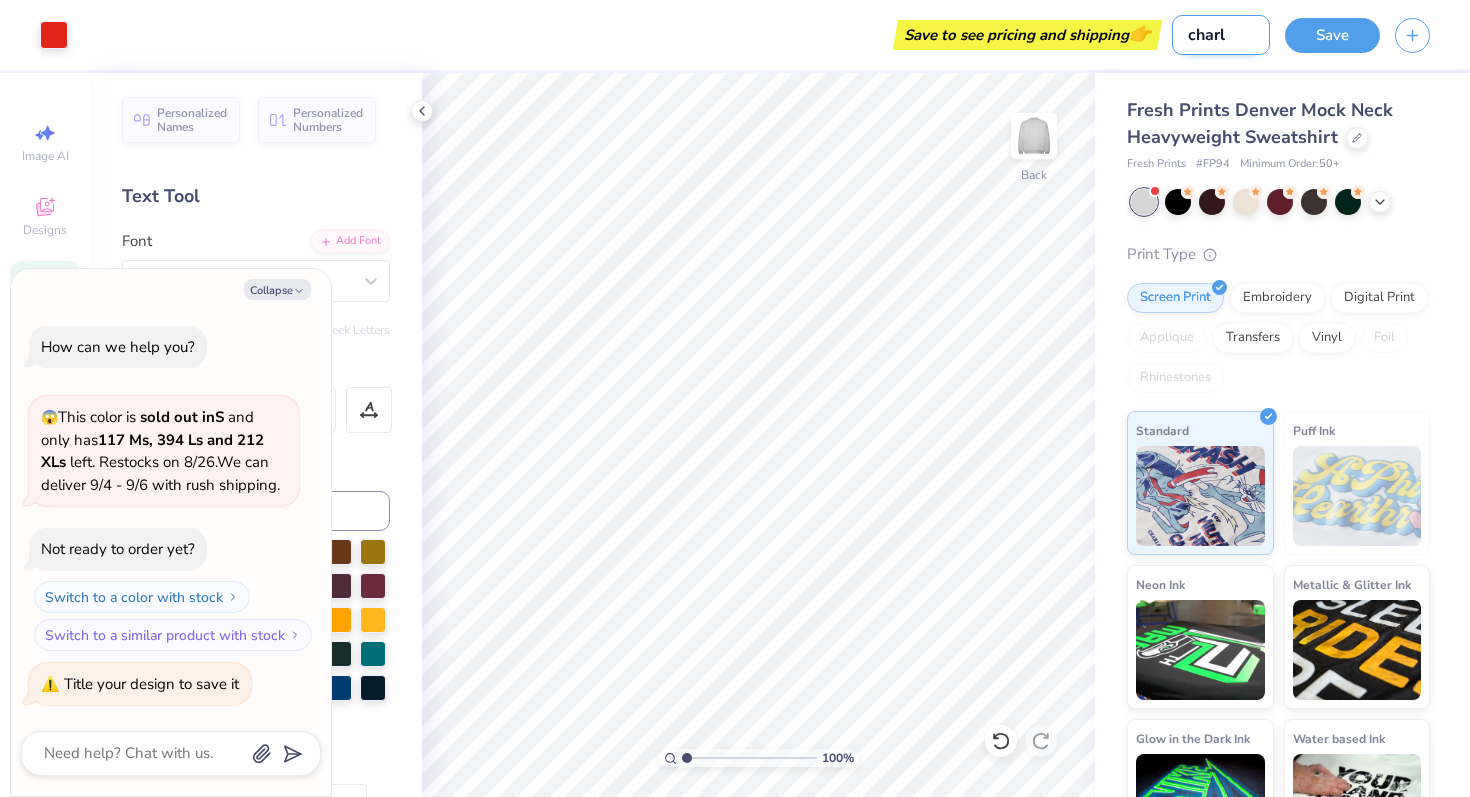 type on "charlo" 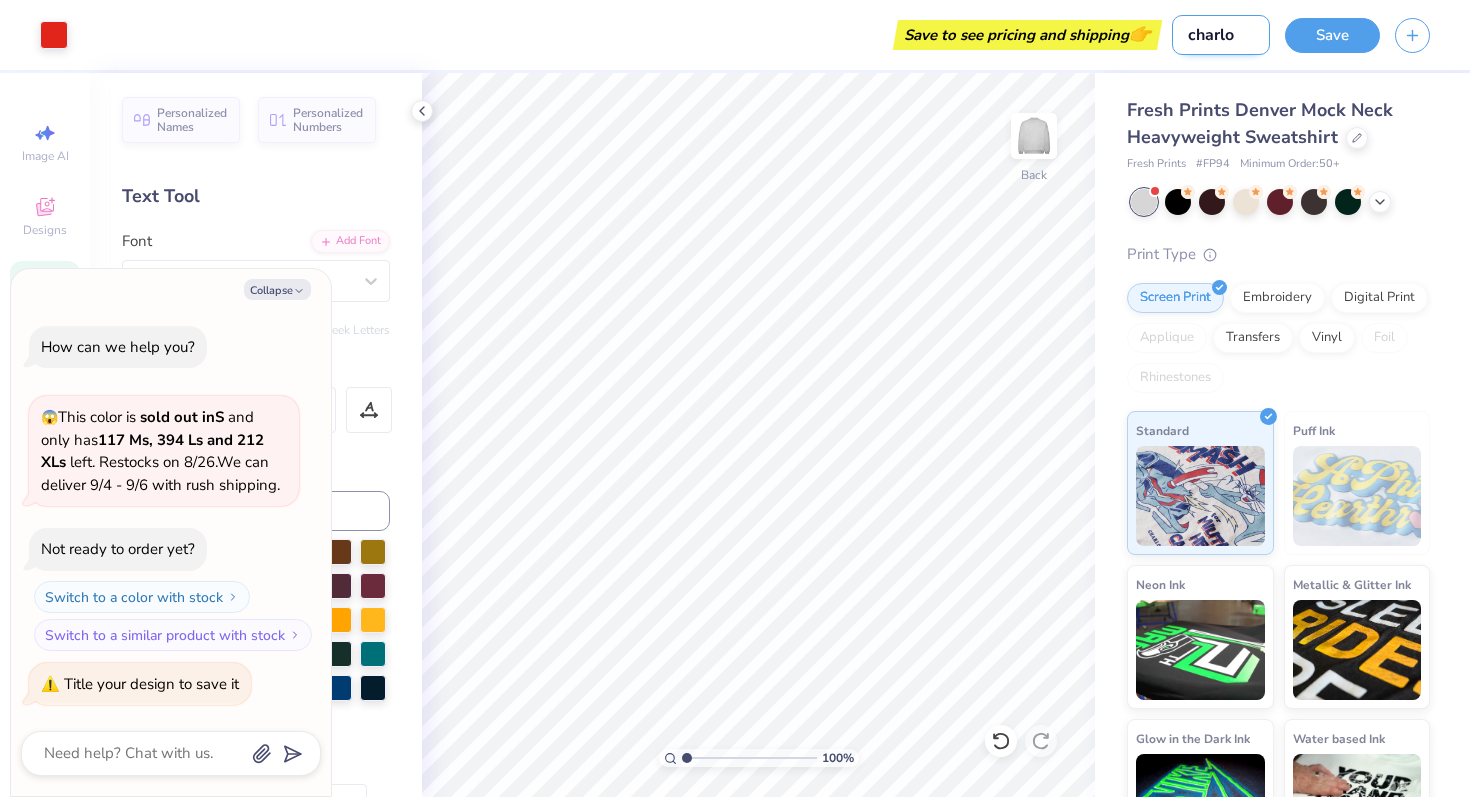 type on "charlot" 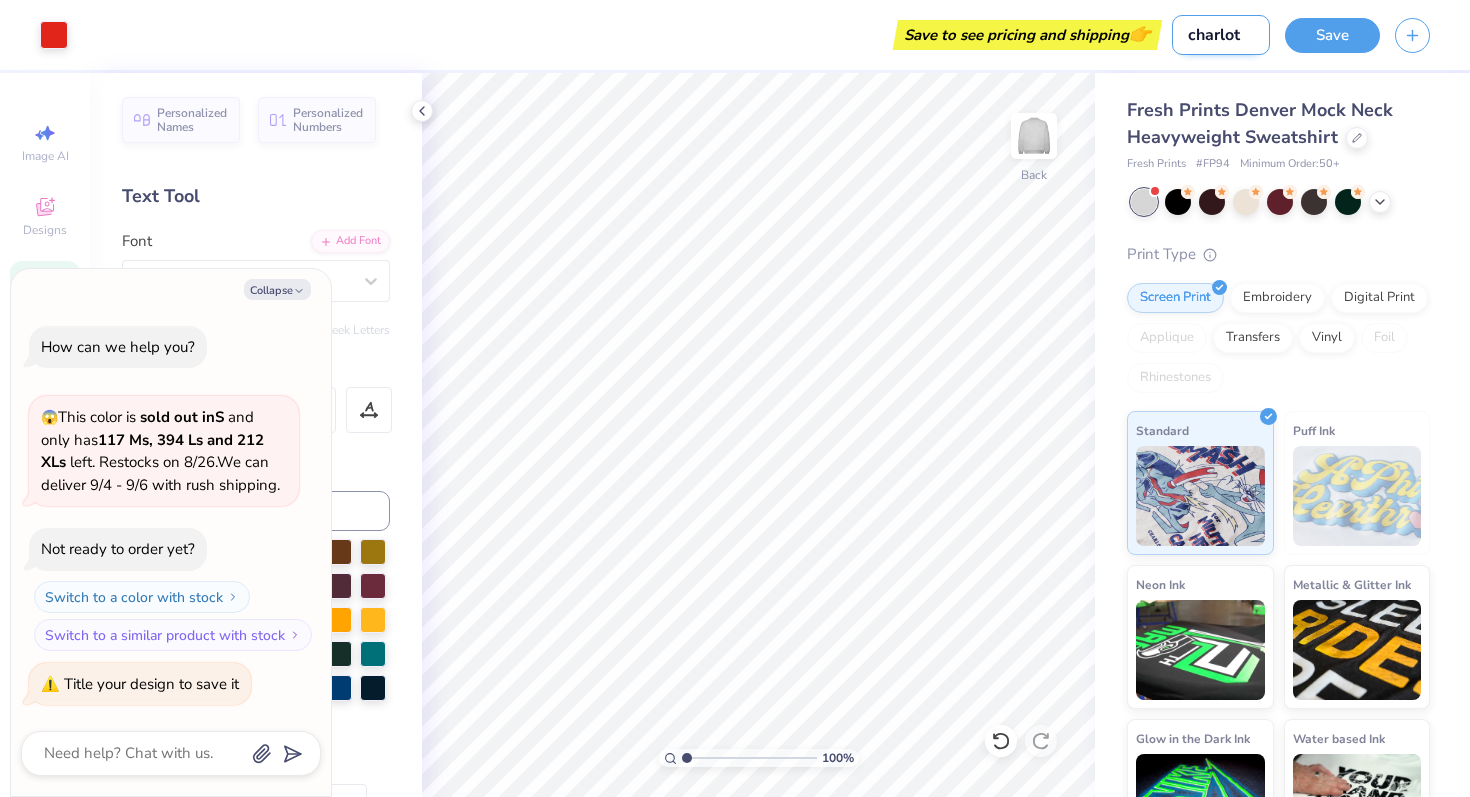type on "charlott" 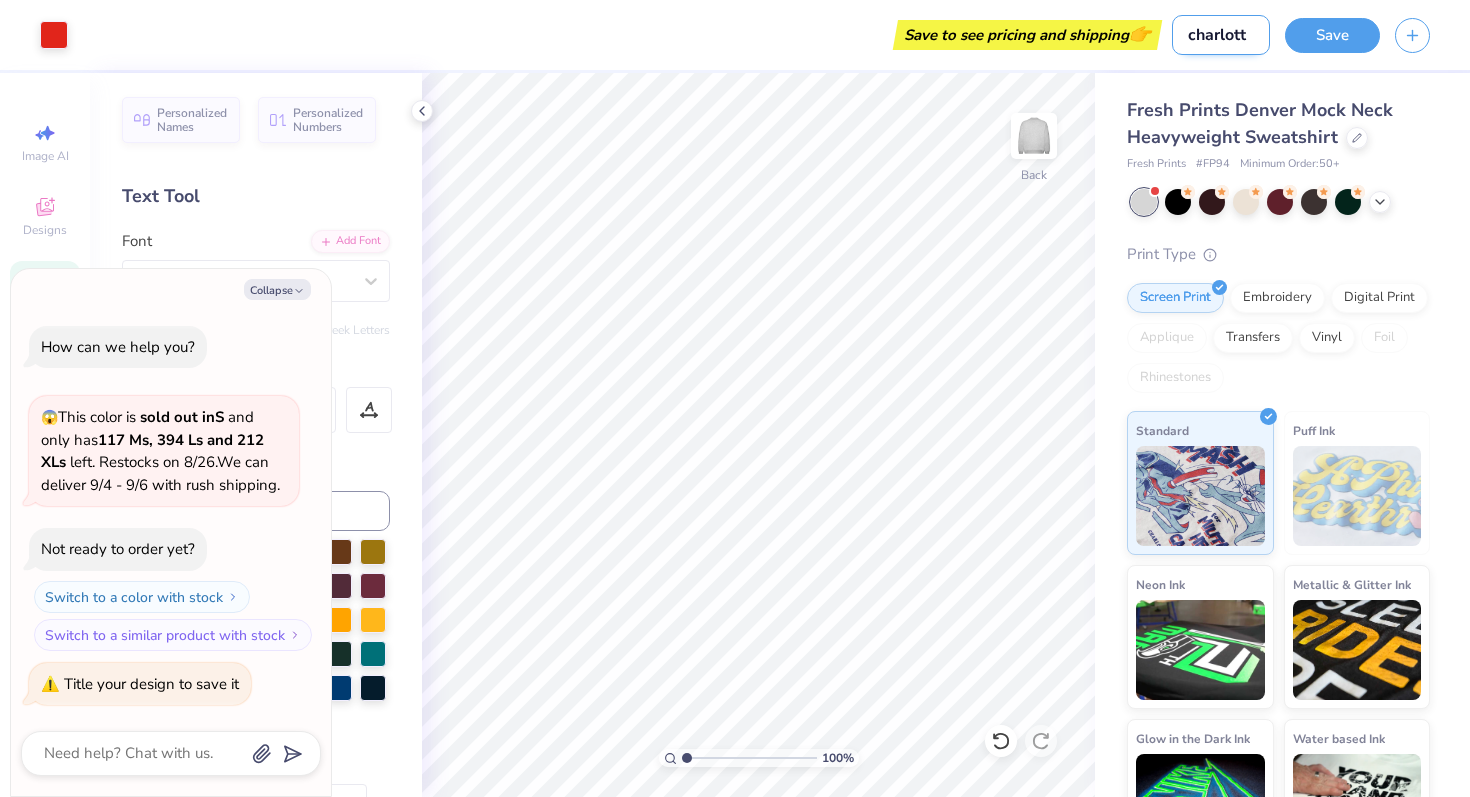 type on "charlotte" 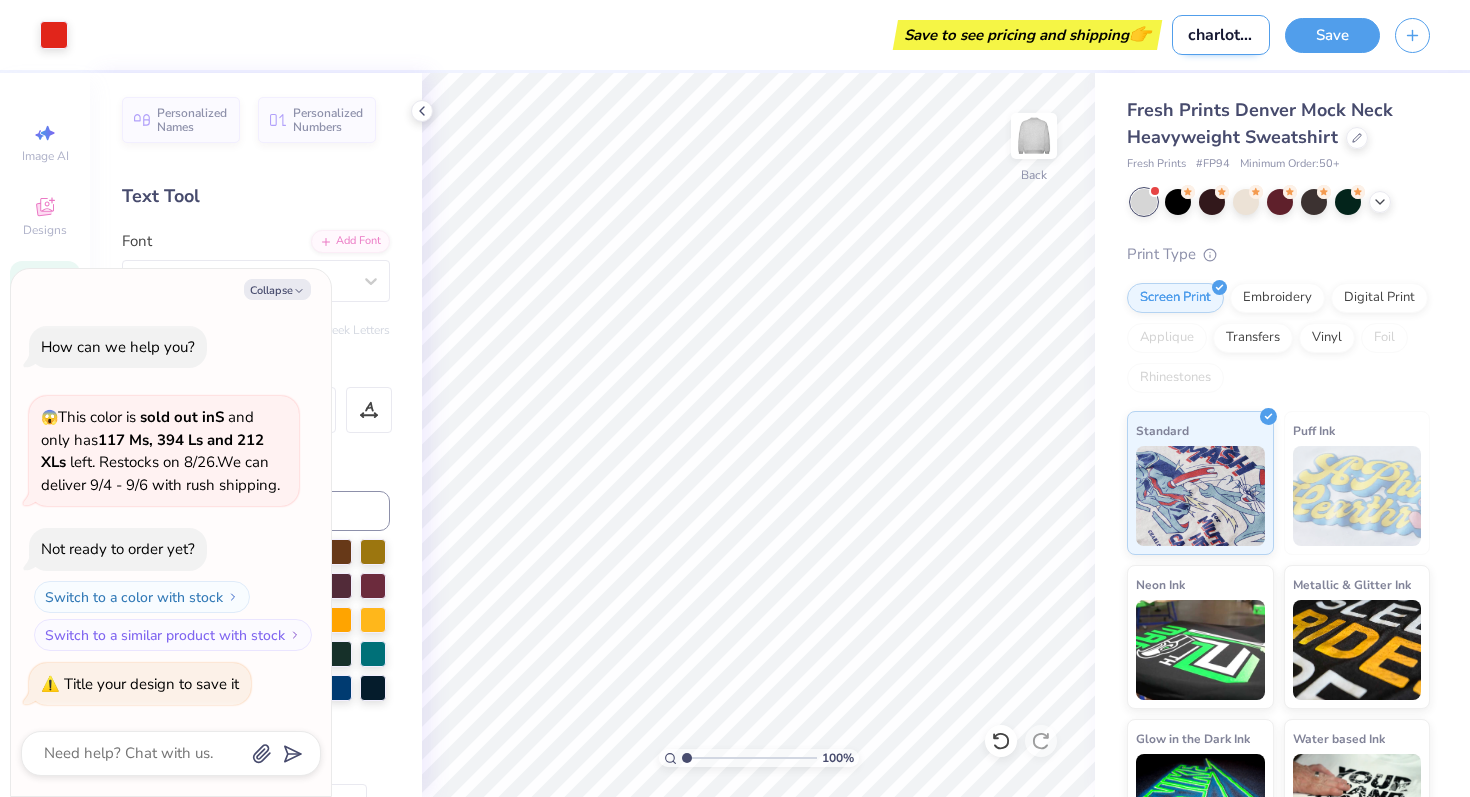 scroll, scrollTop: 0, scrollLeft: 0, axis: both 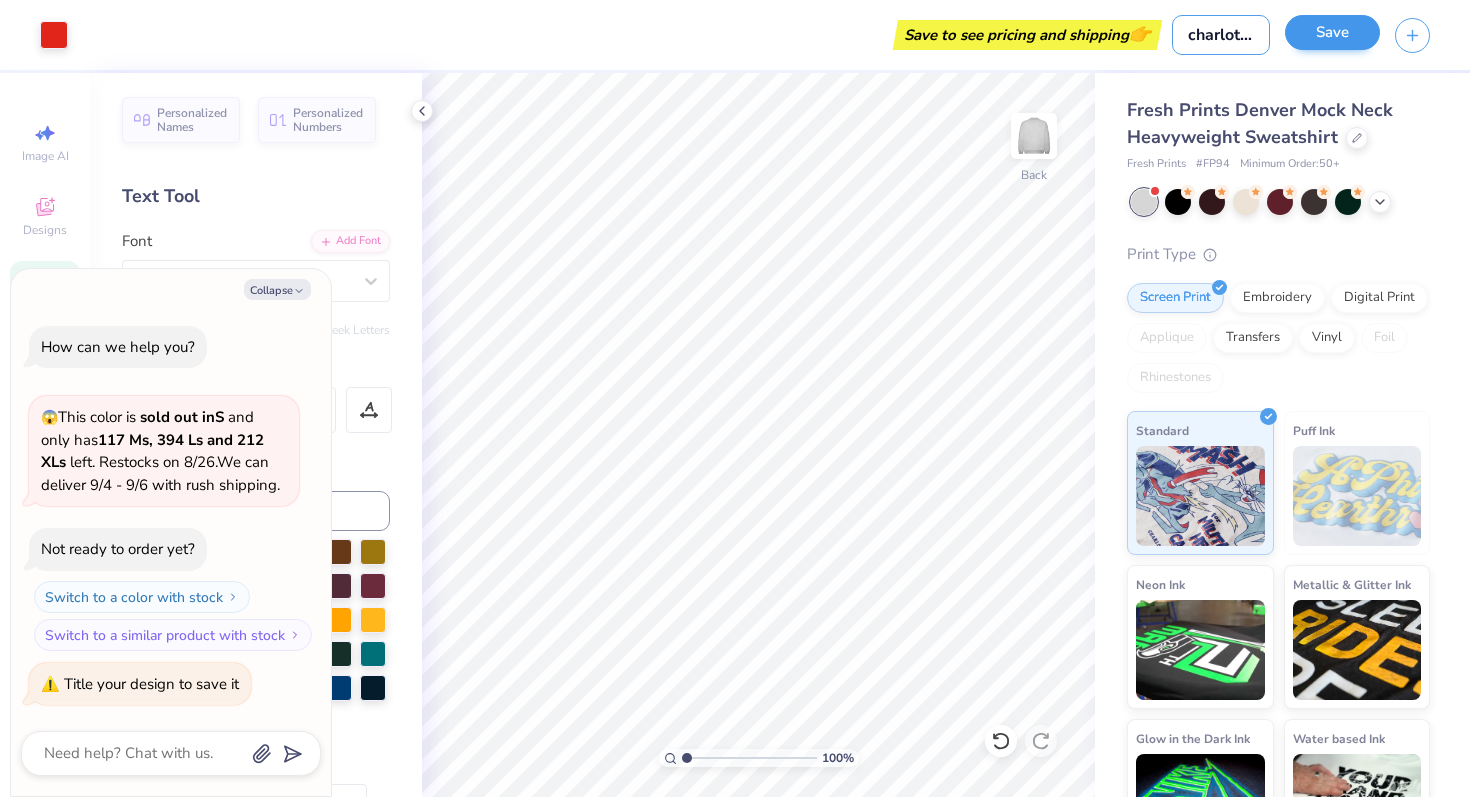 type on "charlotte" 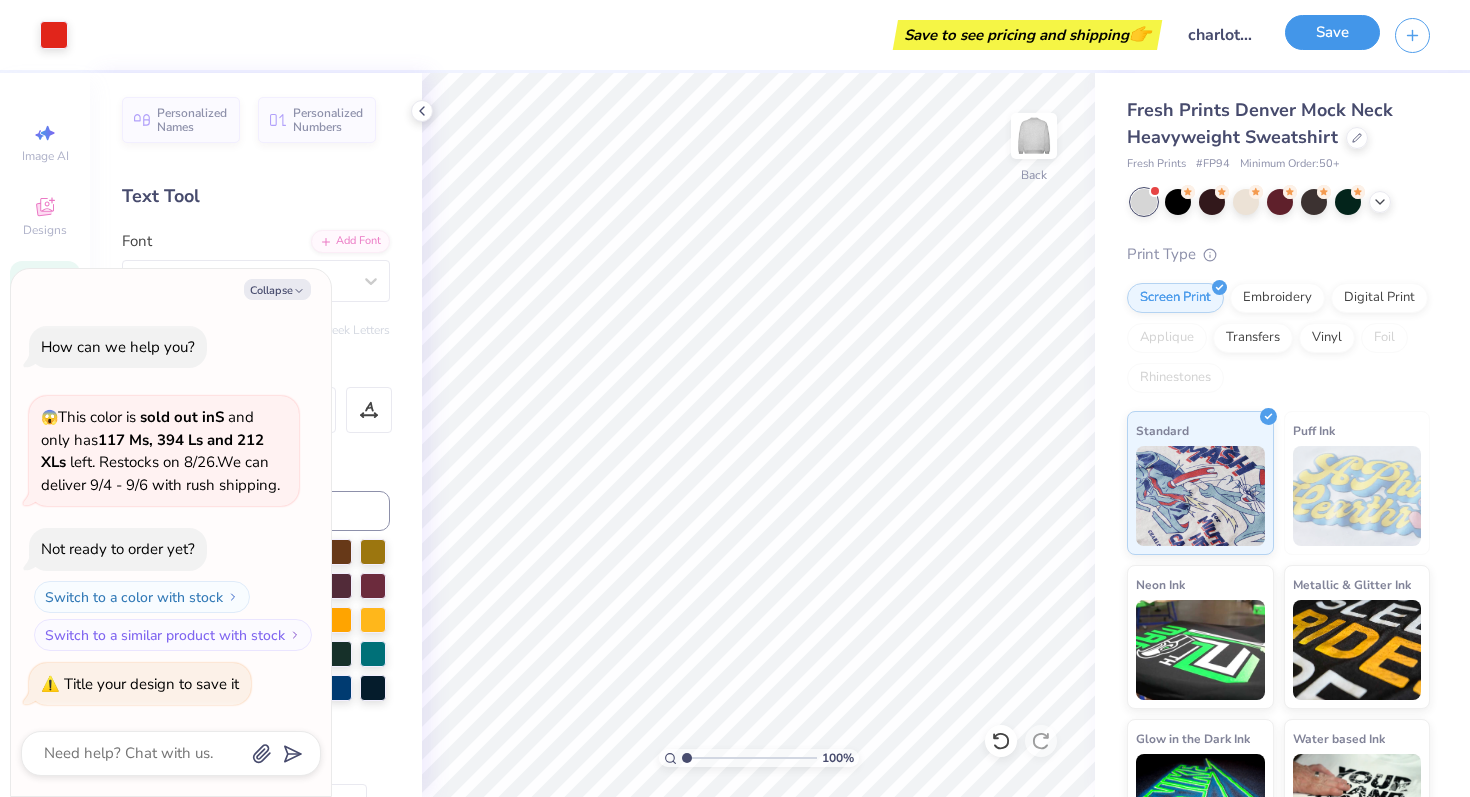 scroll, scrollTop: 0, scrollLeft: 0, axis: both 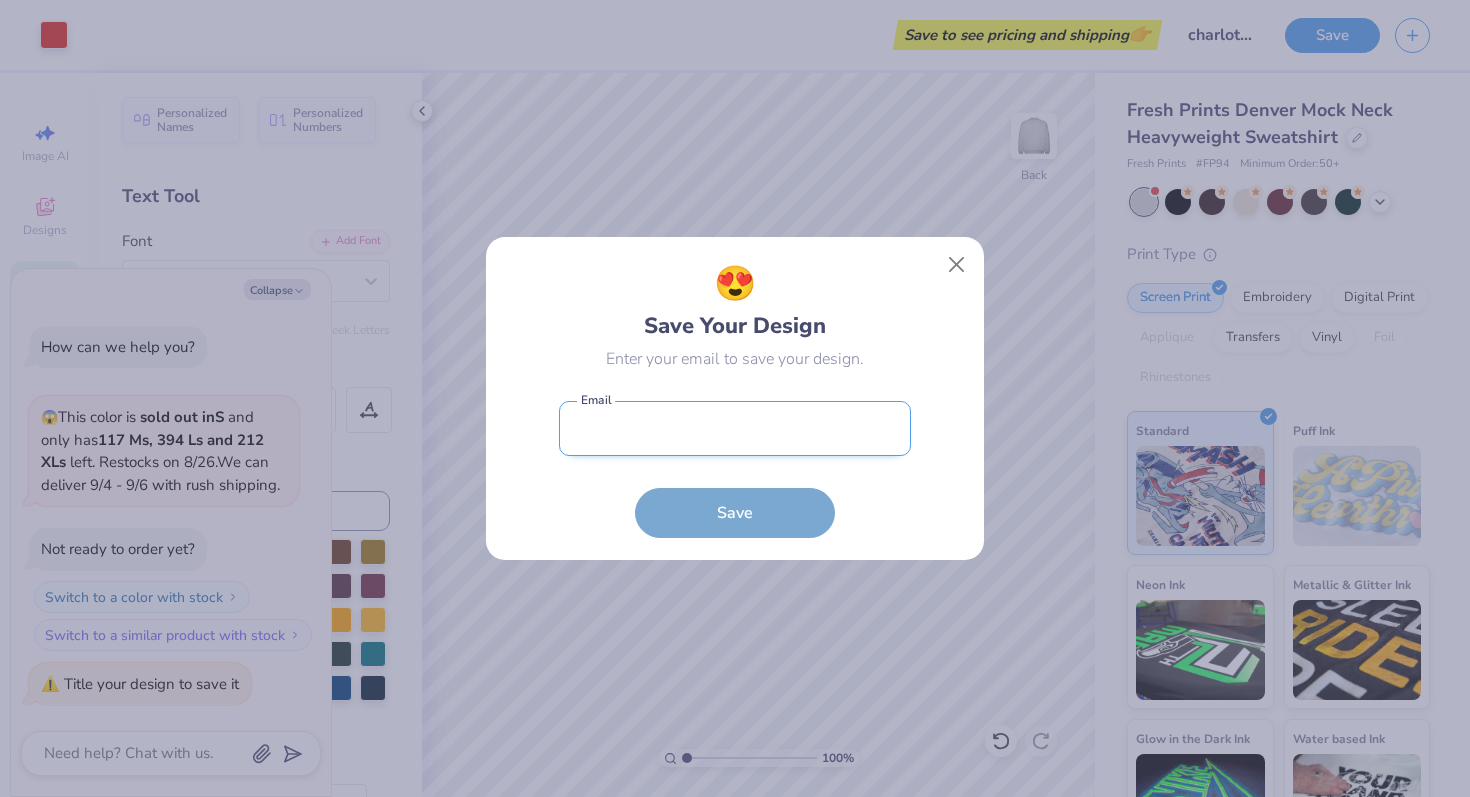 click at bounding box center (735, 428) 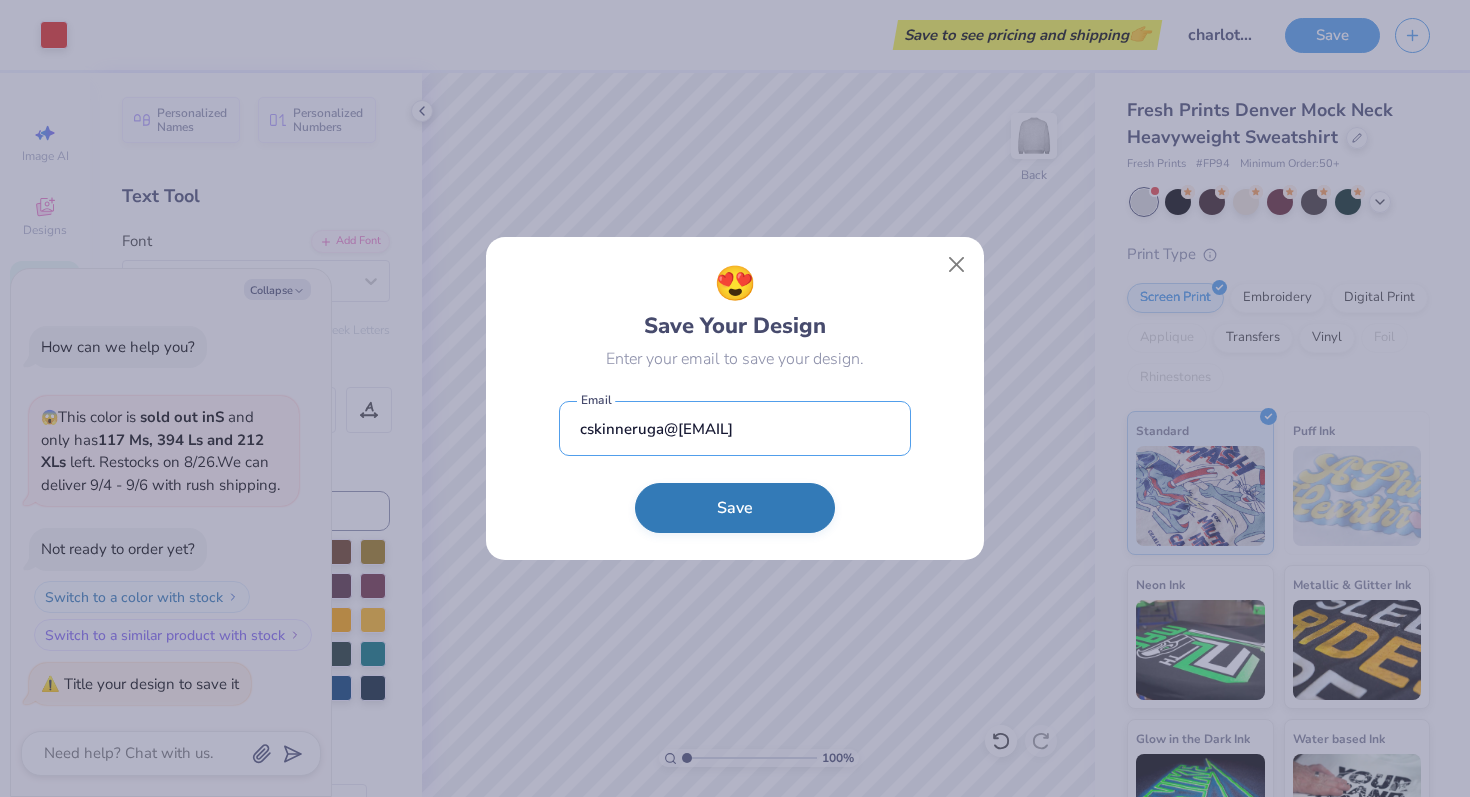 type on "cskinneruga@[EMAIL]" 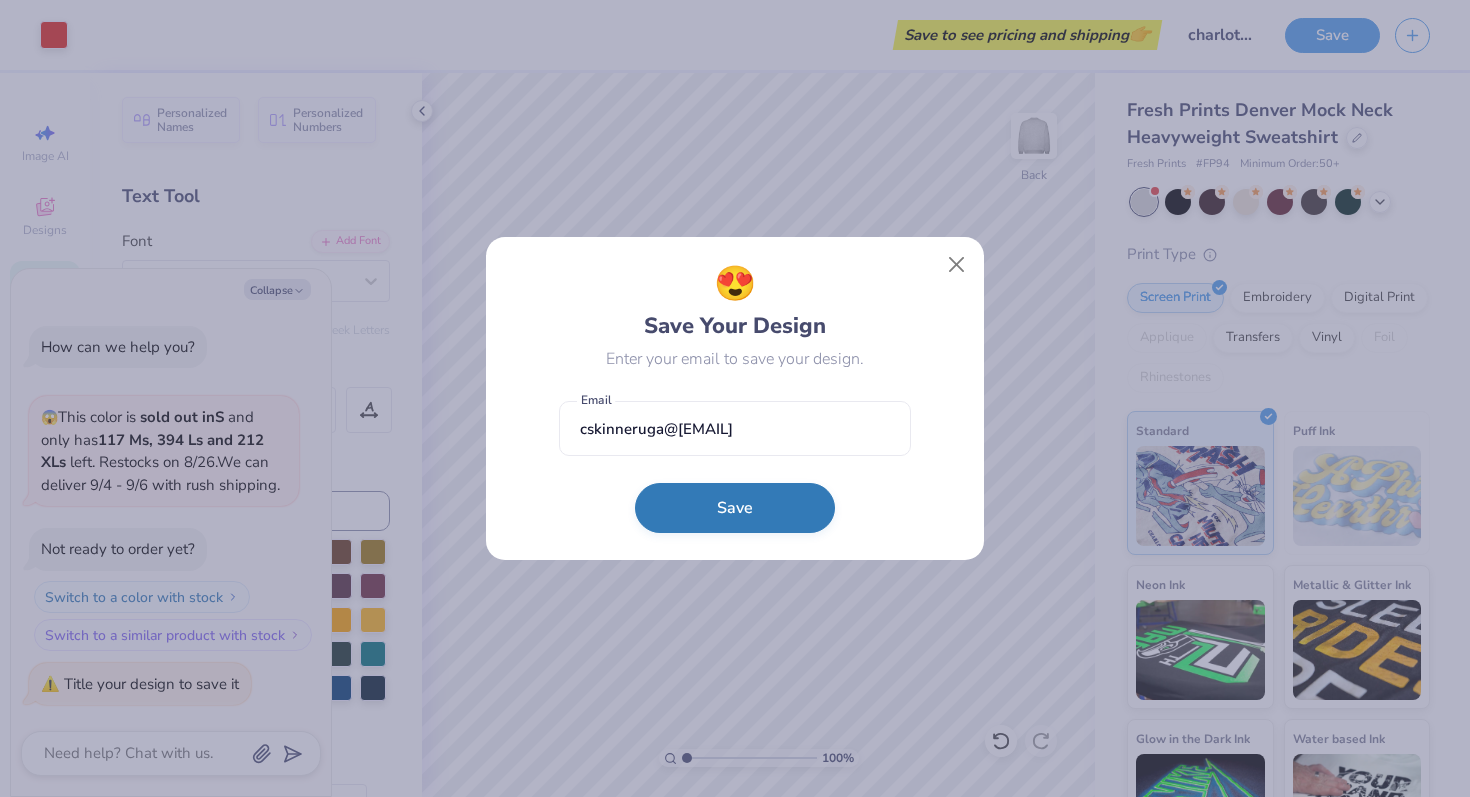 click on "Save" at bounding box center [735, 508] 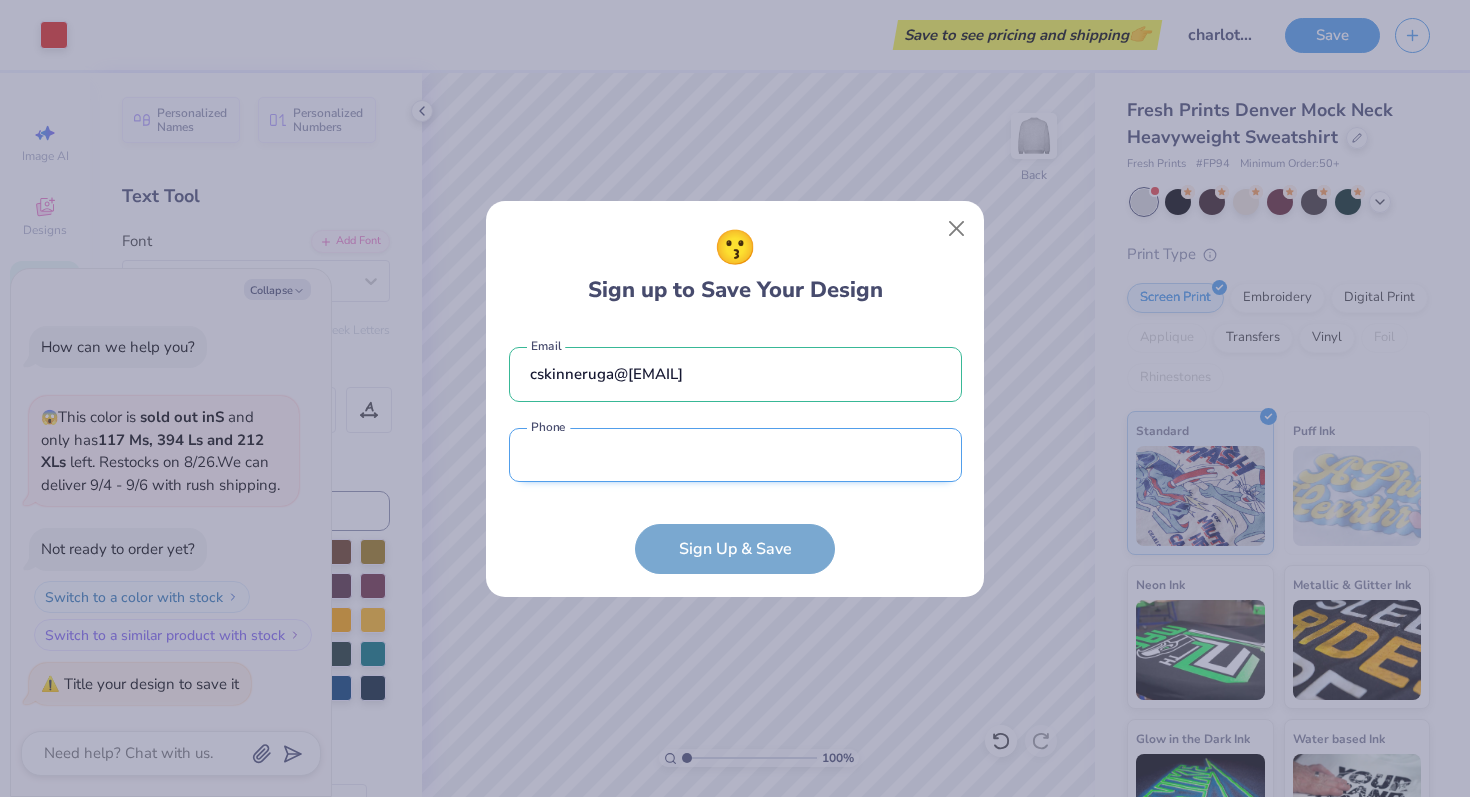 click at bounding box center [735, 455] 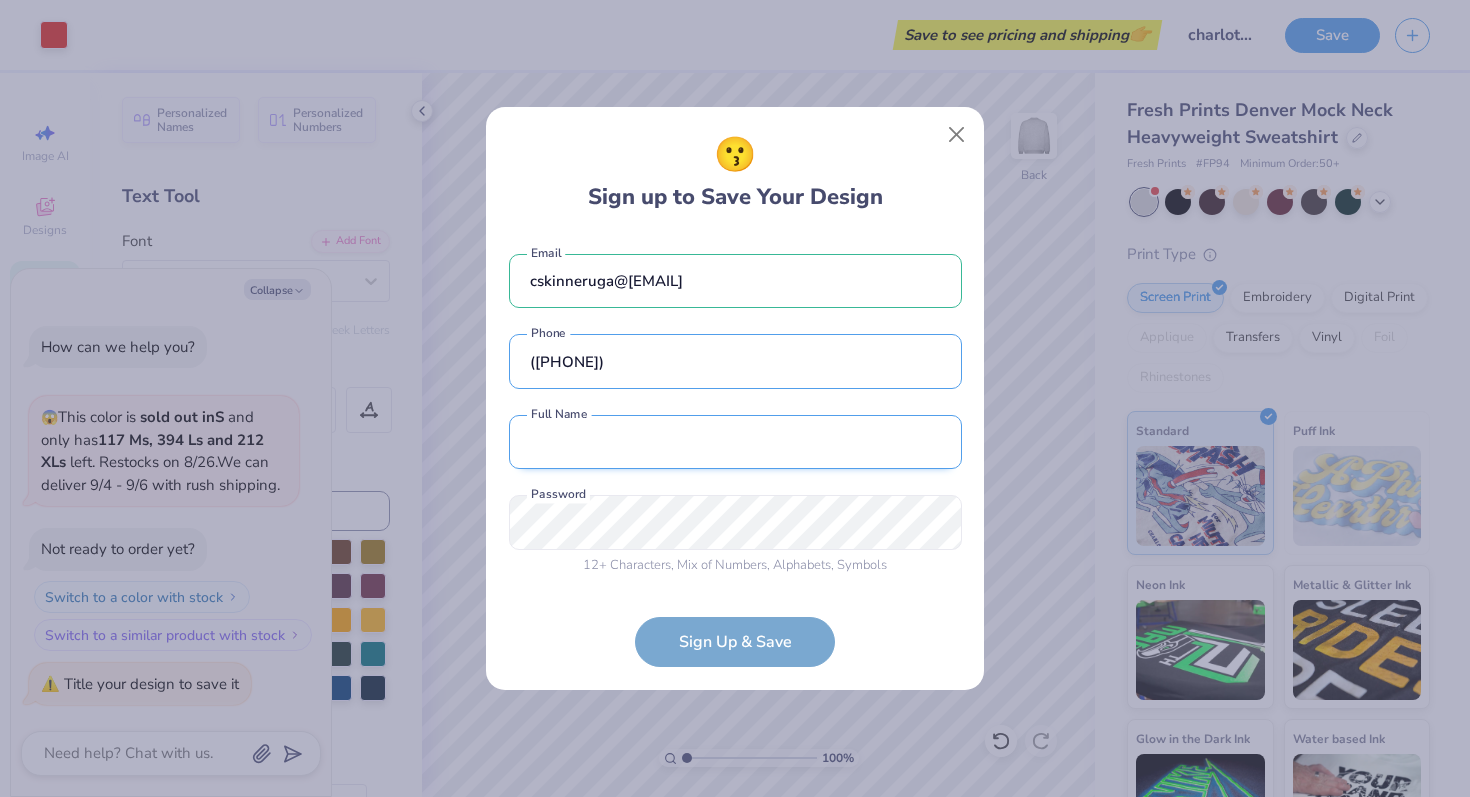 type on "([PHONE])" 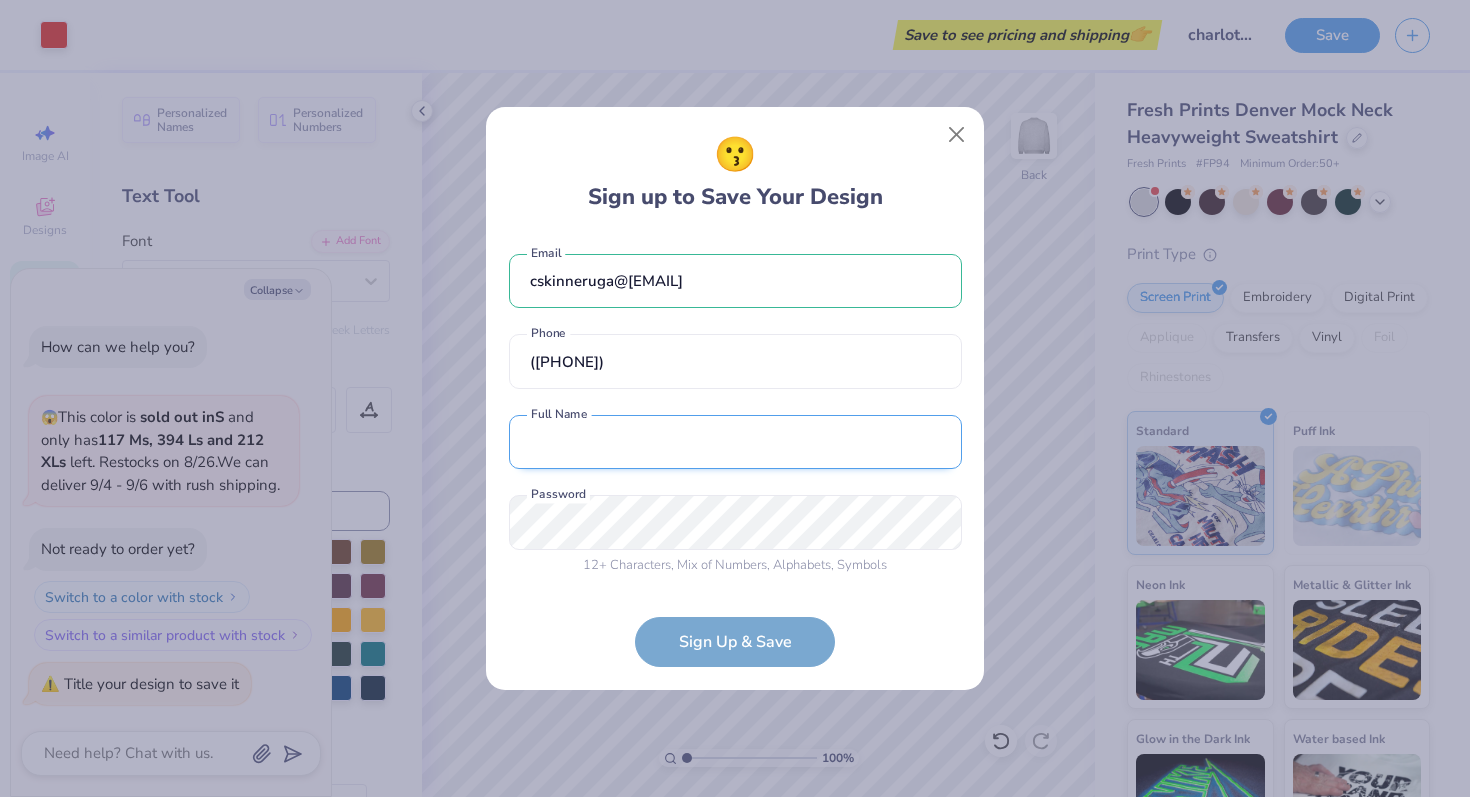 click at bounding box center [735, 442] 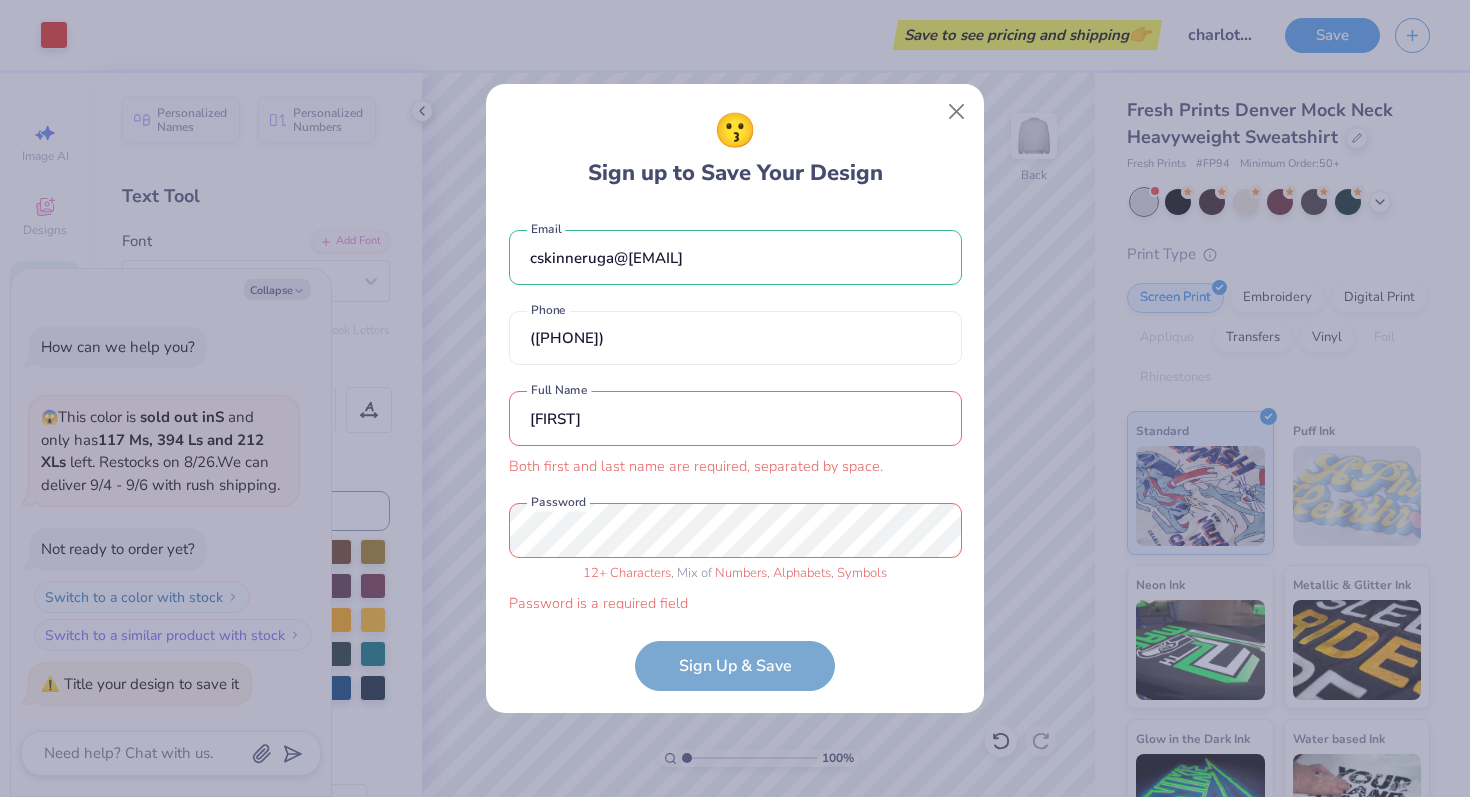 click on "[FIRST]" at bounding box center (735, 418) 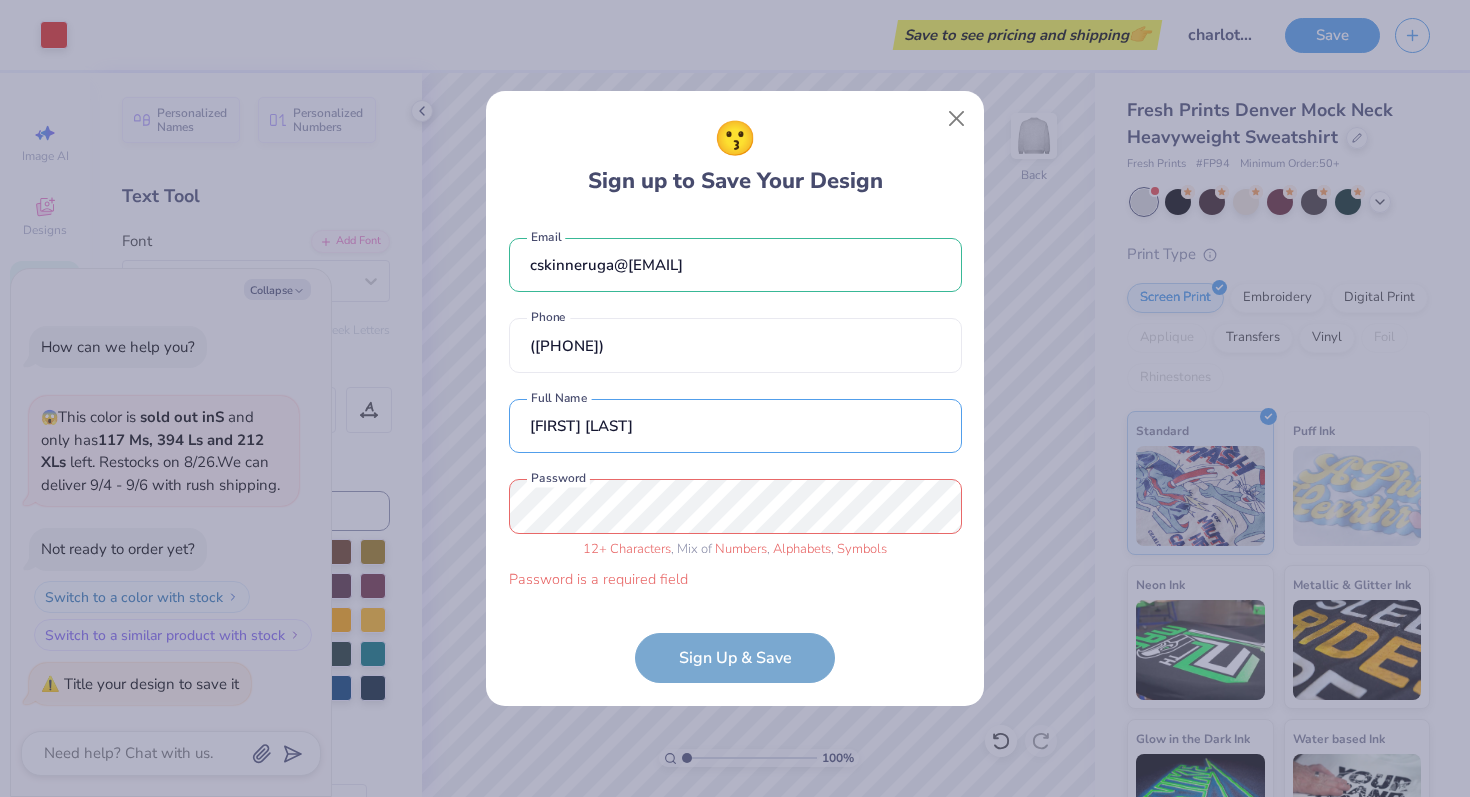 type on "[FIRST] [LAST]" 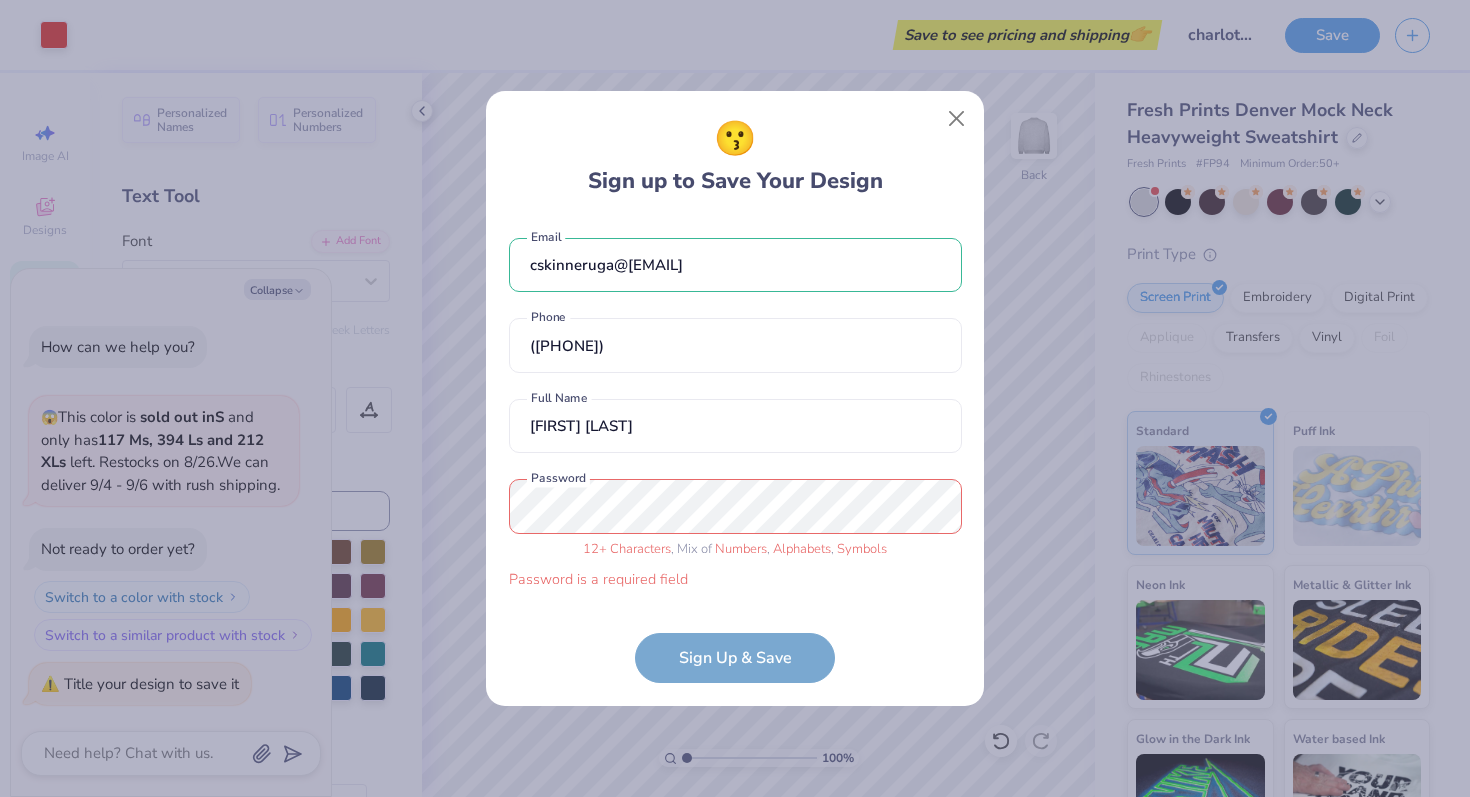 click on "😗 Sign up to Save Your Design cskinneruga@[EMAIL] Email ([PHONE]) Phone [FIRST] [LAST] Full Name 12 + Characters , Mix of   Numbers ,   Alphabets ,   Symbols Password is a required field Password Sign Up & Save" at bounding box center [735, 398] 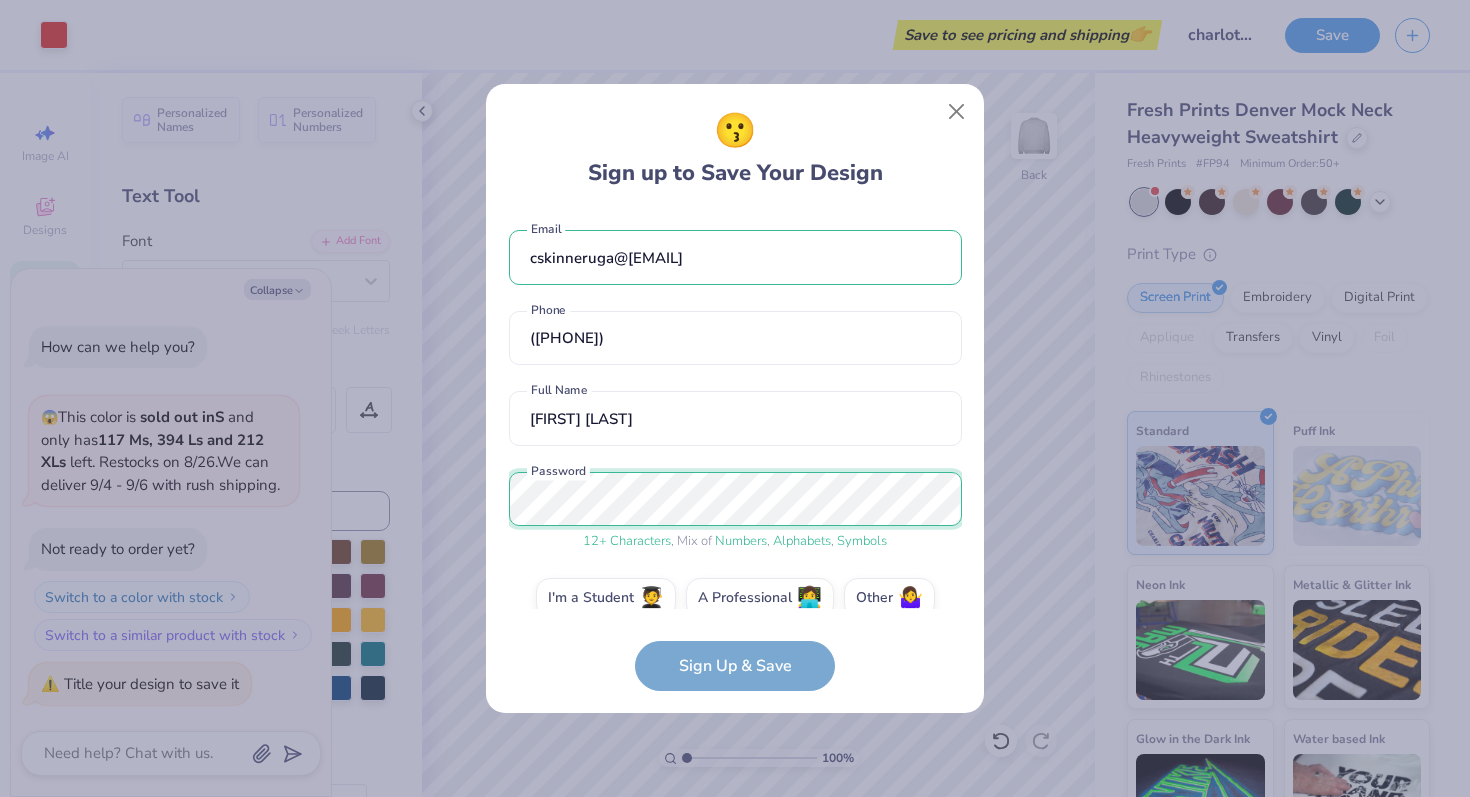 scroll, scrollTop: 29, scrollLeft: 0, axis: vertical 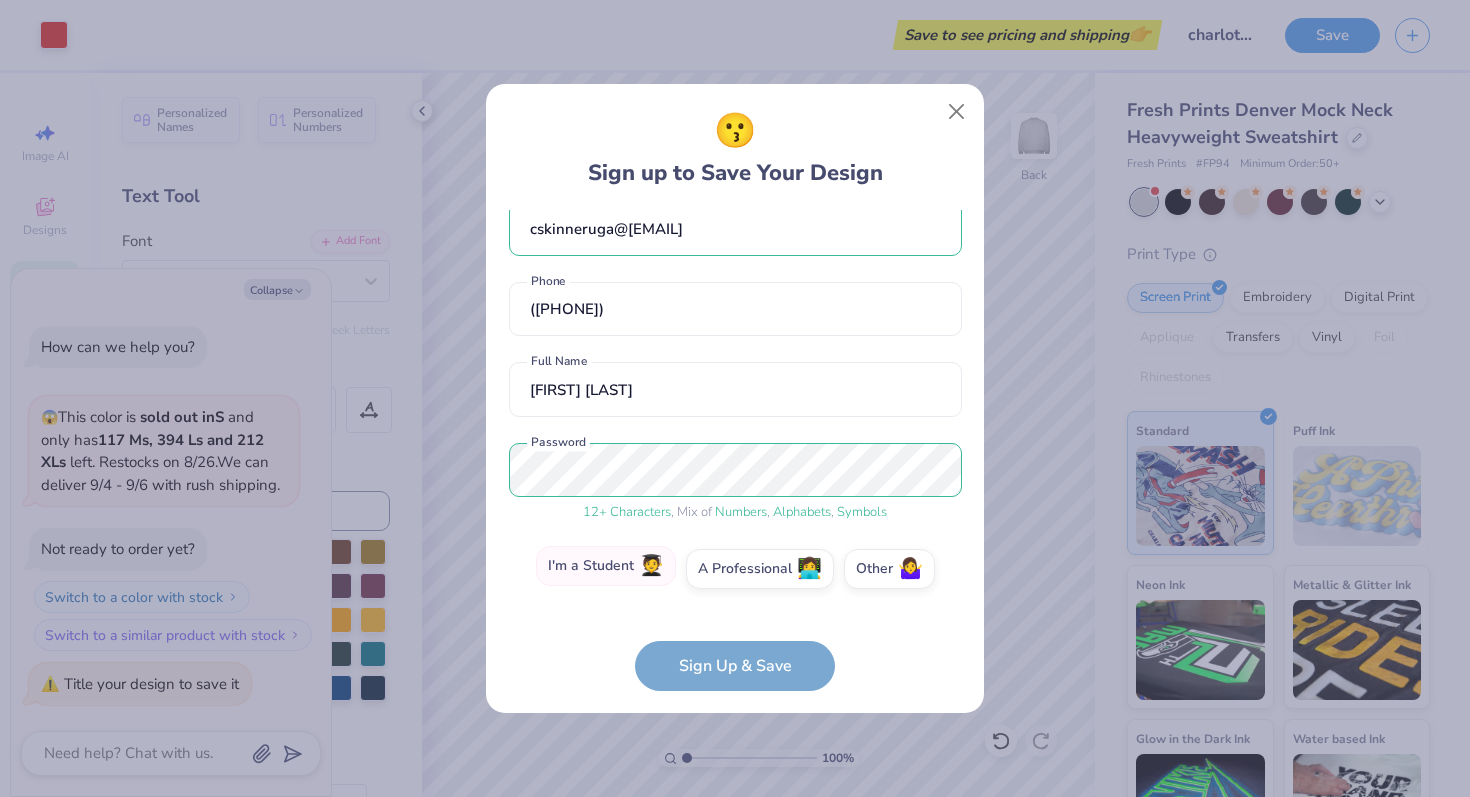click on "I'm a Student 🧑‍🎓" at bounding box center [606, 566] 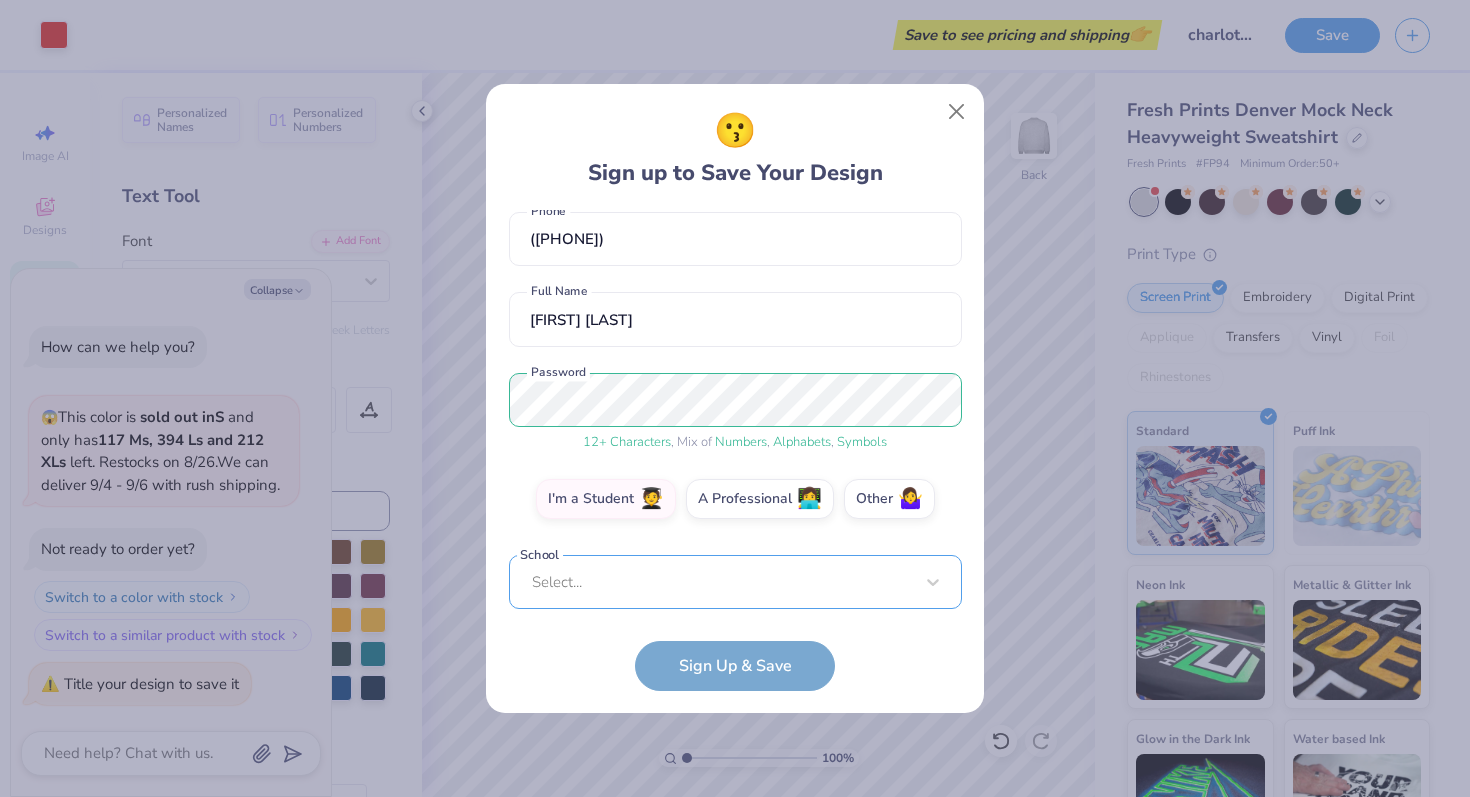 click on "Select..." at bounding box center [735, 582] 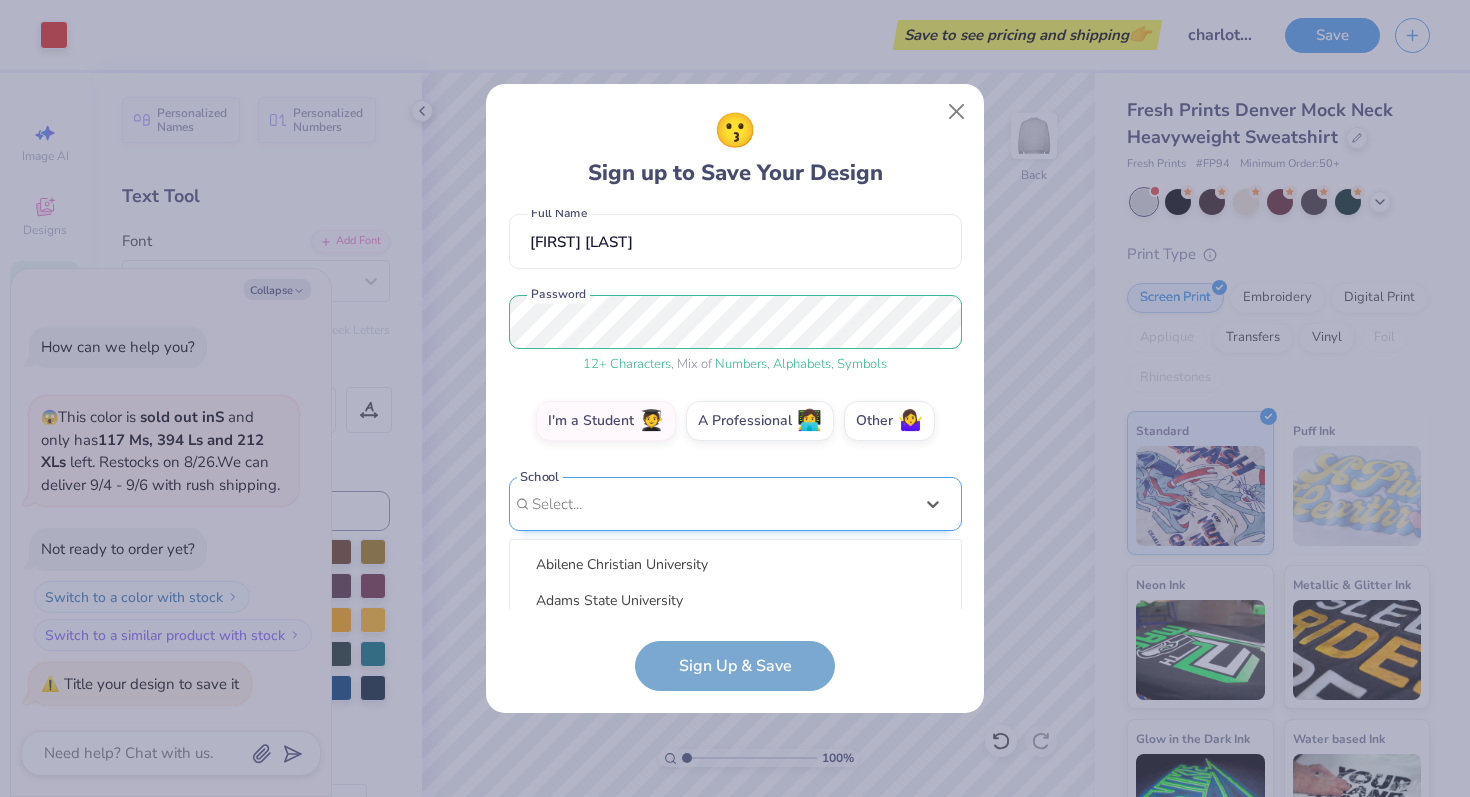 scroll, scrollTop: 409, scrollLeft: 0, axis: vertical 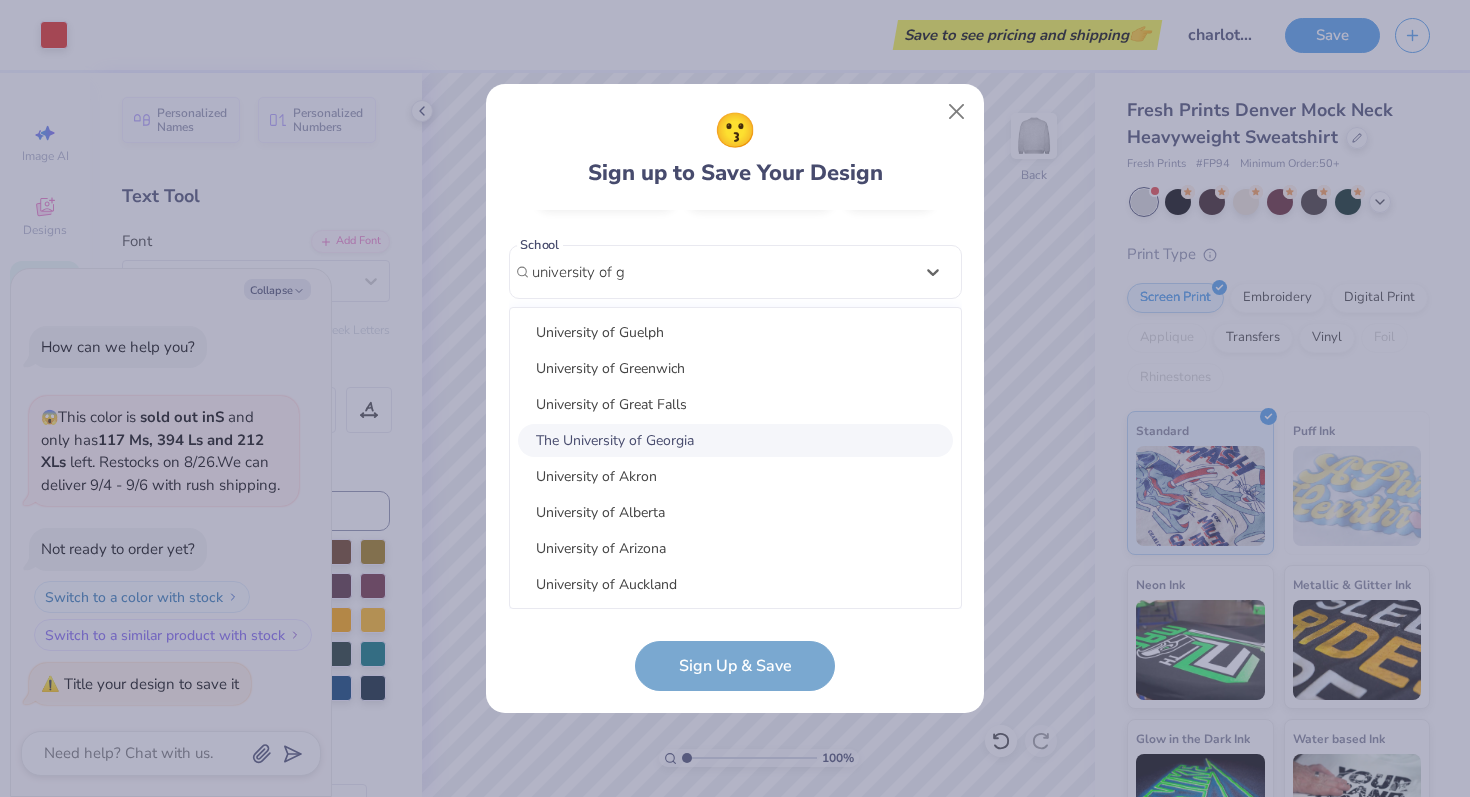 click on "The University of Georgia" at bounding box center [735, 440] 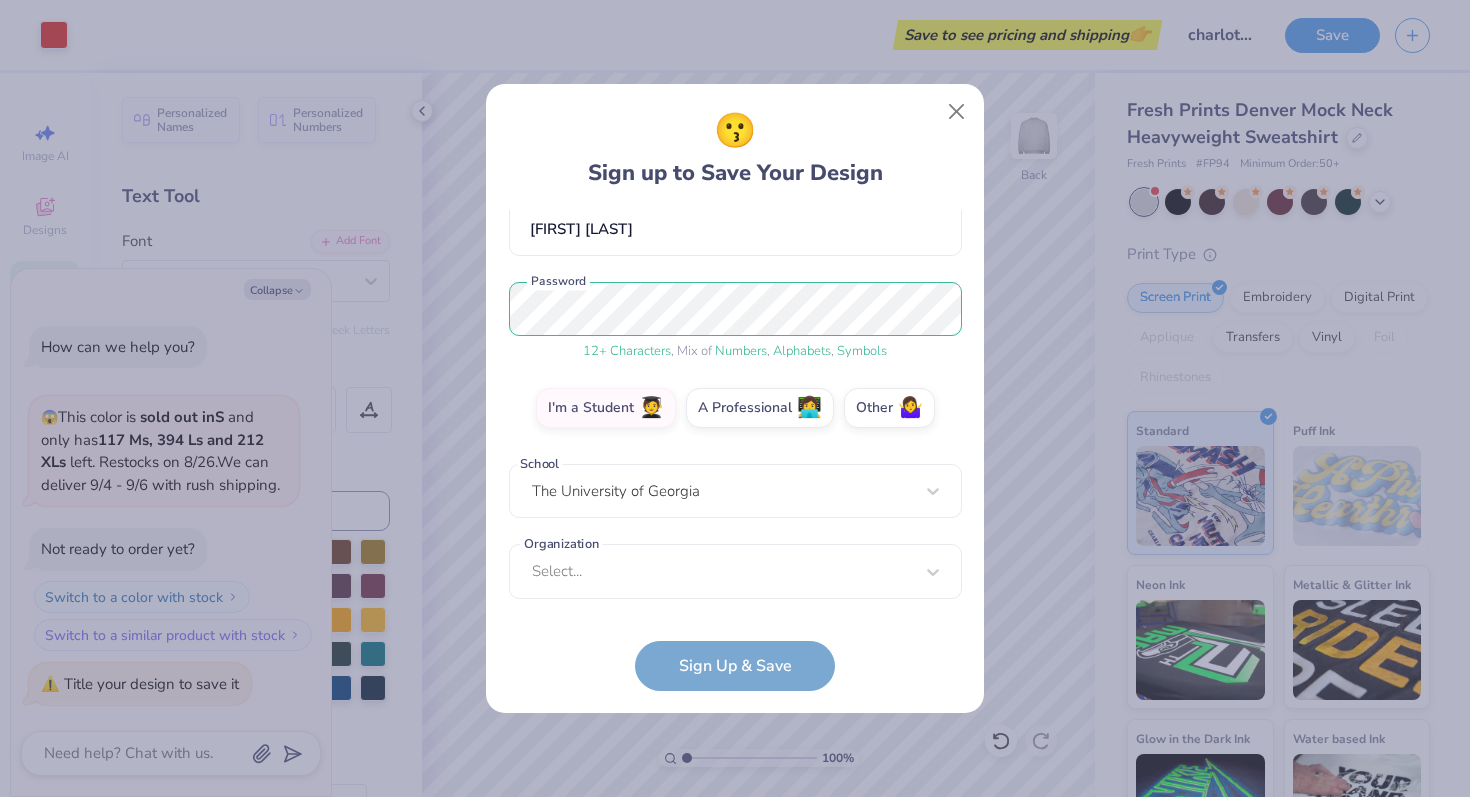 scroll, scrollTop: 190, scrollLeft: 0, axis: vertical 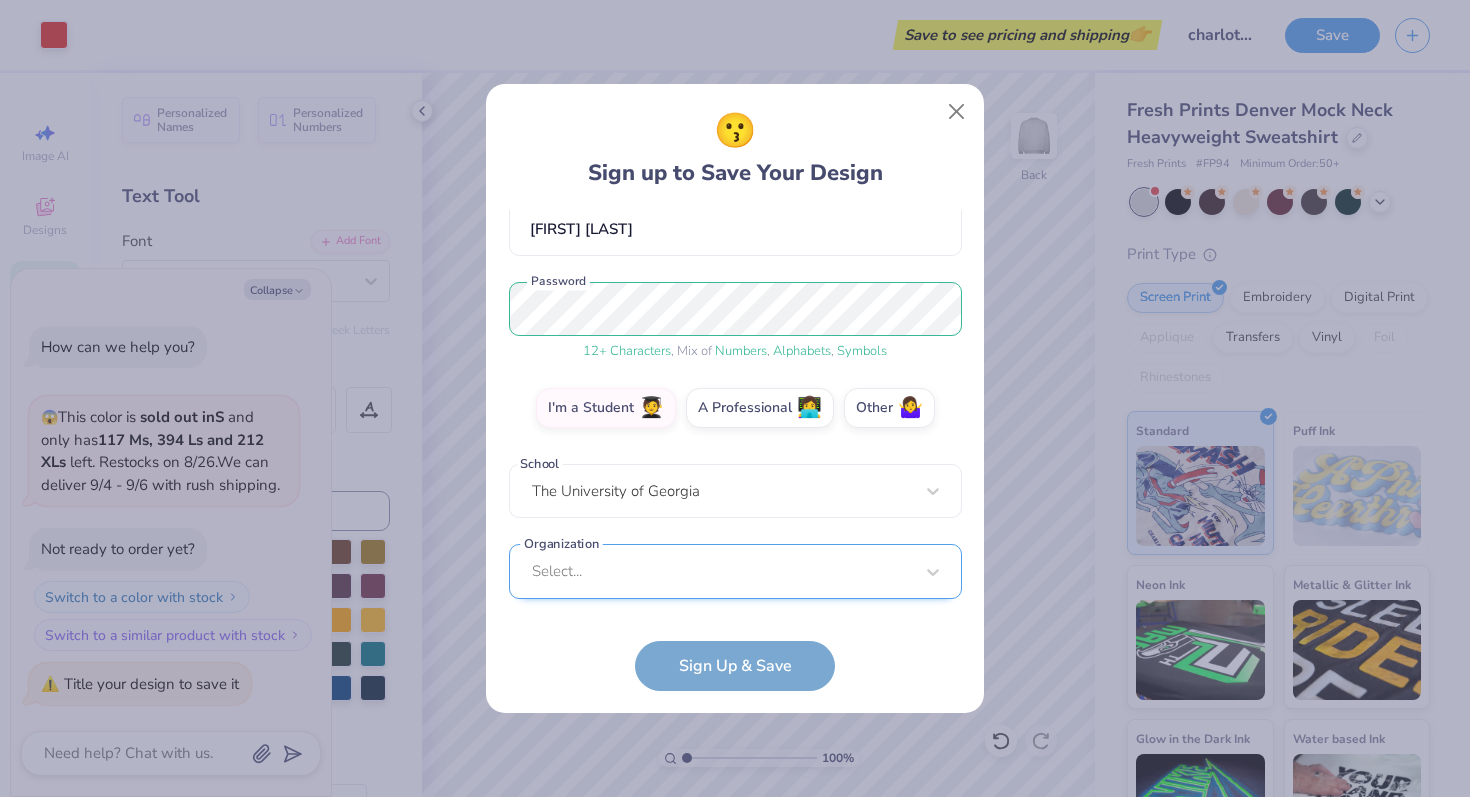 click on "Select..." at bounding box center [735, 571] 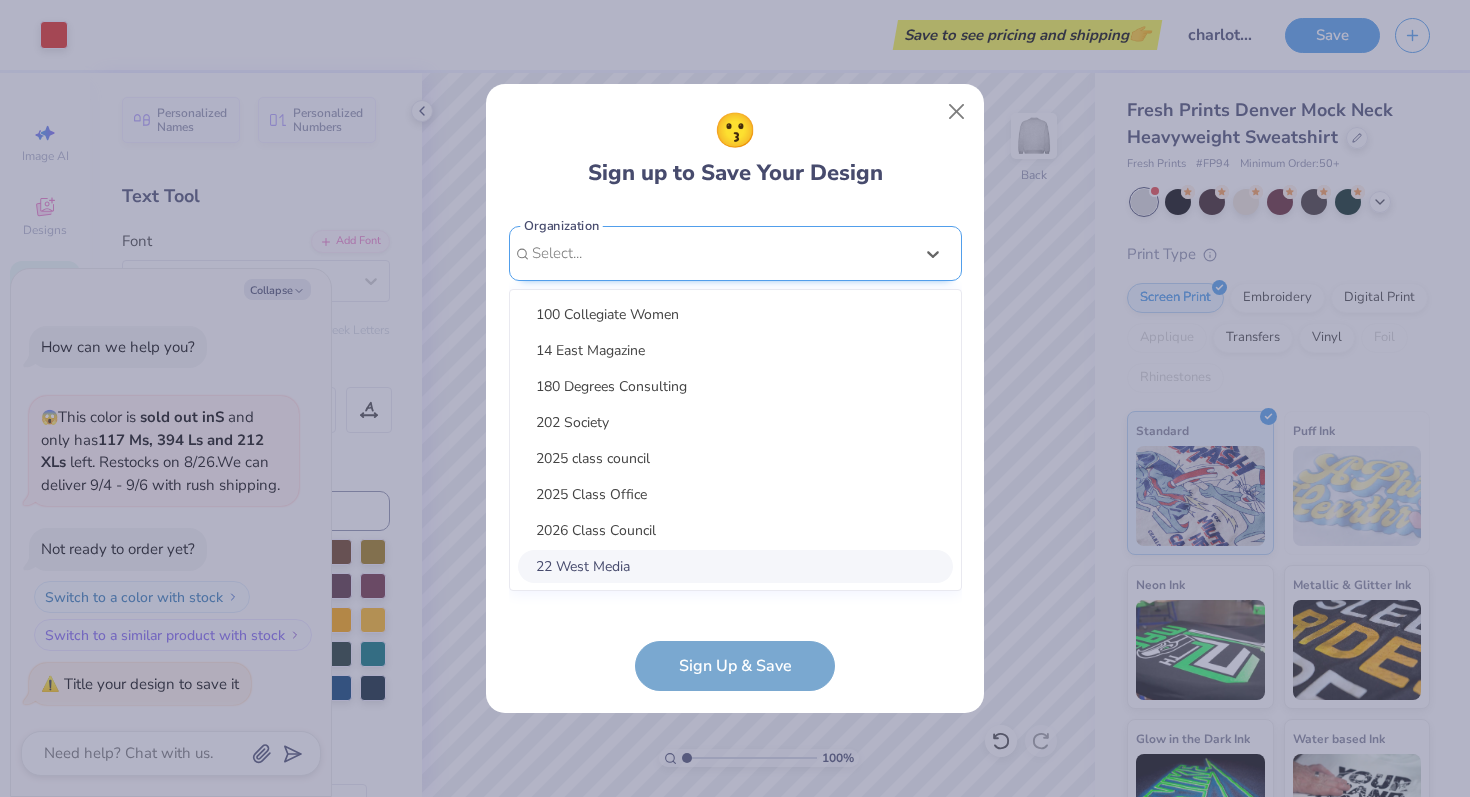 scroll, scrollTop: 490, scrollLeft: 0, axis: vertical 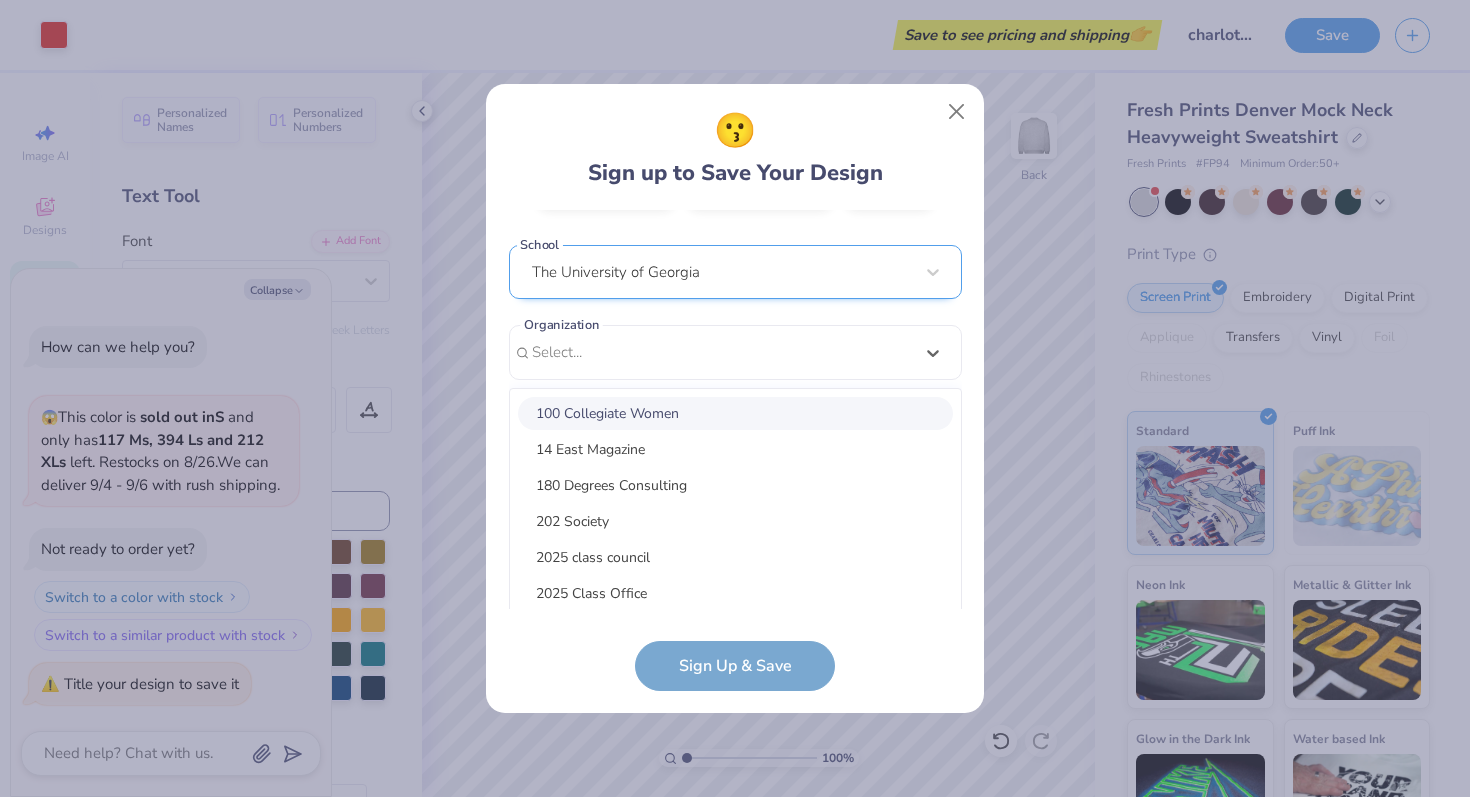 click on "[EMAIL] ([PHONE]) [CITY] [LAST] [FIRST] Full Name 12 + Characters , Mix of   Numbers ,   Alphabets ,   Symbols Password I'm a Student 🧑‍🎓 A Professional 👩‍💻 Other 🤷‍♀️ School The University of Georgia Organization option  focused, 1 of 30. 30 results available. Use Up and Down to choose options, press Enter to select the currently focused option, press Escape to exit the menu, press Tab to select the option and exit the menu. Select... 100 Collegiate Women 14 East Magazine 180 Degrees Consulting 202 Society 2025 class council 2025 Class Office 2026 Class Council 22 West Media 27 Heartbeats 314 Action 3D4E 4 Paws for Ability 4-H 45 Kings 49er Racing Club 49er Social & Ballroom Dance Club 4N01 Dance Team 4x4 Magazine 64 Squares 8 To The Bar 840 West A Better Chance Tutoring A Cappella A Completely Different Note A Moment of Magic A Place to Talk A.R.T Dance Team A2 Exploration Cult AAAE AAAS Organization cannot be null" at bounding box center (735, 409) 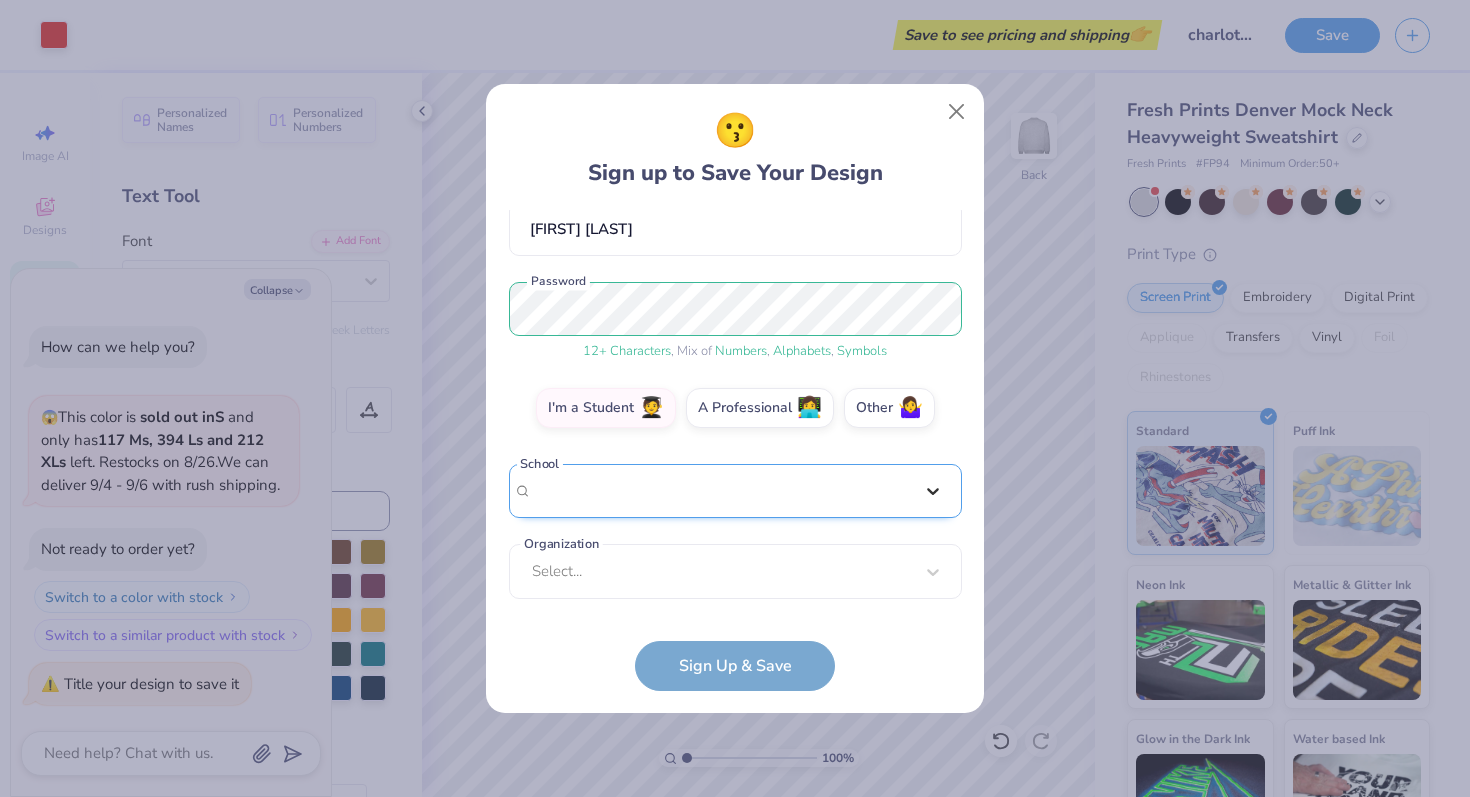 click on "cskinneruga@[EMAIL] Email ([PHONE]) Phone [FIRST] [LAST] Full Name 12 + Characters , Mix of   Numbers ,   Alphabets ,   Symbols Password I'm a Student 🧑‍🎓 A Professional 👩‍💻 Other 🤷‍♀️ School   Select is focused ,type to refine list, press Down to open the menu,  The University of Georgia Organization Select... Organization cannot be null Sign Up & Save" at bounding box center (735, 409) 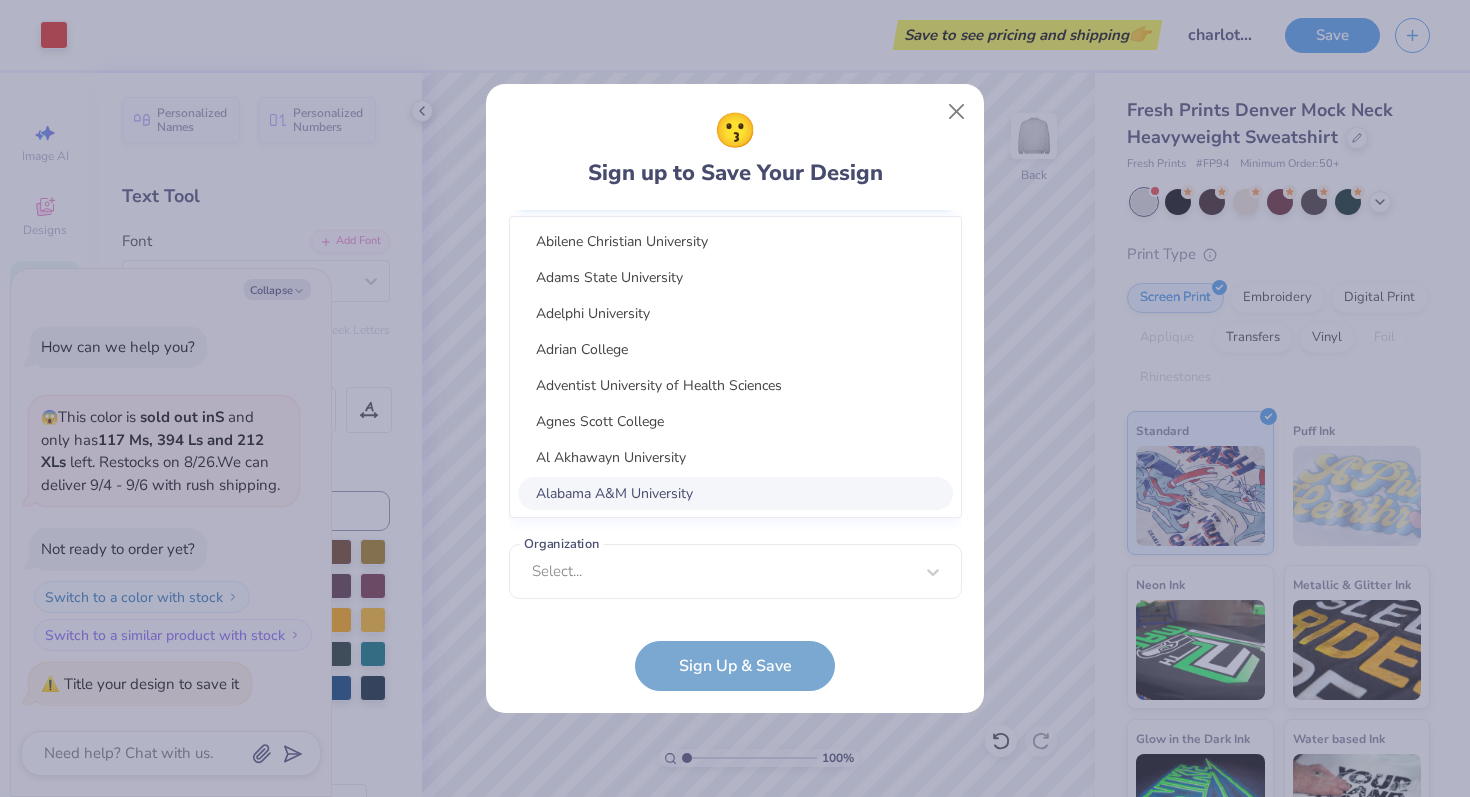 click on "option  focused, 8 of 30. 30 results available. Use Up and Down to choose options, press Enter to select the currently focused option, press Escape to exit the menu, press Tab to select the option and exit the menu. The University of Georgia Abilene Christian University Adams State University Adelphi University Adrian College Adventist University of Health Sciences Agnes Scott College Al Akhawayn University Alabama A&M University Alabama State University Alaska Bible College Alaska Pacific University Albany College of Pharmacy and Health Sciences Albany State University Albertus Magnus College Albion College Albright College Alcorn State University Alderson-Broaddus University Alfred University Alice Lloyd College Allegheny College Allegheny Wesleyan College Allen College Allen University Alliant International University Alma College Alvernia University Alverno College Amberton University American Academy of Art" at bounding box center (735, 336) 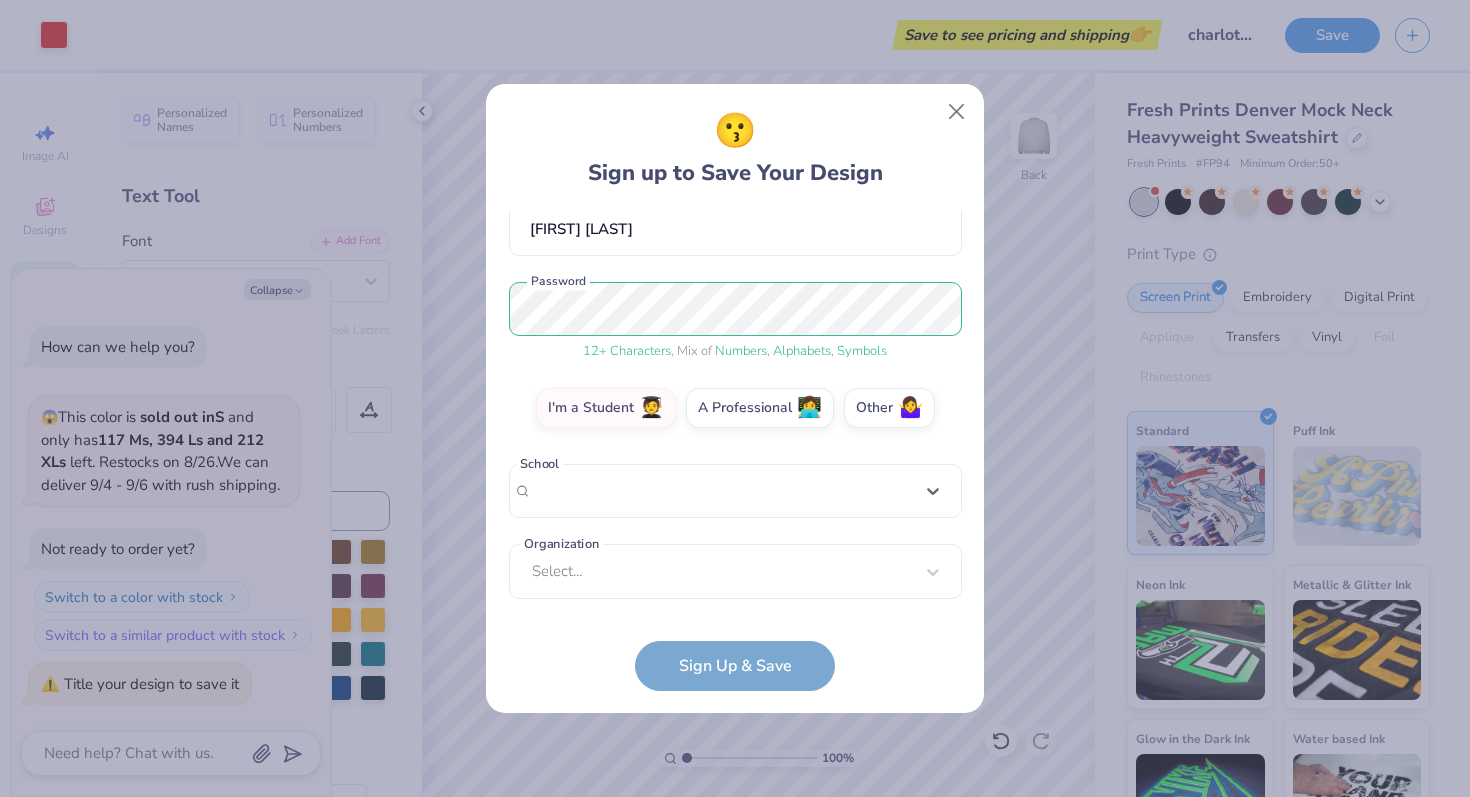 click on "cskinneruga@[EMAIL] Email ([PHONE]) Phone [FIRST] [LAST] Full Name 12 + Characters , Mix of   Numbers ,   Alphabets ,   Symbols Password I'm a Student 🧑‍🎓 A Professional 👩‍💻 Other 🤷‍♀️ School   Select is focused ,type to refine list, press Down to open the menu,  The University of Georgia Organization Select... Organization cannot be null Sign Up & Save" at bounding box center [735, 409] 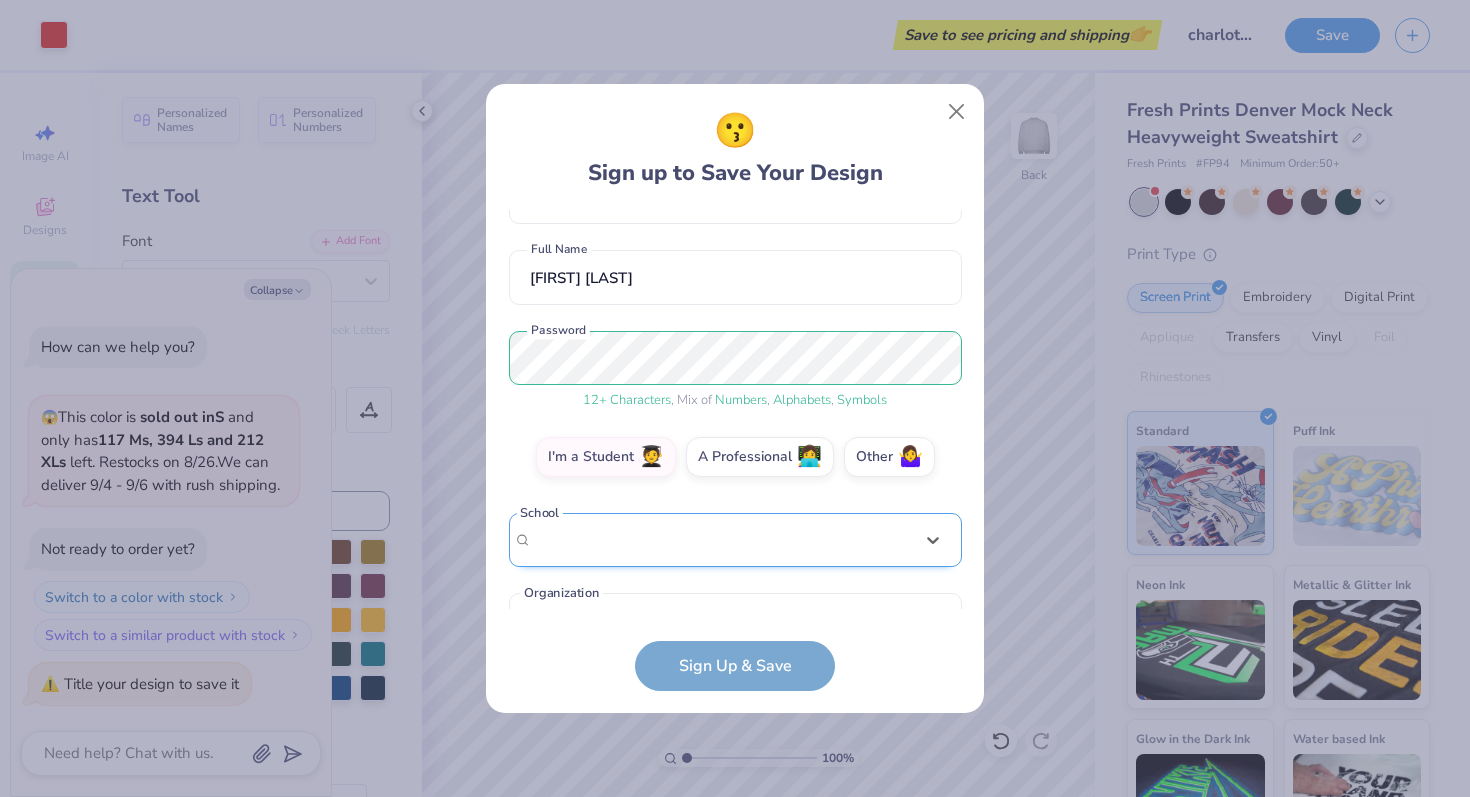 scroll, scrollTop: 190, scrollLeft: 0, axis: vertical 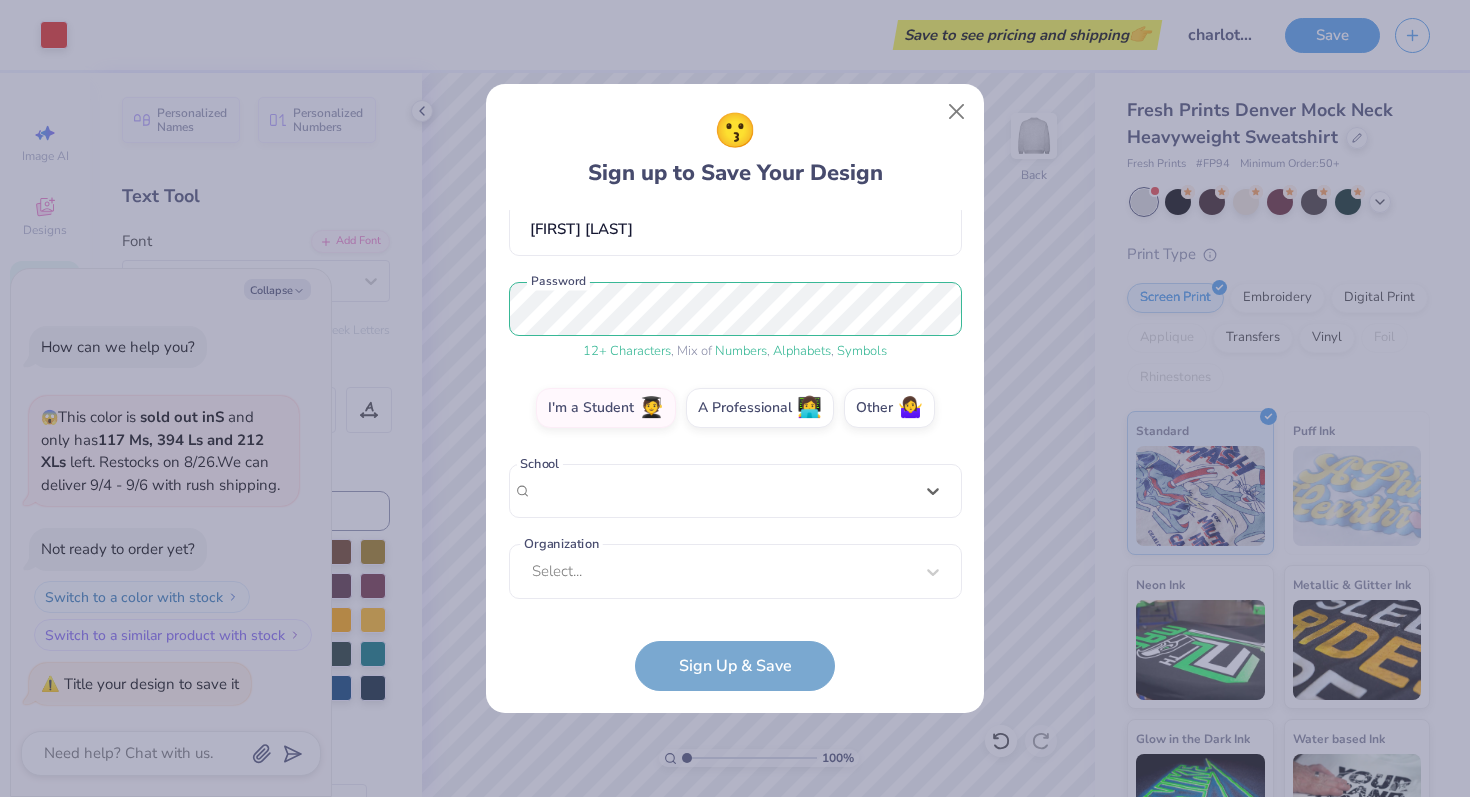 click on "cskinneruga@[EMAIL] Email ([PHONE]) Phone [FIRST] [LAST] Full Name 12 + Characters , Mix of   Numbers ,   Alphabets ,   Symbols Password I'm a Student 🧑‍🎓 A Professional 👩‍💻 Other 🤷‍♀️ School   Select is focused ,type to refine list, press Down to open the menu,  The University of Georgia Organization Select... Organization cannot be null Sign Up & Save" at bounding box center (735, 450) 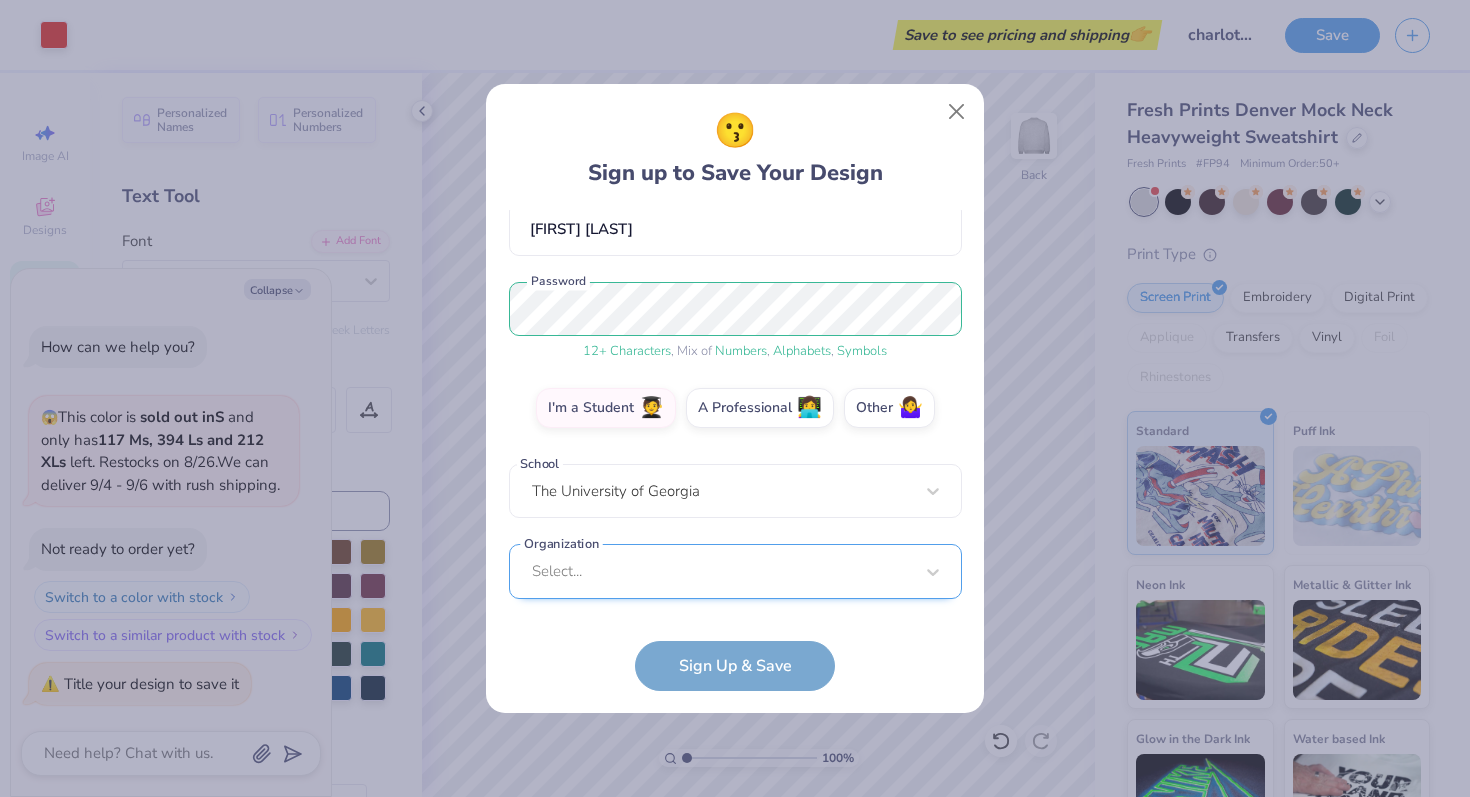 scroll, scrollTop: 490, scrollLeft: 0, axis: vertical 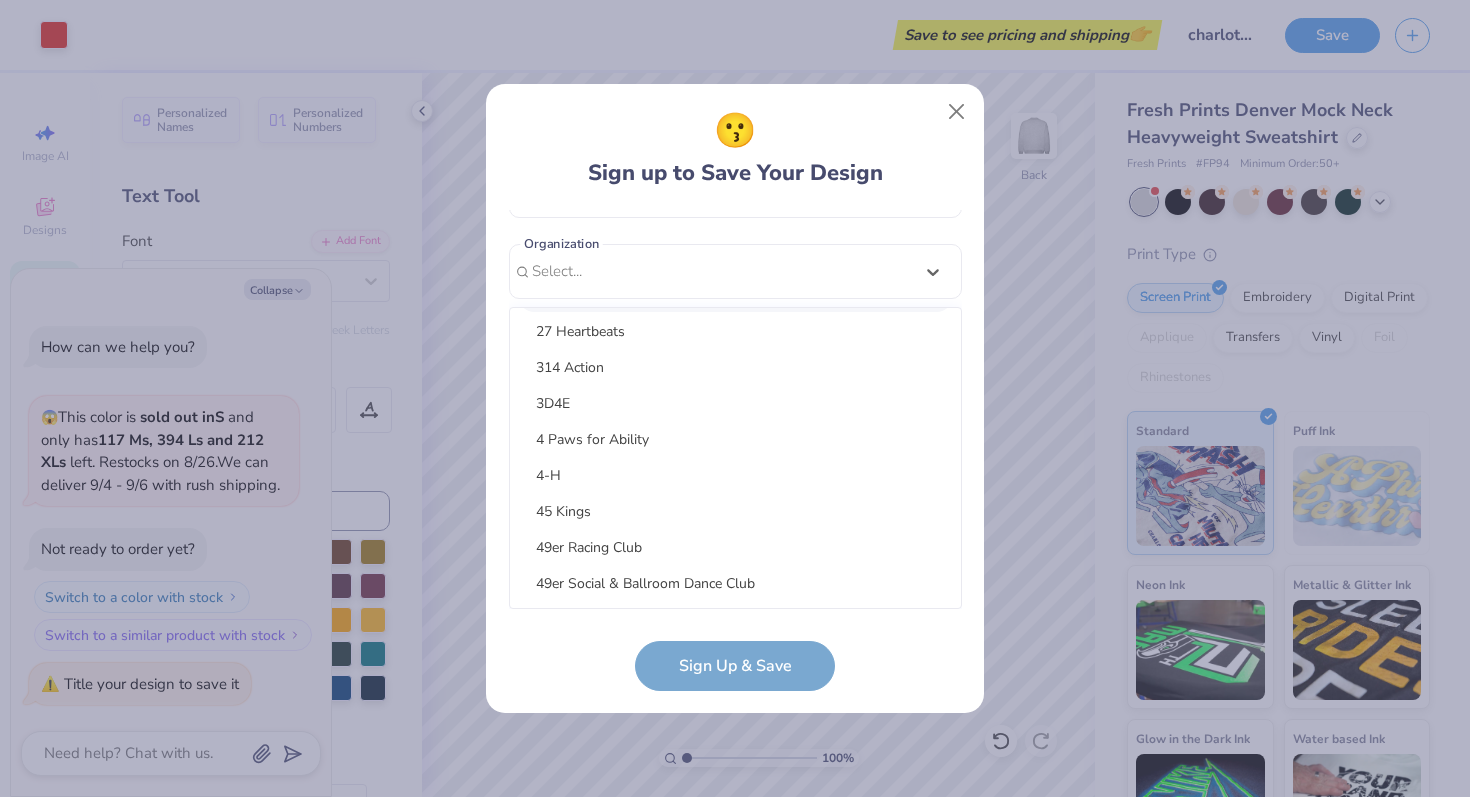 click on "cskinneruga@[EMAIL] Email ([PHONE]) Phone [FIRST] [LAST] Full Name 12 + Characters , Mix of   Numbers ,   Alphabets ,   Symbols Password I'm a Student 🧑‍🎓 A Professional 👩‍💻 Other 🤷‍♀️ School The University of Georgia Organization option  focused, 8 of 30. 30 results available. Use Up and Down to choose options, press Enter to select the currently focused option, press Escape to exit the menu, press Tab to select the option and exit the menu. Select... 100 Collegiate Women 14 East Magazine 180 Degrees Consulting 202 Society 2025 class council 2025 Class Office 2026 Class Council 22 West Media 27 Heartbeats 314 Action 3D4E 4 Paws for Ability 4-H 45 Kings 49er Racing Club 49er Social & Ballroom Dance Club 4N01 Dance Team 4x4 Magazine 64 Squares 8 To The Bar 840 West A Better Chance Tutoring A Cappella A Completely Different Note A Moment of Magic A Place to Talk A.R.T Dance Team A2 Exploration Cult AAAE AAAS Organization cannot be null" at bounding box center (735, 409) 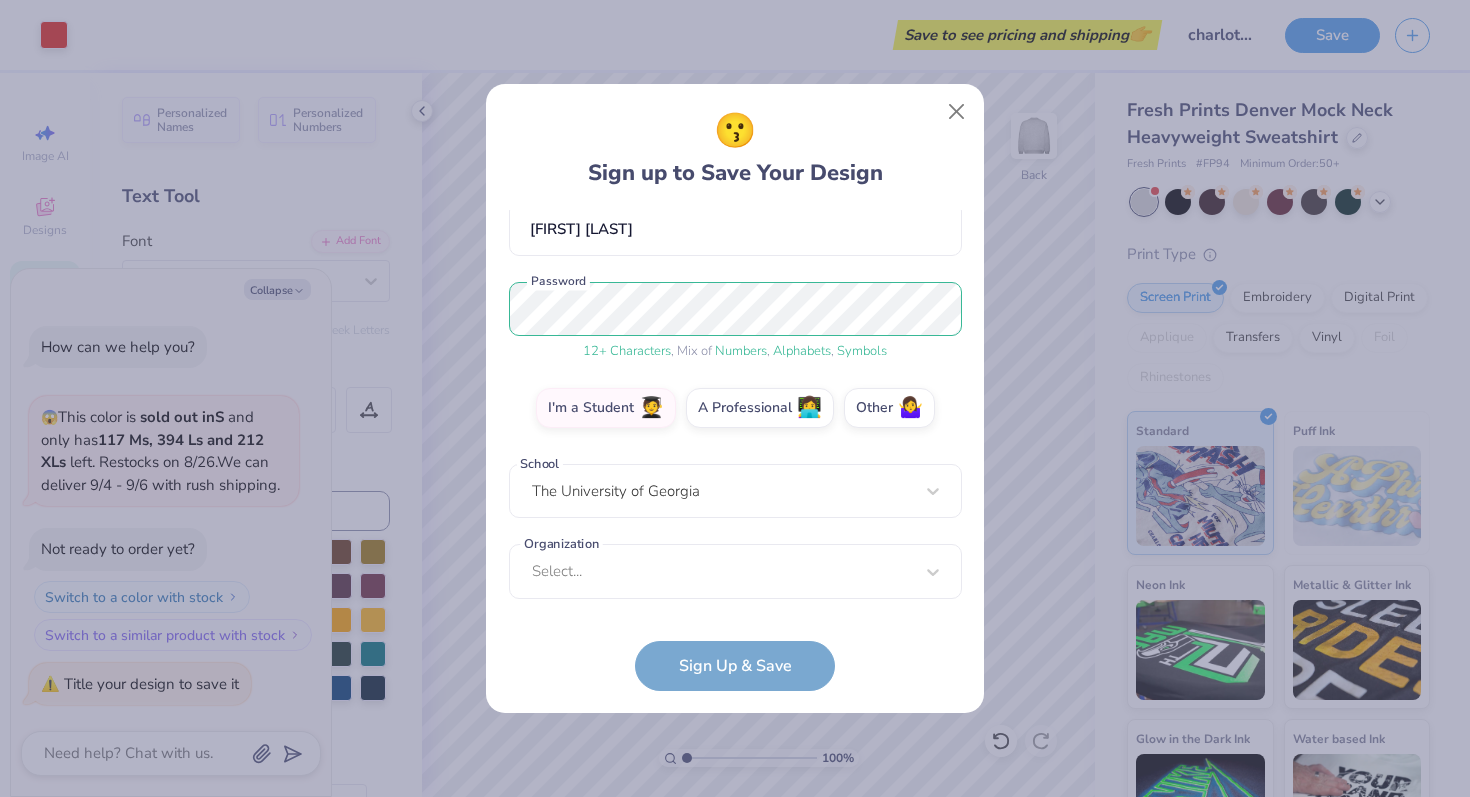 click on "cskinneruga@[EMAIL] Email ([PHONE]) Phone [FIRST] [LAST] Full Name 12 + Characters , Mix of   Numbers ,   Alphabets ,   Symbols Password I'm a Student 🧑‍🎓 A Professional 👩‍💻 Other 🤷‍♀️ School The University of Georgia Organization Select... Organization cannot be null Sign Up & Save" at bounding box center (735, 450) 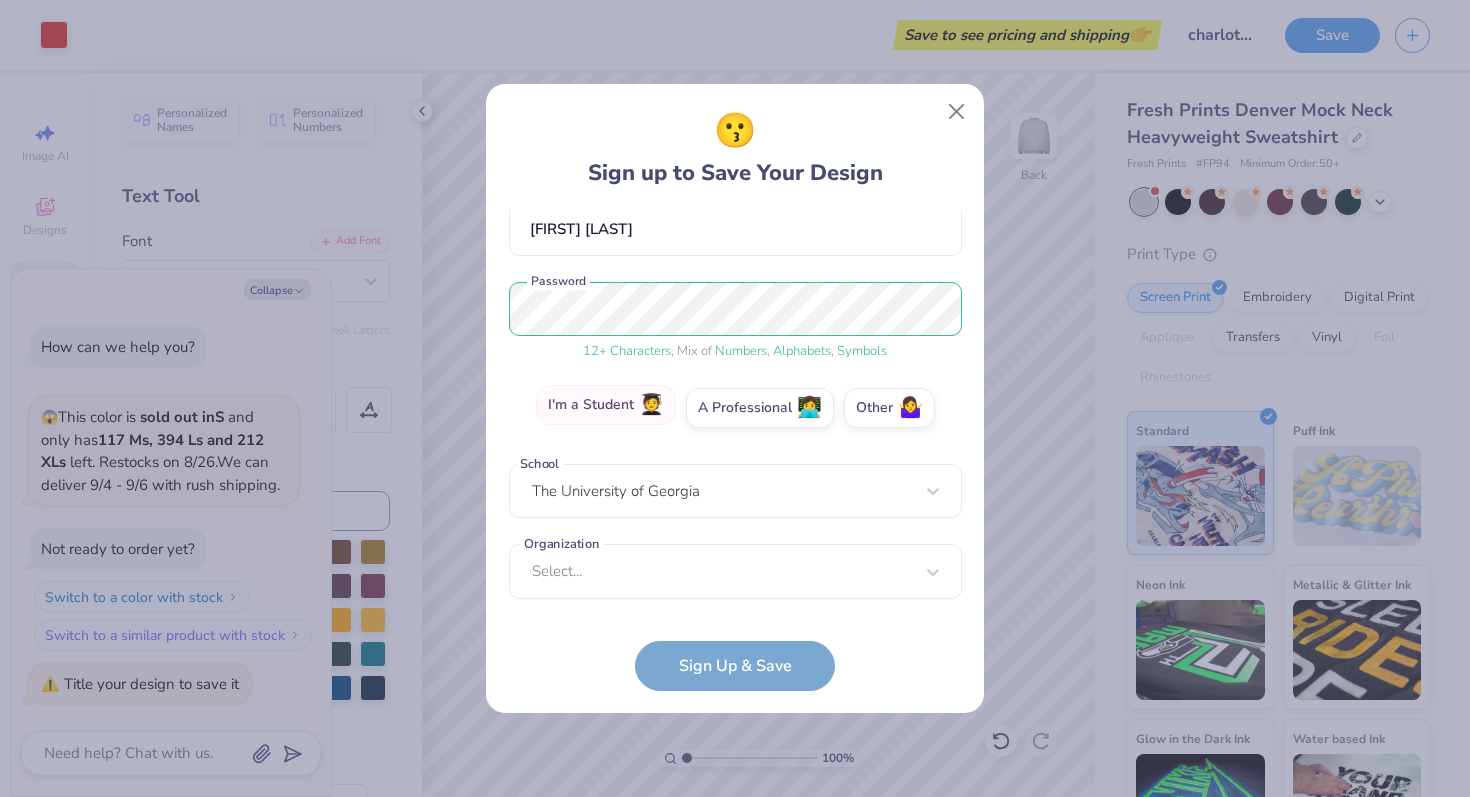 click on "I'm a Student 🧑‍🎓" at bounding box center [606, 405] 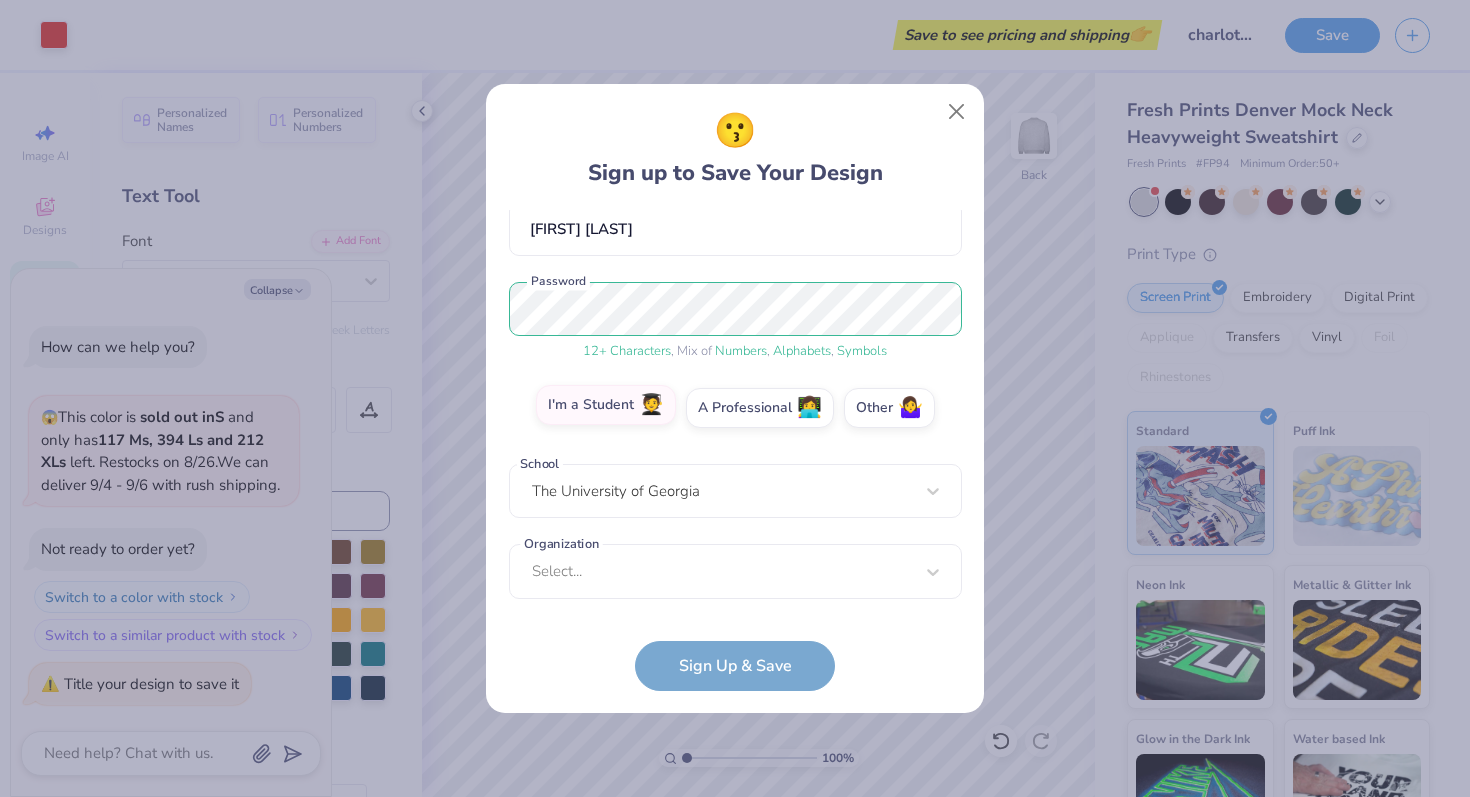 click on "I'm a Student 🧑‍🎓" at bounding box center [735, 602] 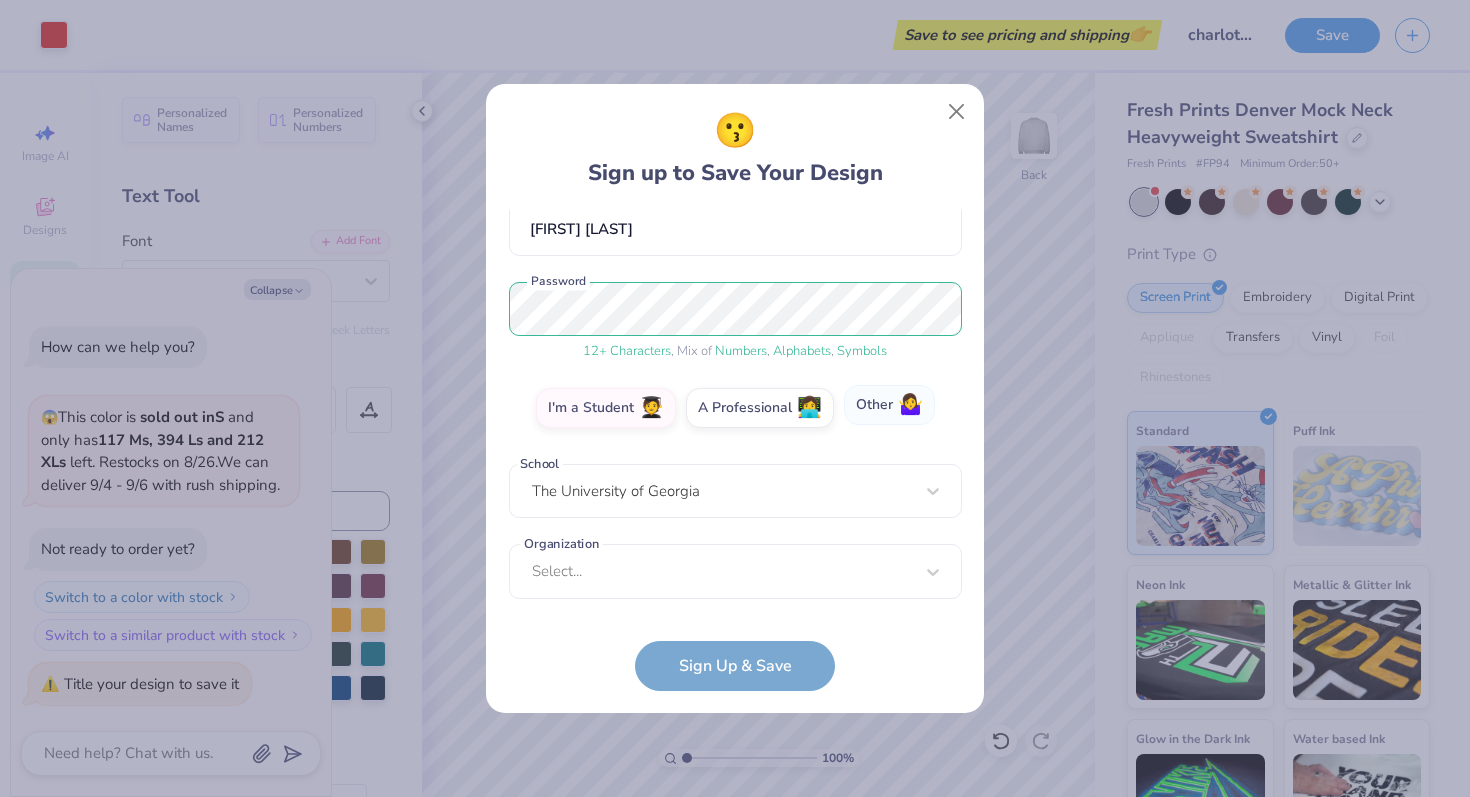 click on "Other 🤷‍♀️" at bounding box center (889, 405) 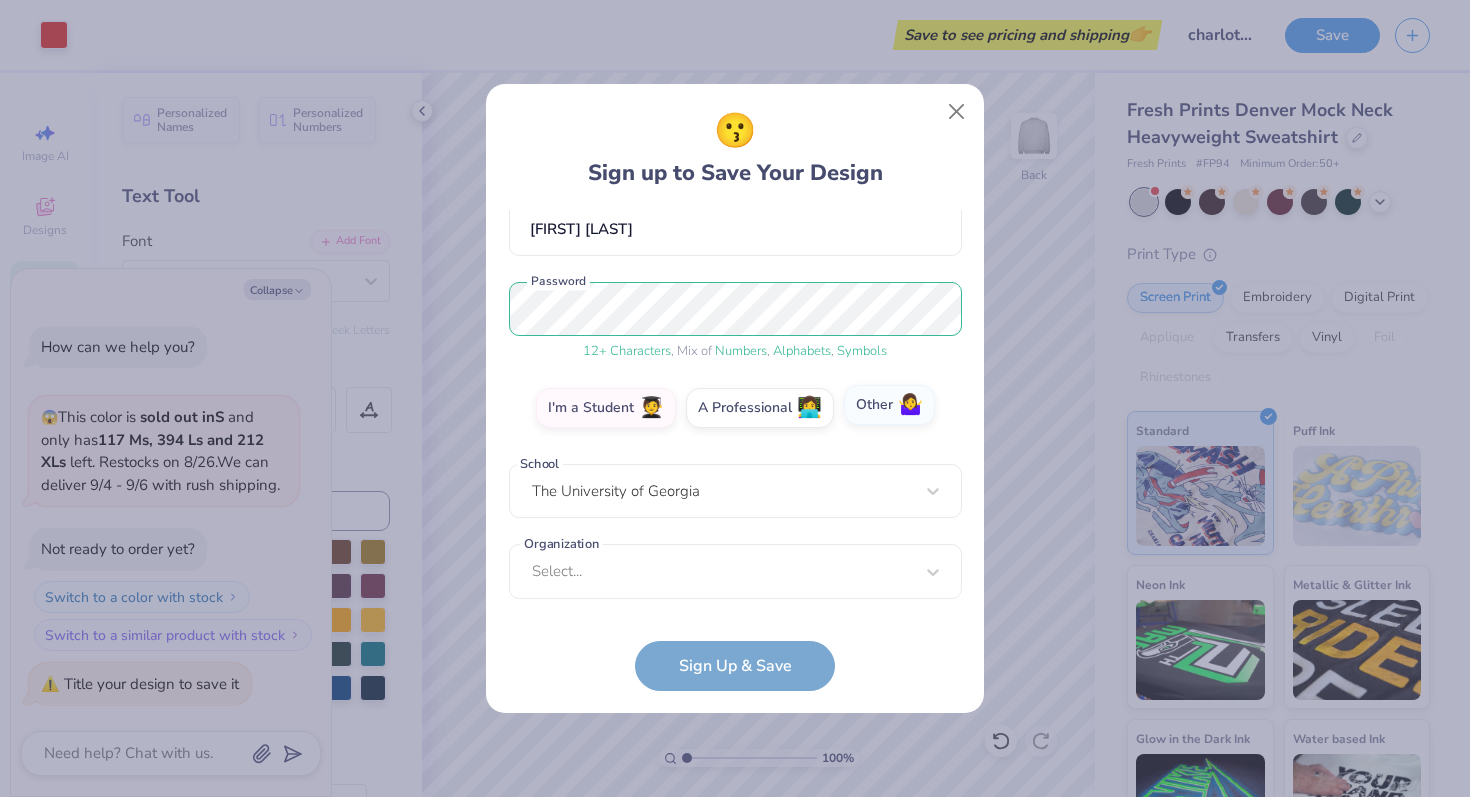 scroll, scrollTop: 109, scrollLeft: 0, axis: vertical 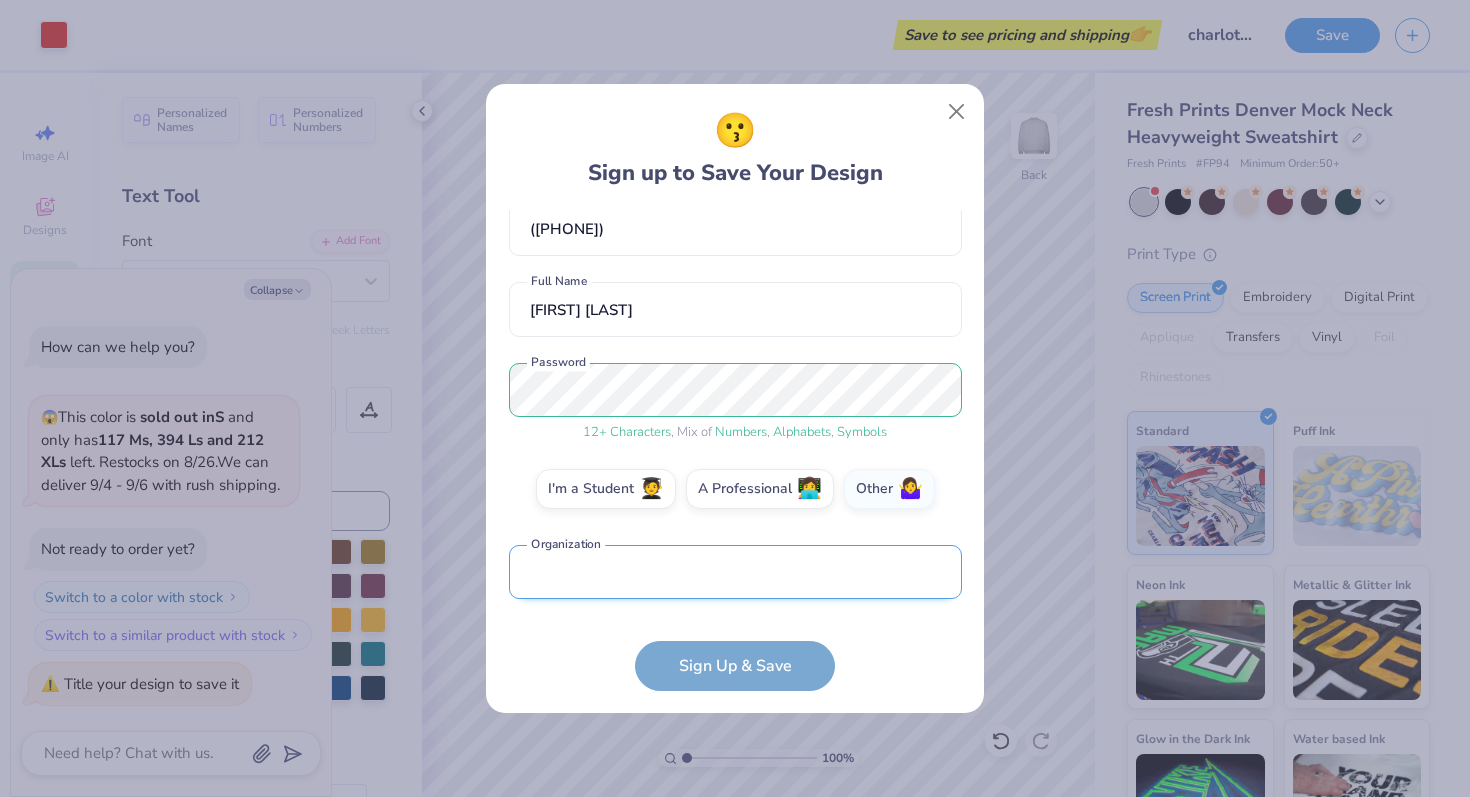 click at bounding box center (735, 572) 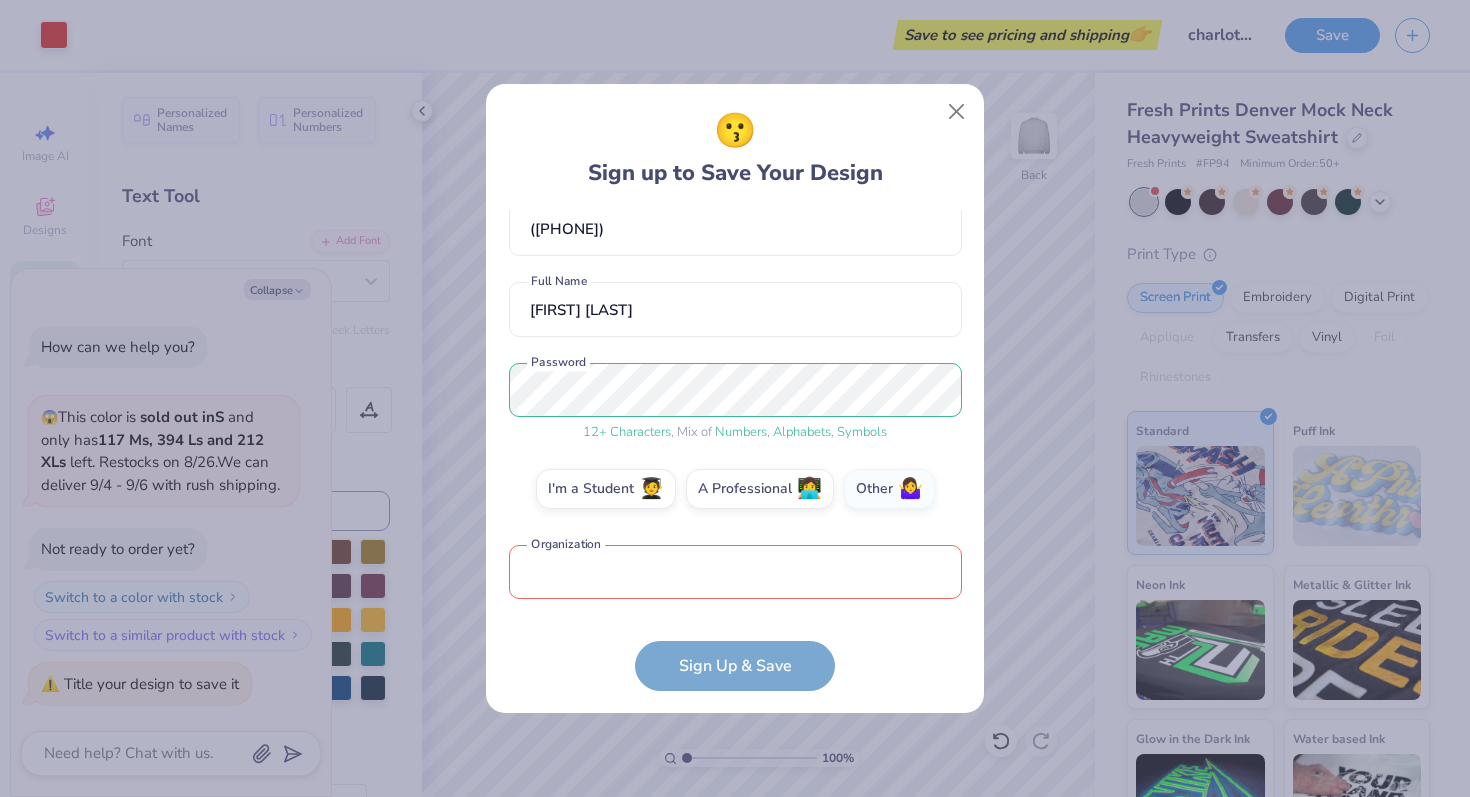 click on "cskinneruga@[EMAIL] Email ([PHONE]) Phone [FIRST] [LAST] Full Name 12 + Characters , Mix of   Numbers ,   Alphabets ,   Symbols Password I'm a Student 🧑‍🎓 A Professional 👩‍💻 Other 🤷‍♀️ Organization is a required field Organization Sign Up & Save" at bounding box center [735, 450] 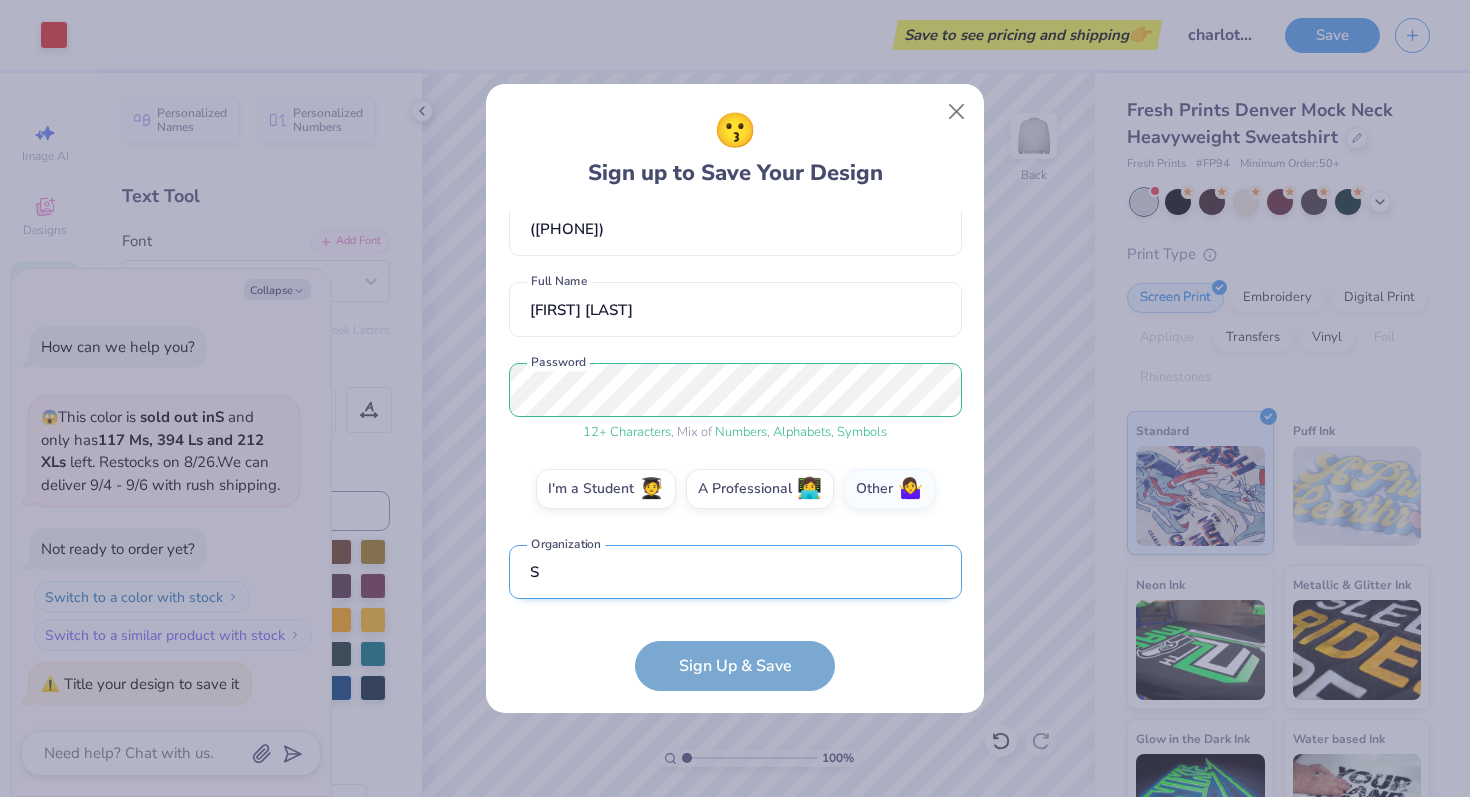 scroll, scrollTop: 229, scrollLeft: 0, axis: vertical 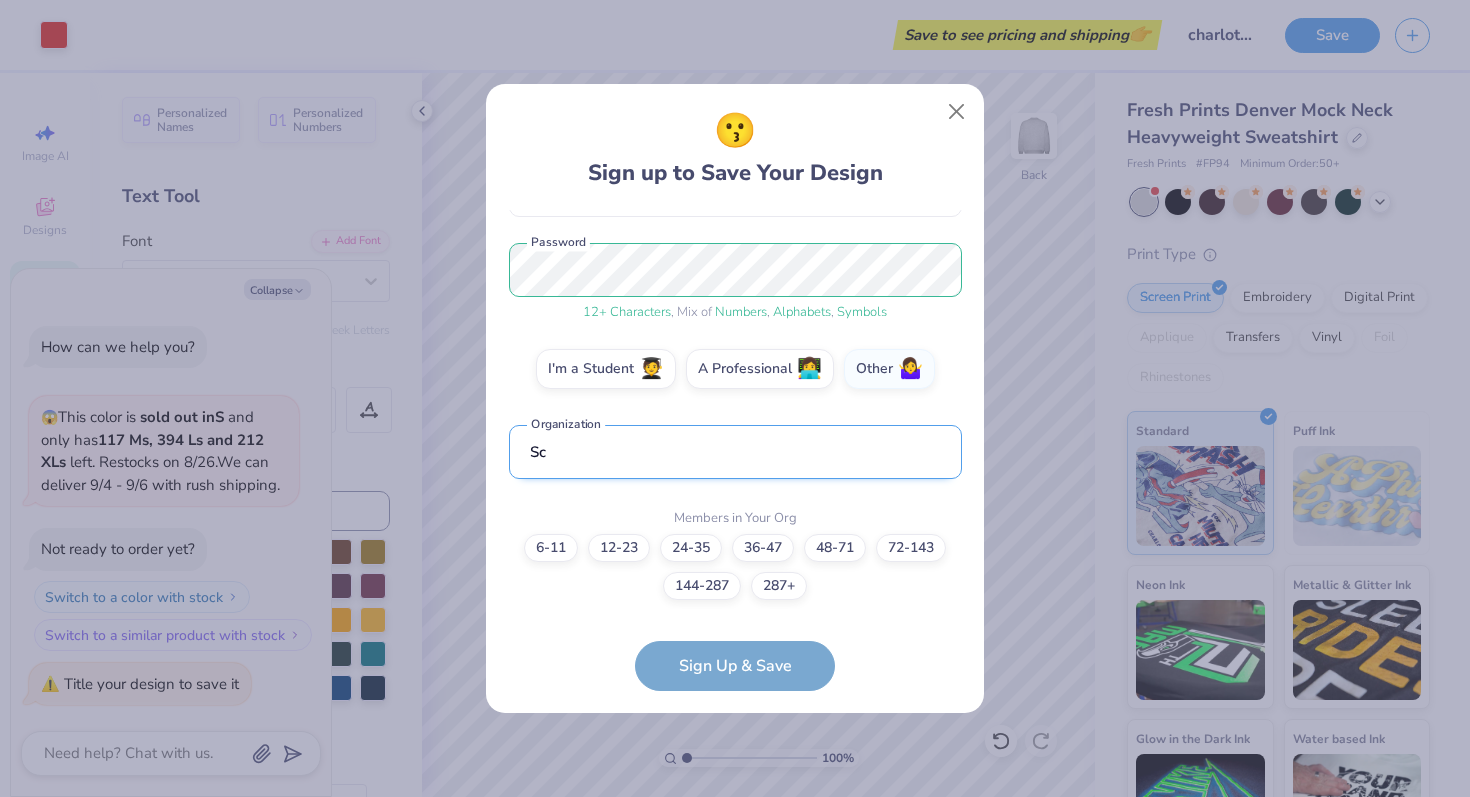 type on "S" 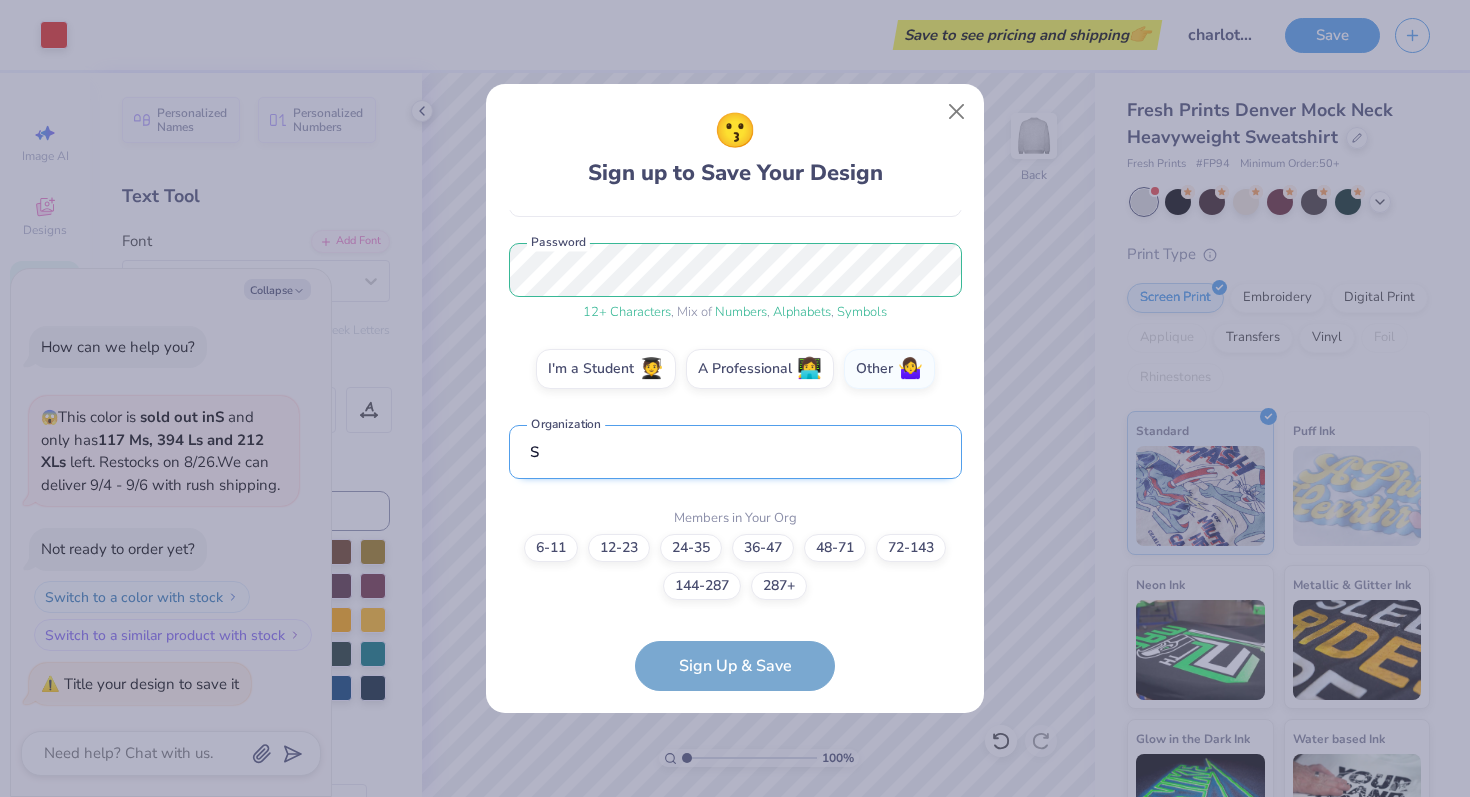 type 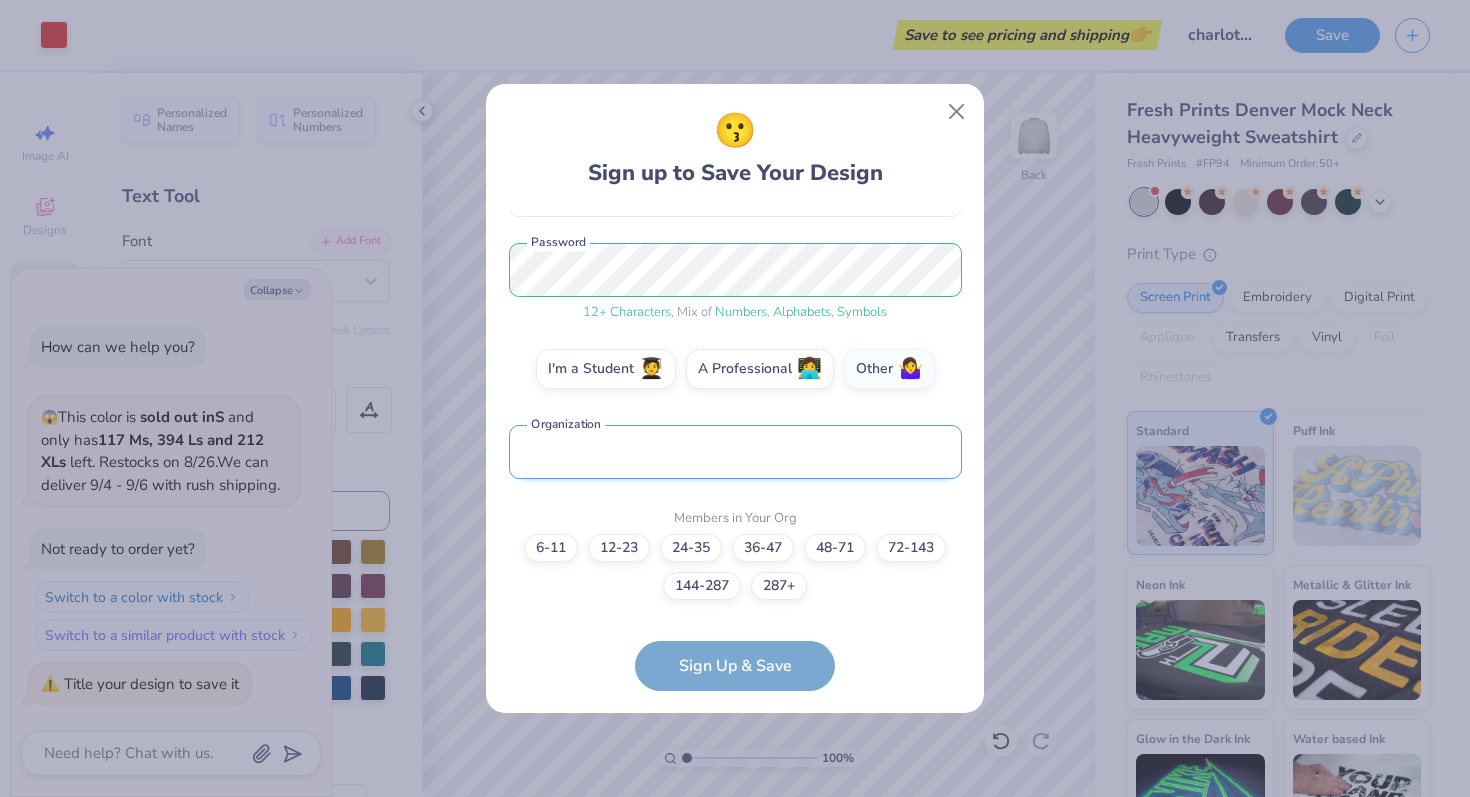 scroll, scrollTop: 141, scrollLeft: 0, axis: vertical 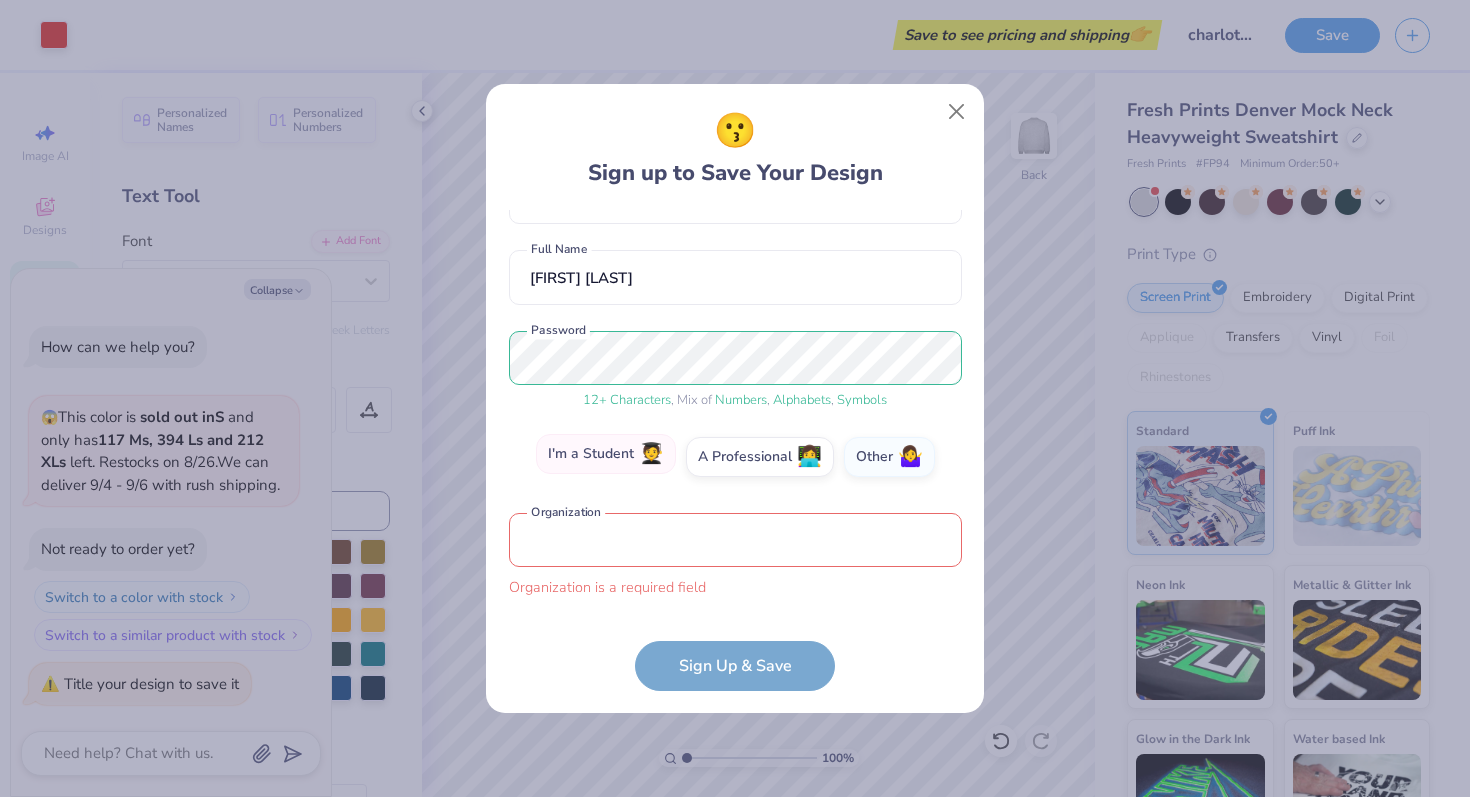 click on "I'm a Student 🧑‍🎓" at bounding box center (606, 454) 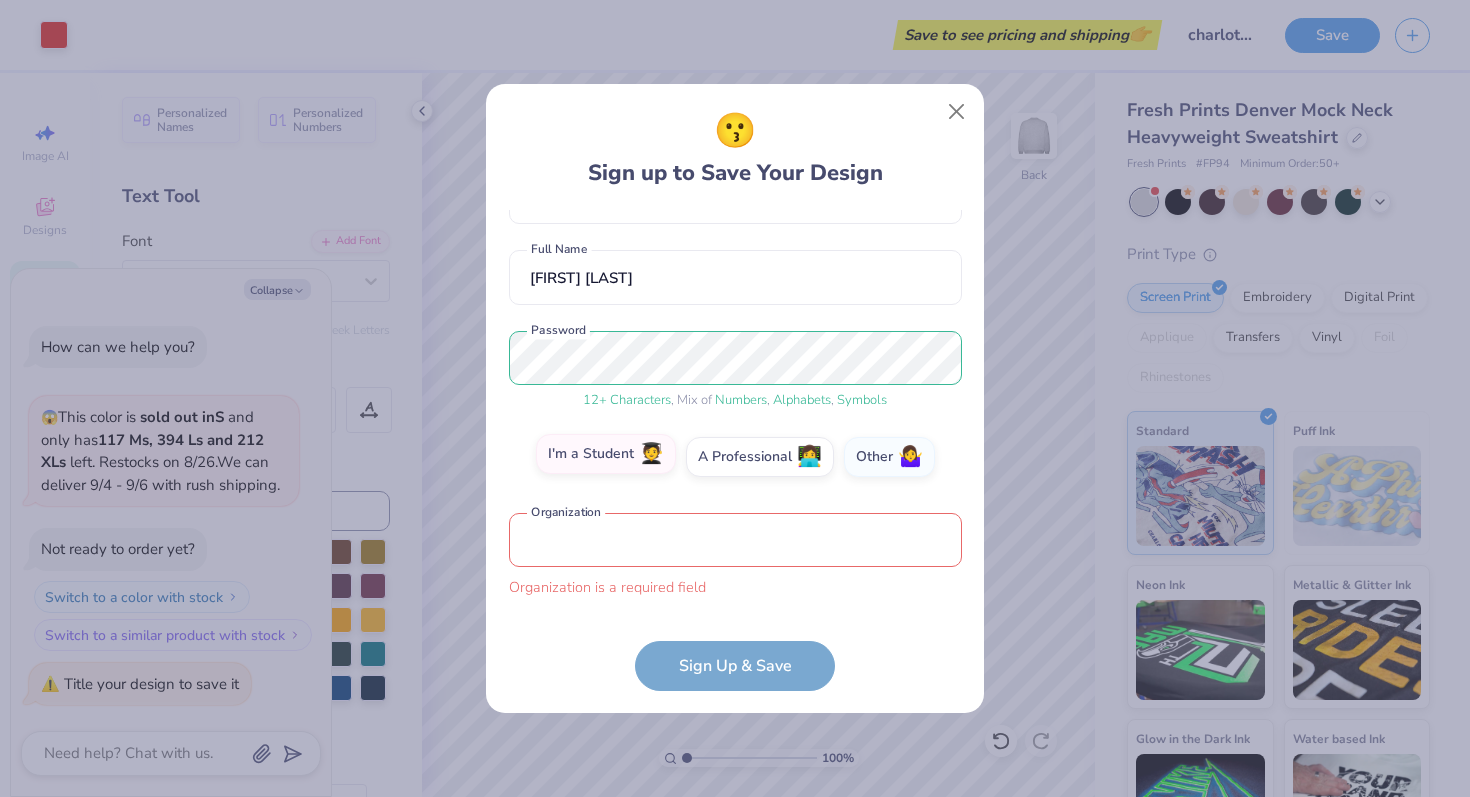 click on "I'm a Student 🧑‍🎓" at bounding box center [735, 602] 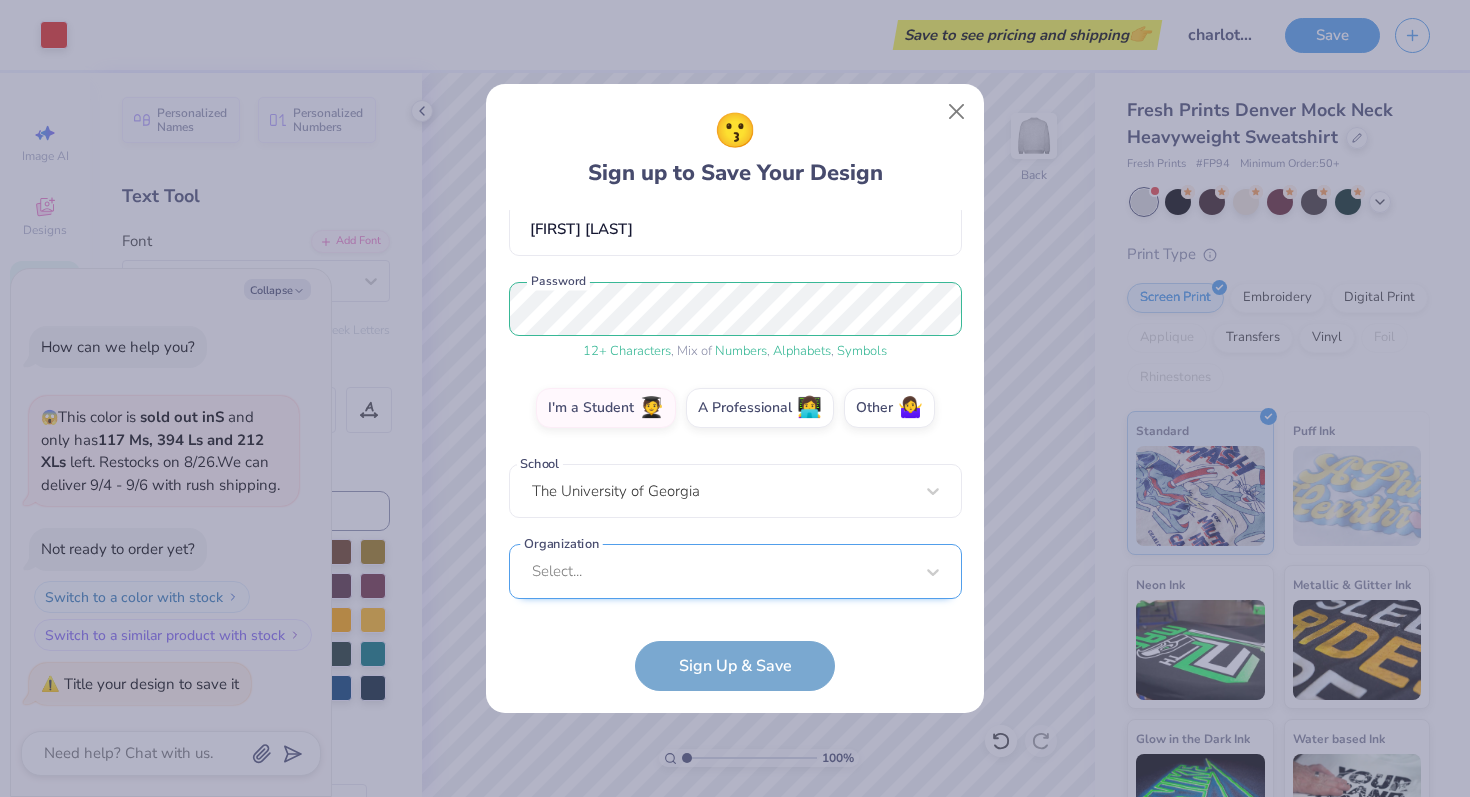 click on "Select..." at bounding box center [735, 571] 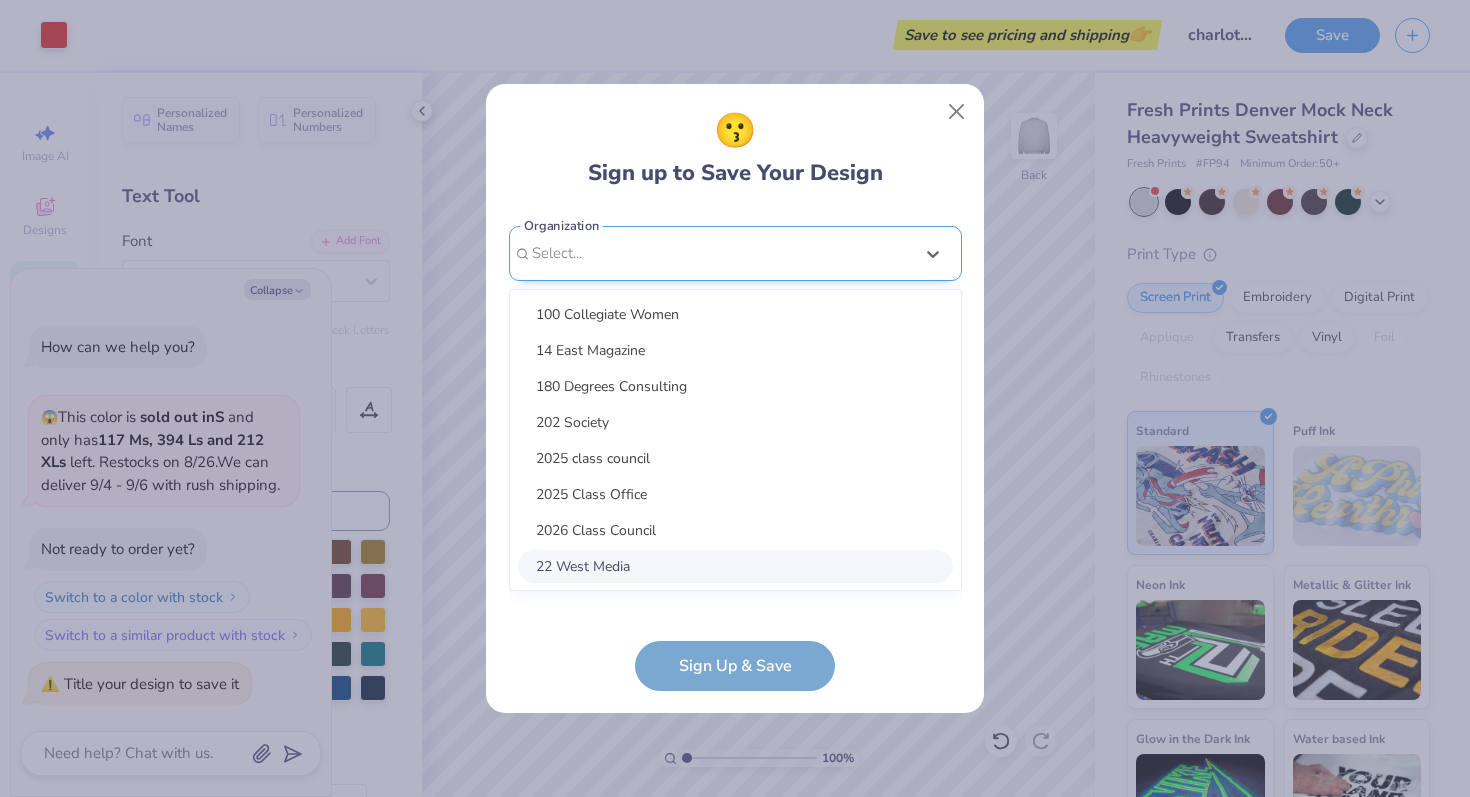 scroll, scrollTop: 490, scrollLeft: 0, axis: vertical 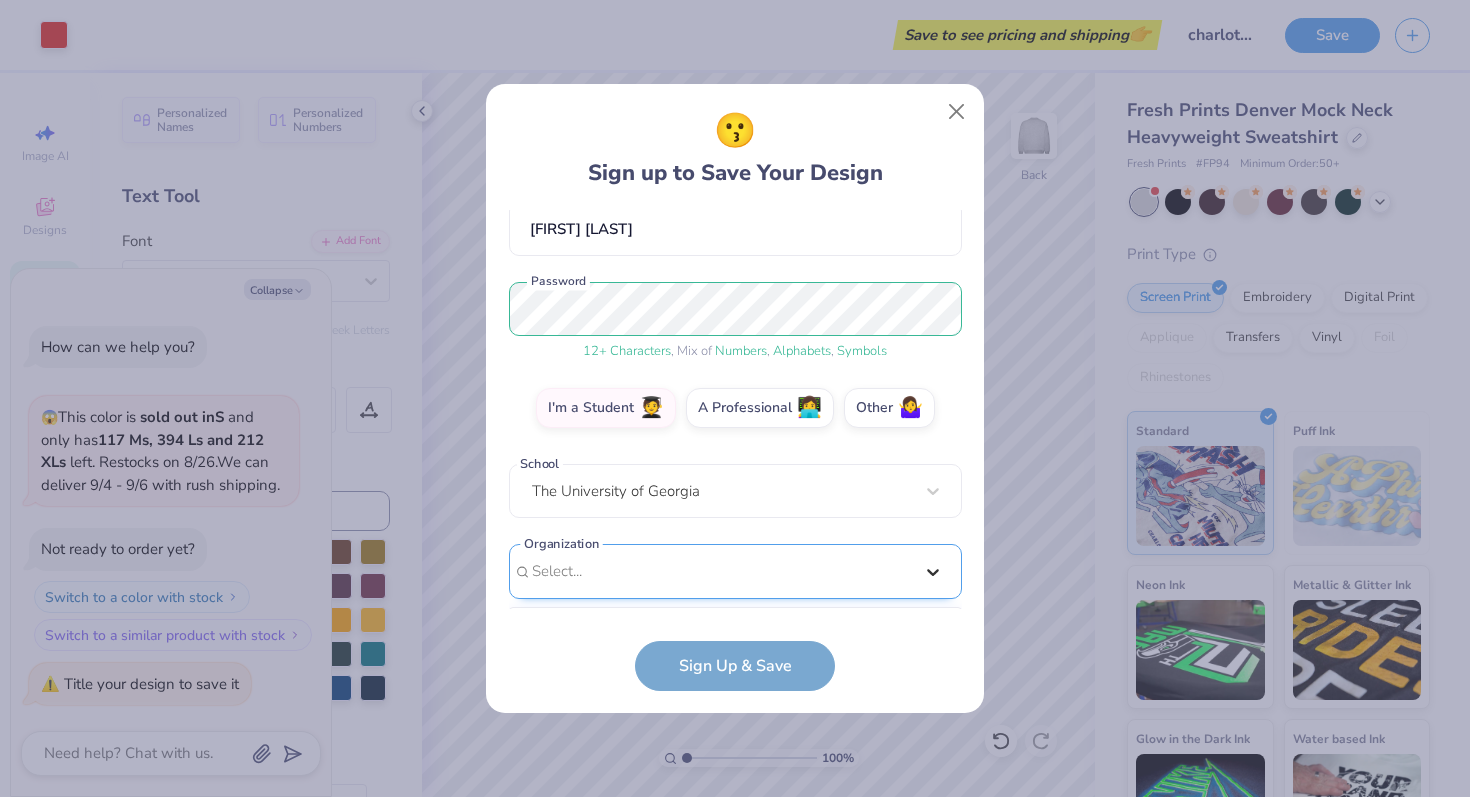 click on "cskinneruga@[EMAIL] Email ([PHONE]) Phone [FIRST] [LAST] Full Name 12 + Characters , Mix of   Numbers ,   Alphabets ,   Symbols Password I'm a Student 🧑‍🎓 A Professional 👩‍💻 Other 🤷‍♀️ School The University of Georgia Organization option  focused, 83 of 105. 105 results available. Use Up and Down to choose options, press Enter to select the currently focused option, press Escape to exit the menu, press Tab to select the option and exit the menu. Select... 100 Collegiate Women 14 East Magazine 180 Degrees Consulting 202 Society 2025 class council 2025 Class Office 2026 Class Council 22 West Media 27 Heartbeats 314 Action 3D4E 4 Paws for Ability 4-H 45 Kings 49er Racing Club 49er Social & Ballroom Dance Club 4N01 Dance Team 4x4 Magazine 64 Squares 8 To The Bar 840 West A Better Chance Tutoring A Cappella A Completely Different Note A Moment of Magic A Place to Talk A.R.T Dance Team A2 Exploration Cult AAAE AAAS AAC Club AADE Aag Aahana Aaja Nachle AAMBAA AAPA AASU AAUW AAWD" at bounding box center [735, 409] 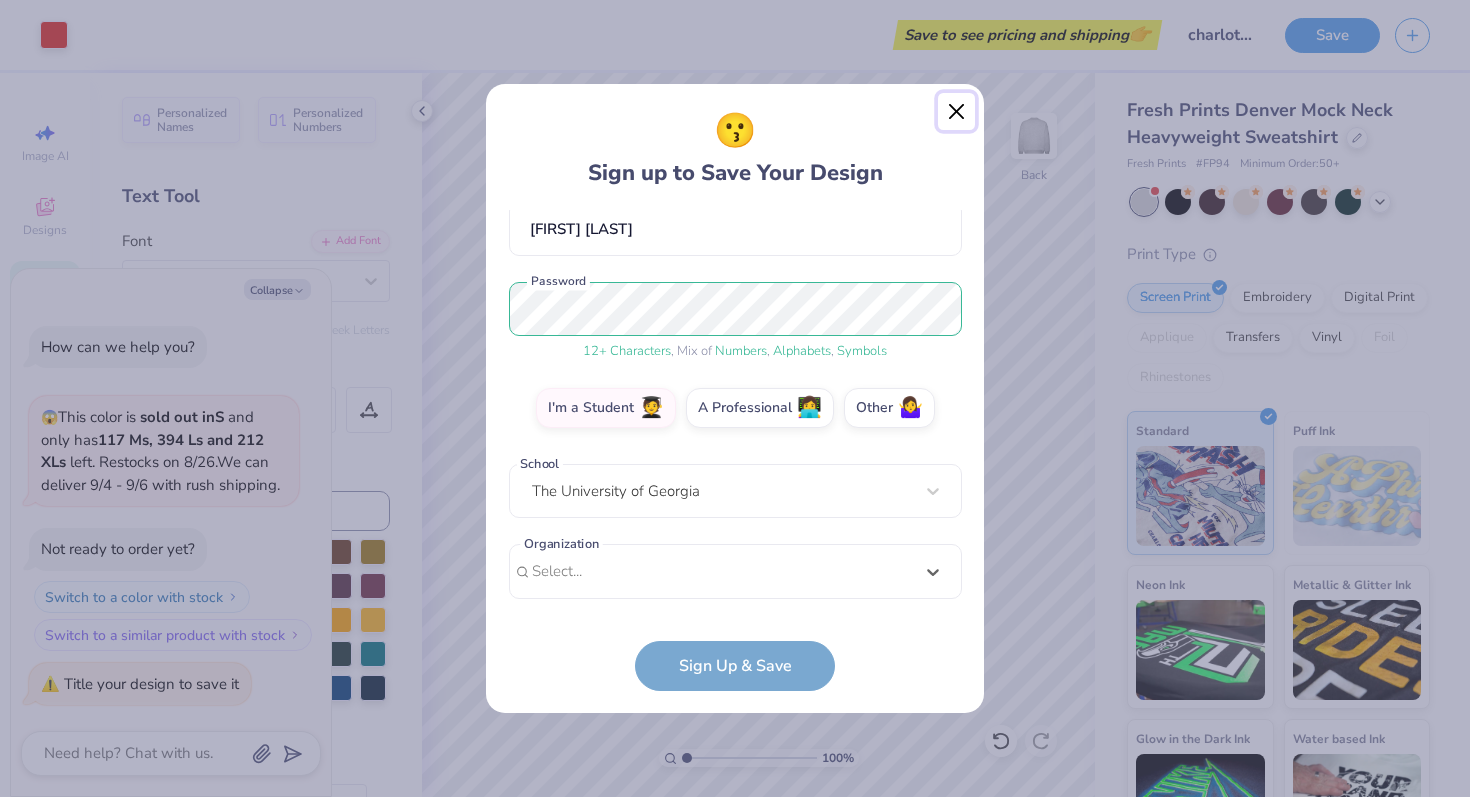 click at bounding box center (957, 112) 